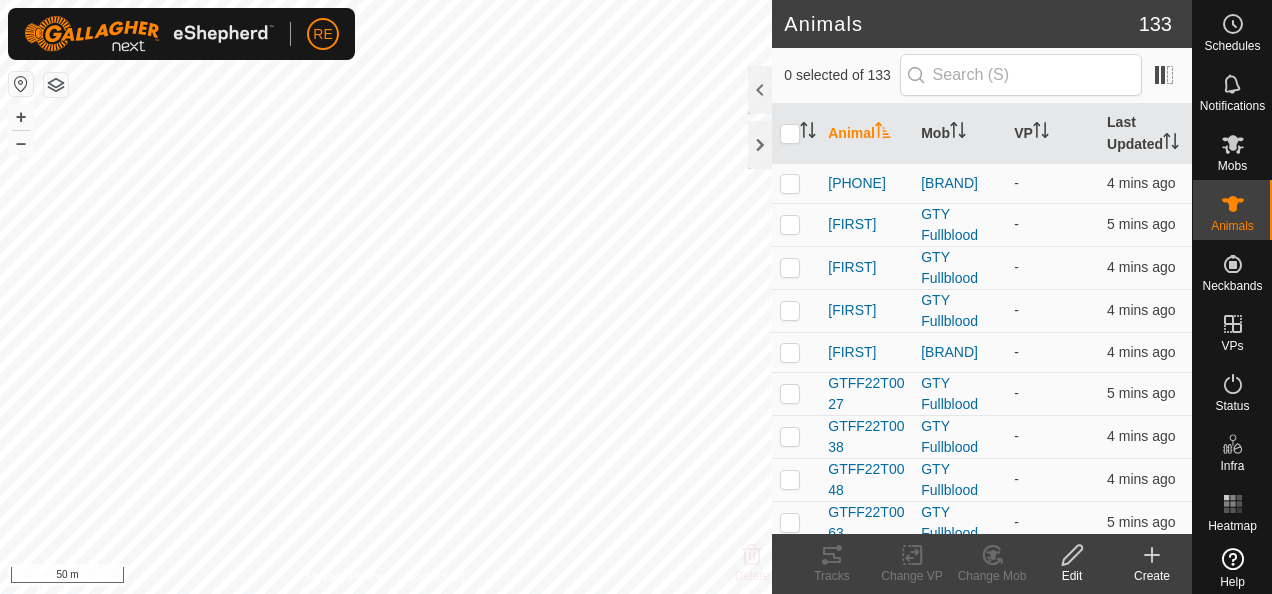 scroll, scrollTop: 0, scrollLeft: 0, axis: both 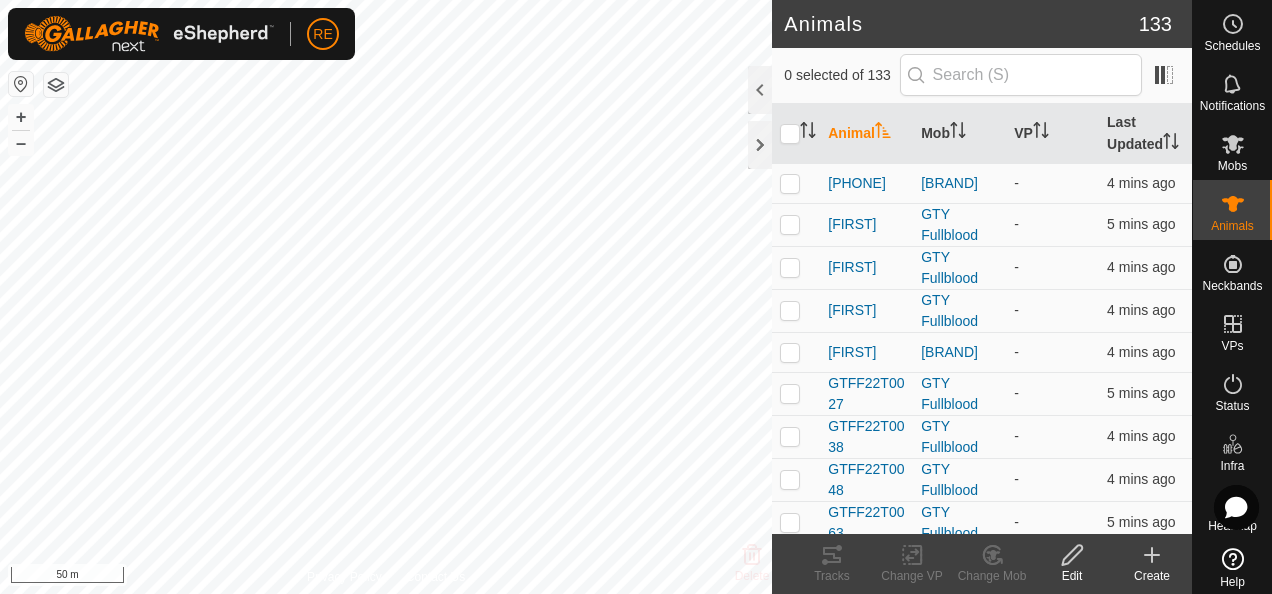 click 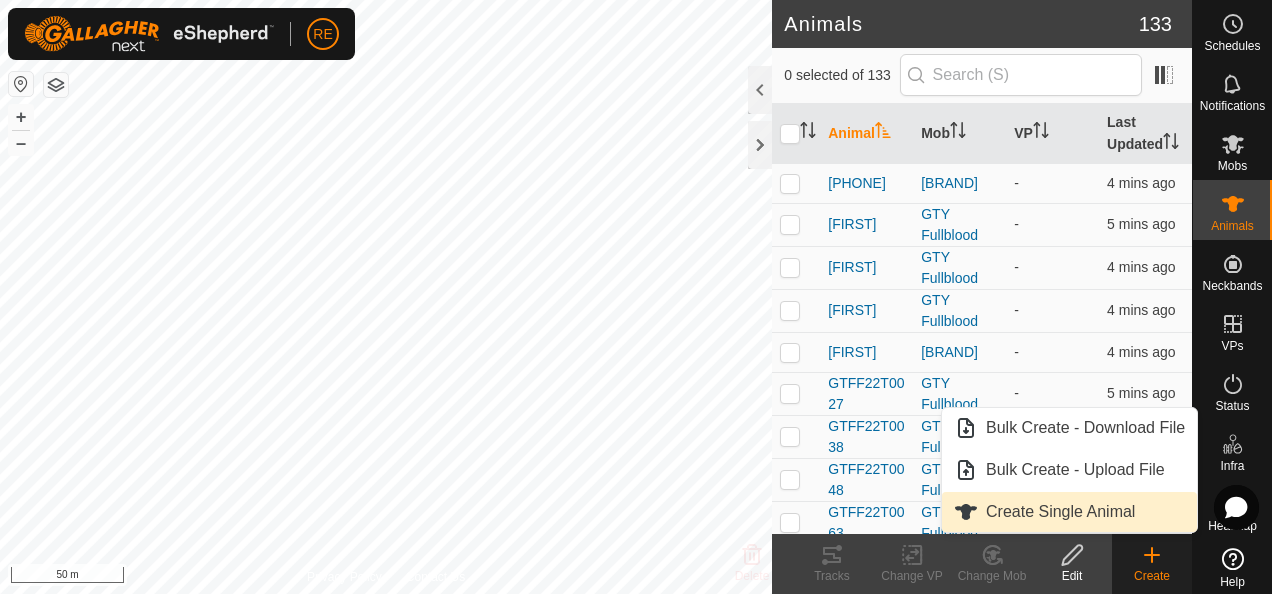 click on "Create Single Animal" at bounding box center (1069, 512) 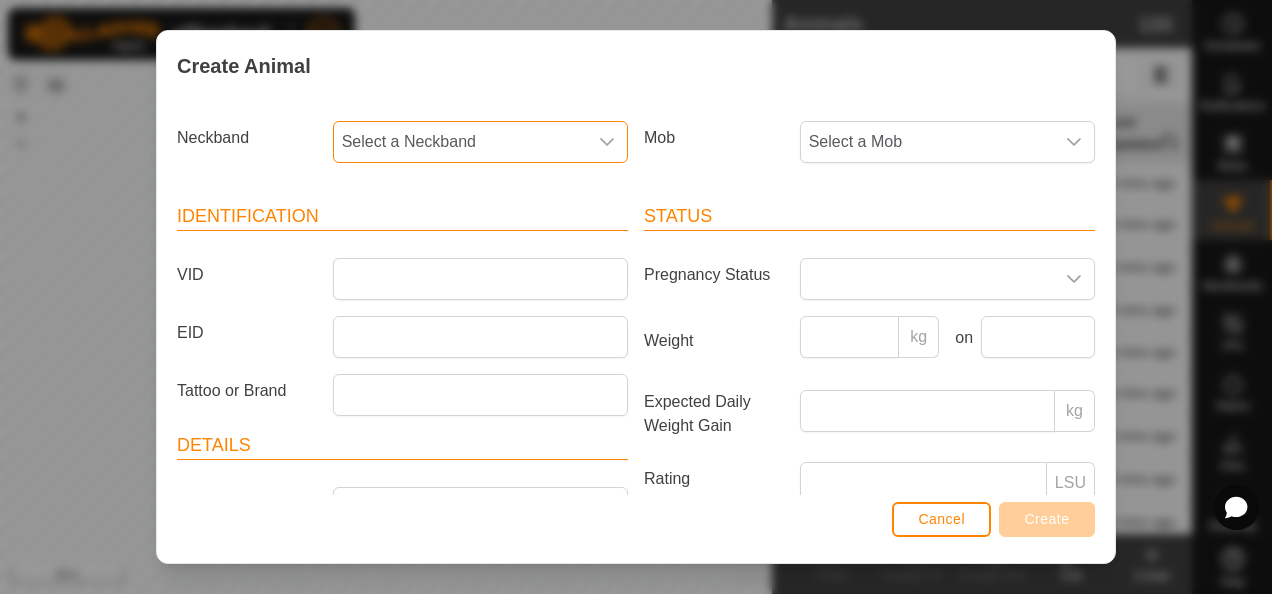click on "Select a Neckband" at bounding box center [460, 142] 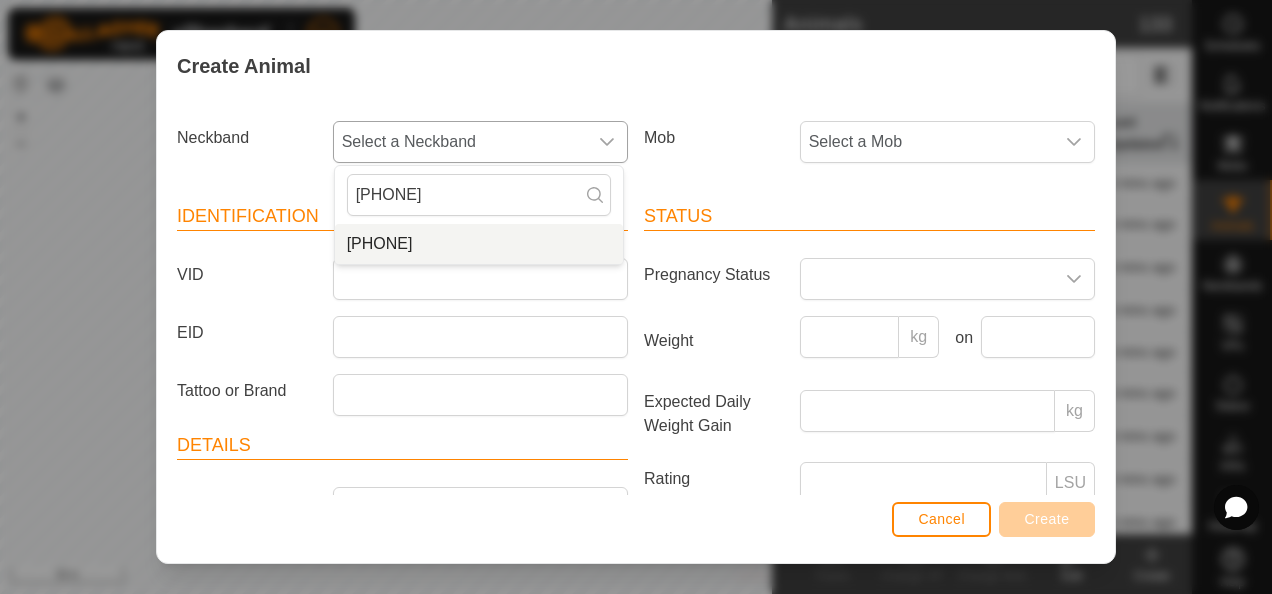 type on "[PHONE]" 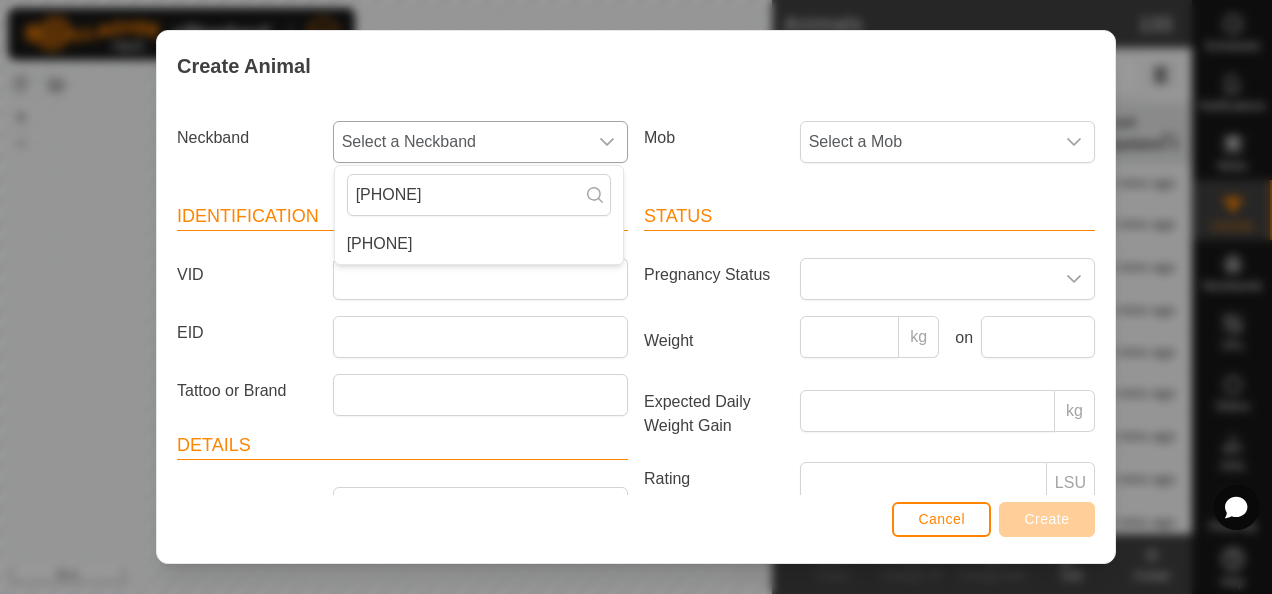 click on "[PHONE]" at bounding box center (479, 244) 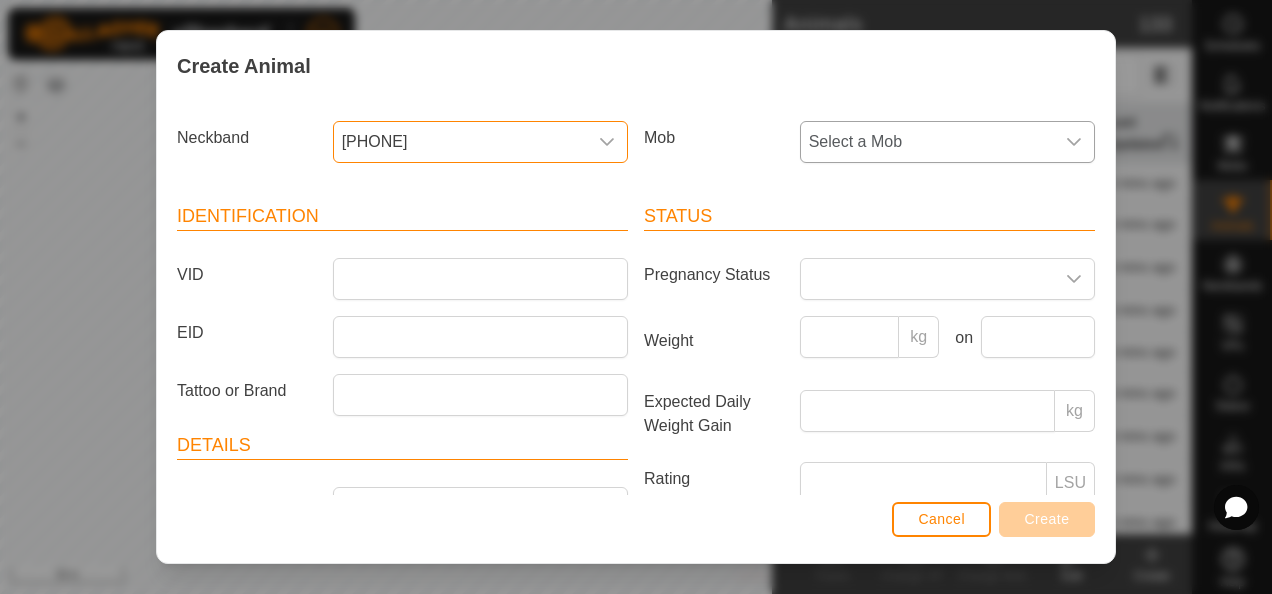 click on "Select a Mob" at bounding box center (927, 142) 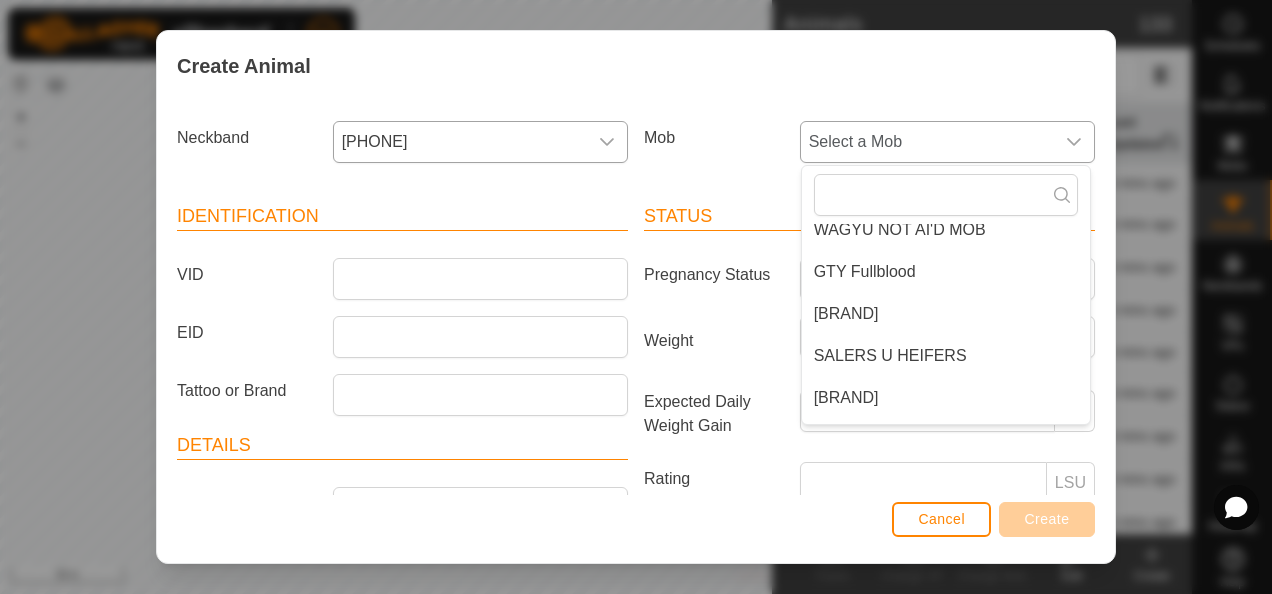 scroll, scrollTop: 143, scrollLeft: 0, axis: vertical 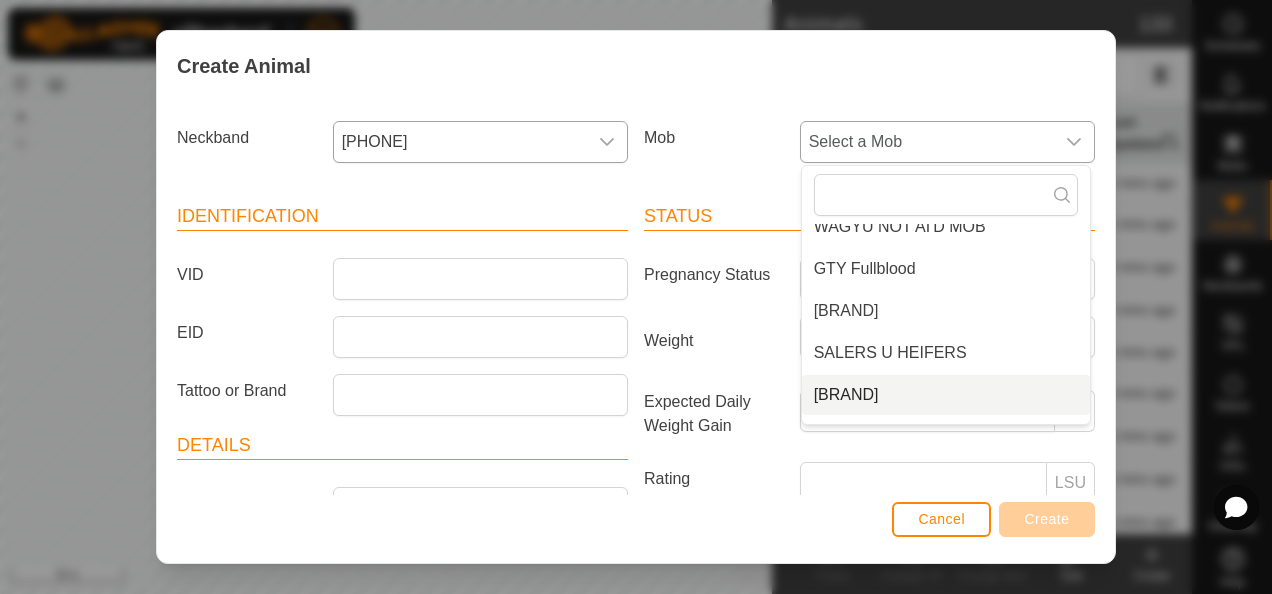 click on "[BRAND]" at bounding box center (946, 395) 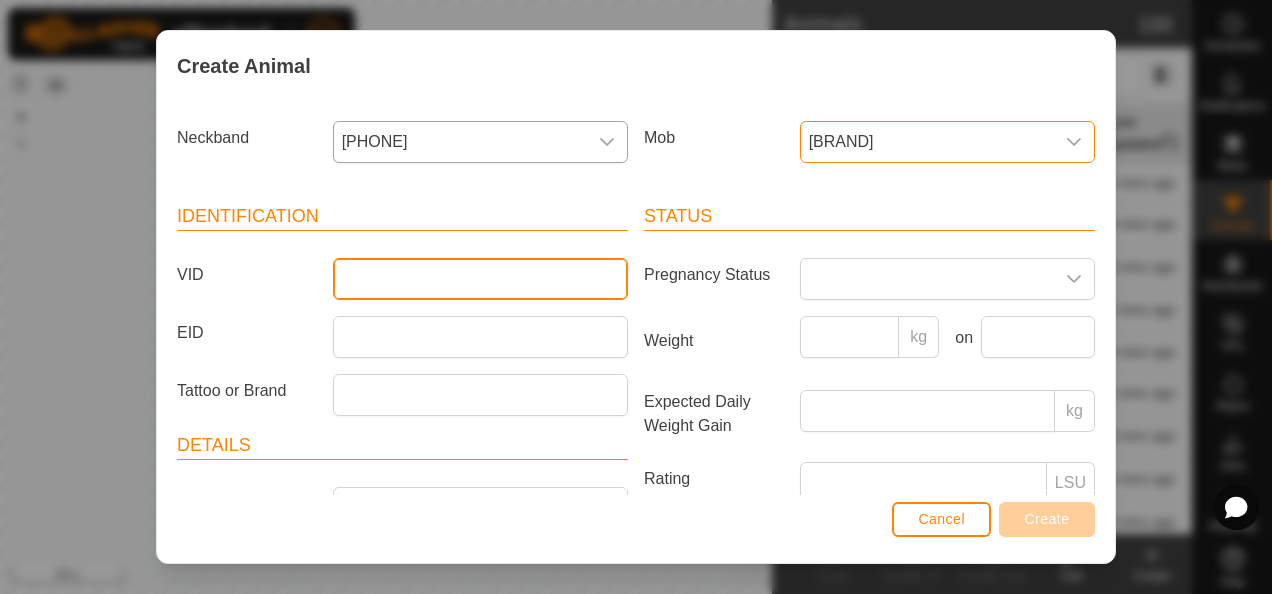 click on "VID" at bounding box center (480, 279) 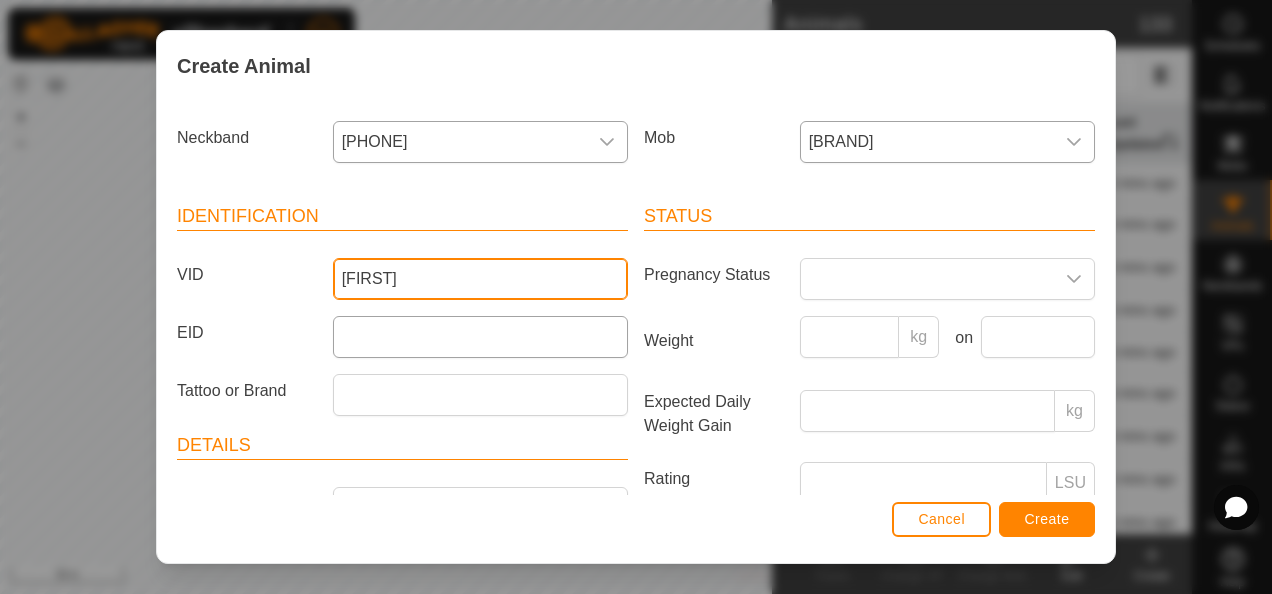 type on "[FIRST]" 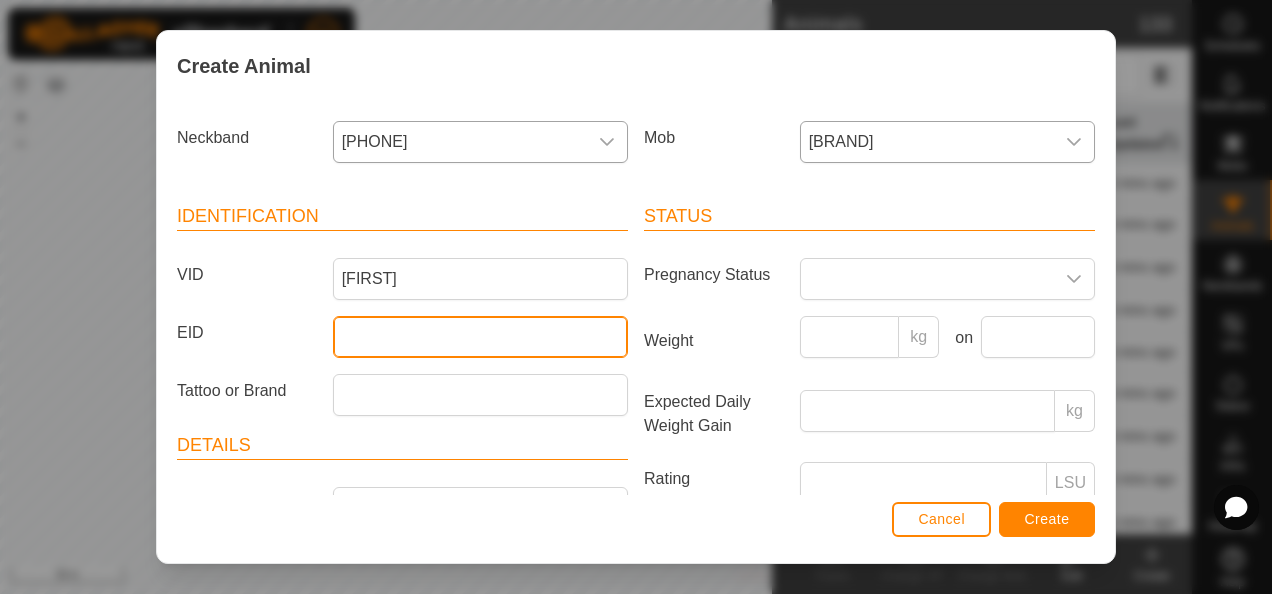 click on "EID" at bounding box center [480, 337] 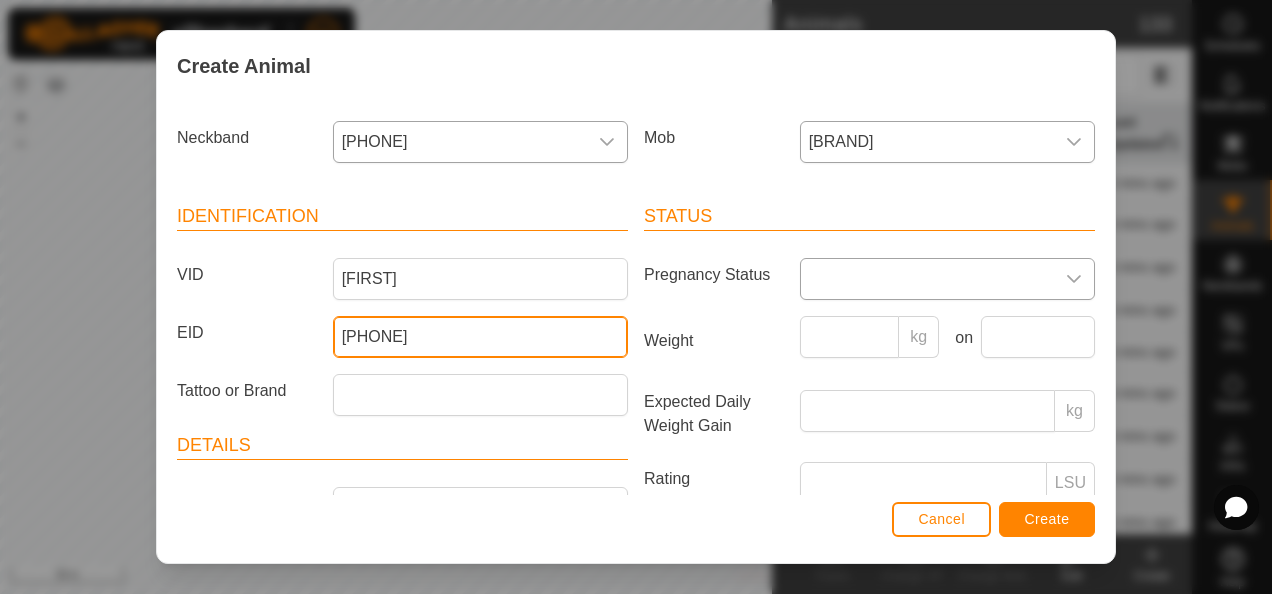type on "[PHONE]" 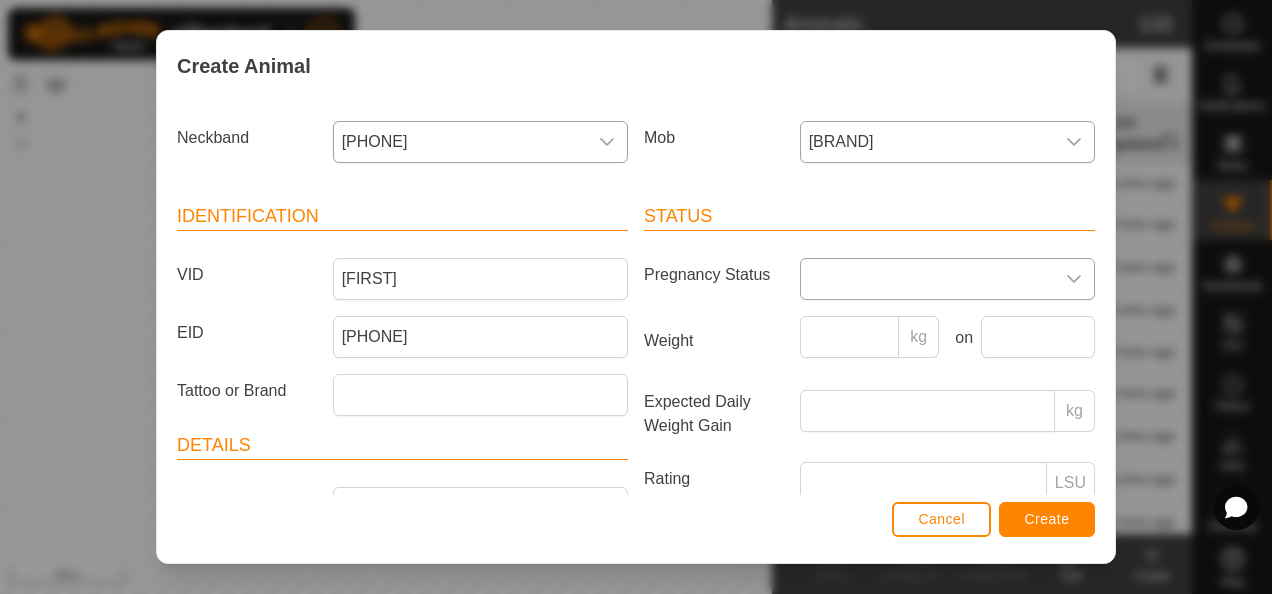 click 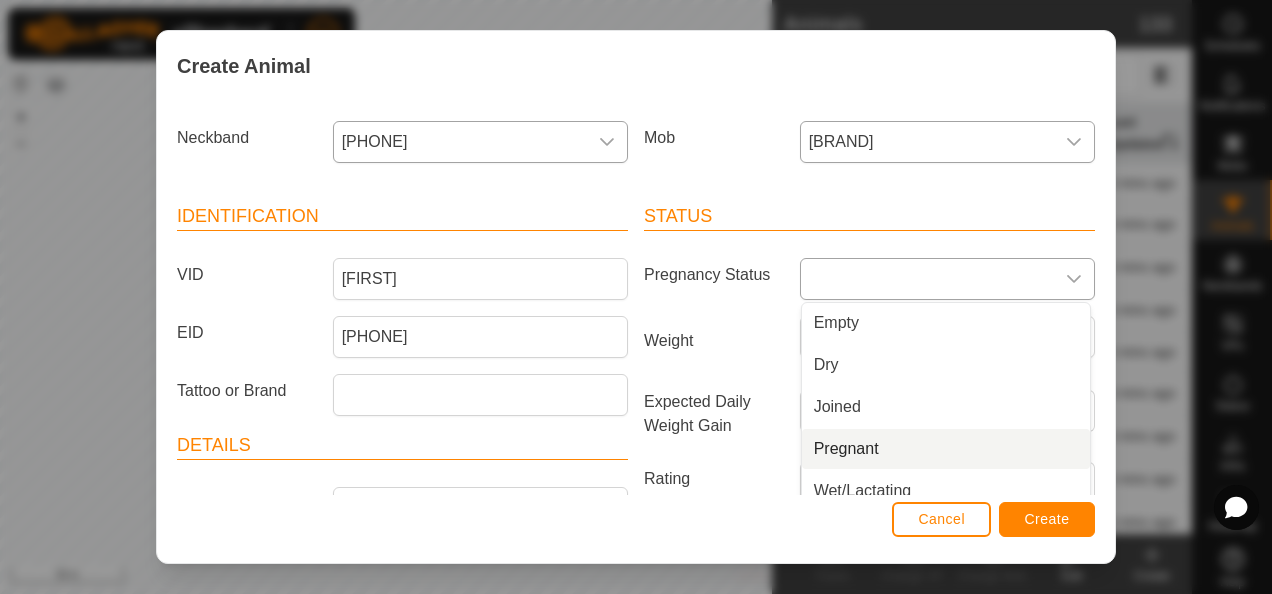 click on "Pregnant" at bounding box center [946, 449] 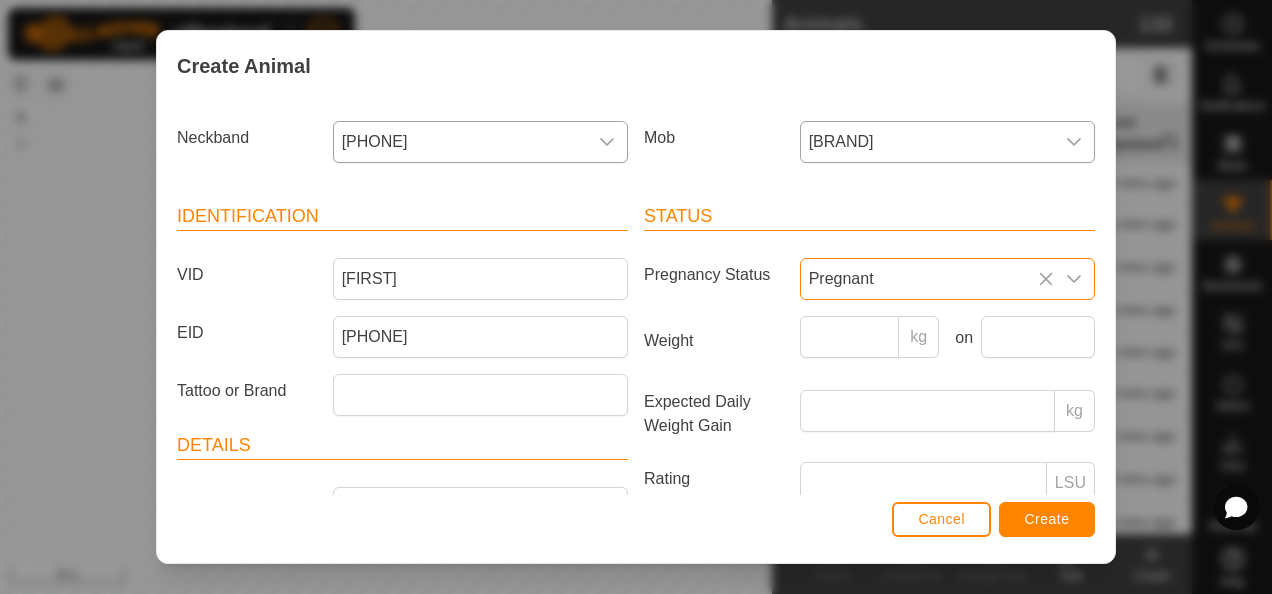click 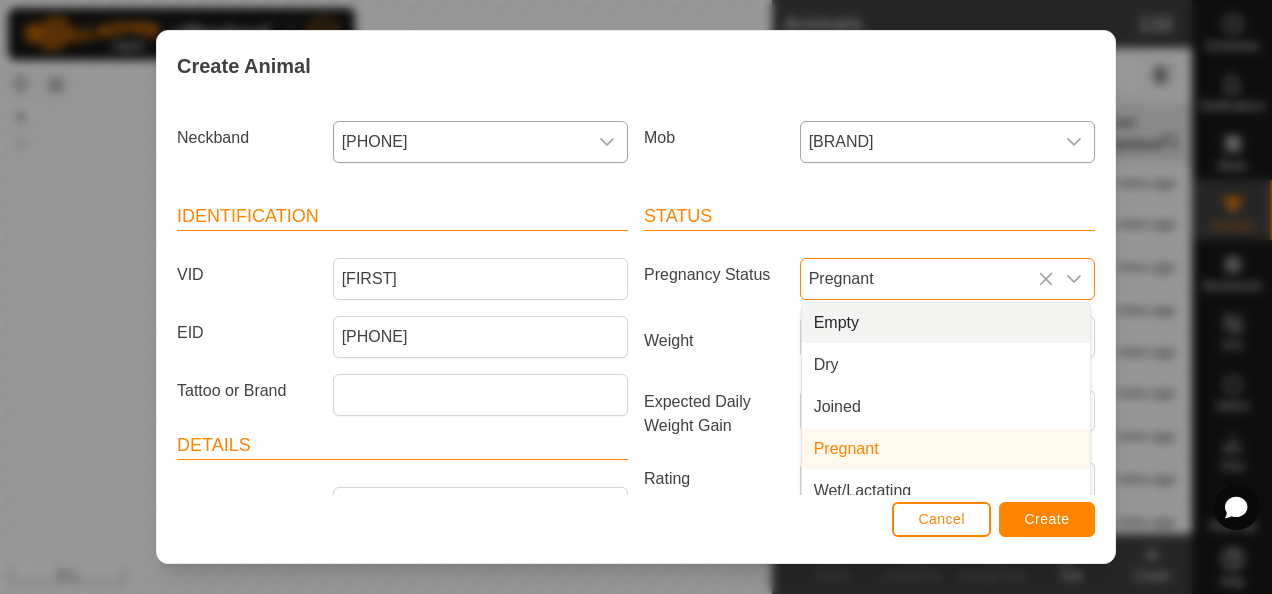 click on "Empty" at bounding box center (946, 323) 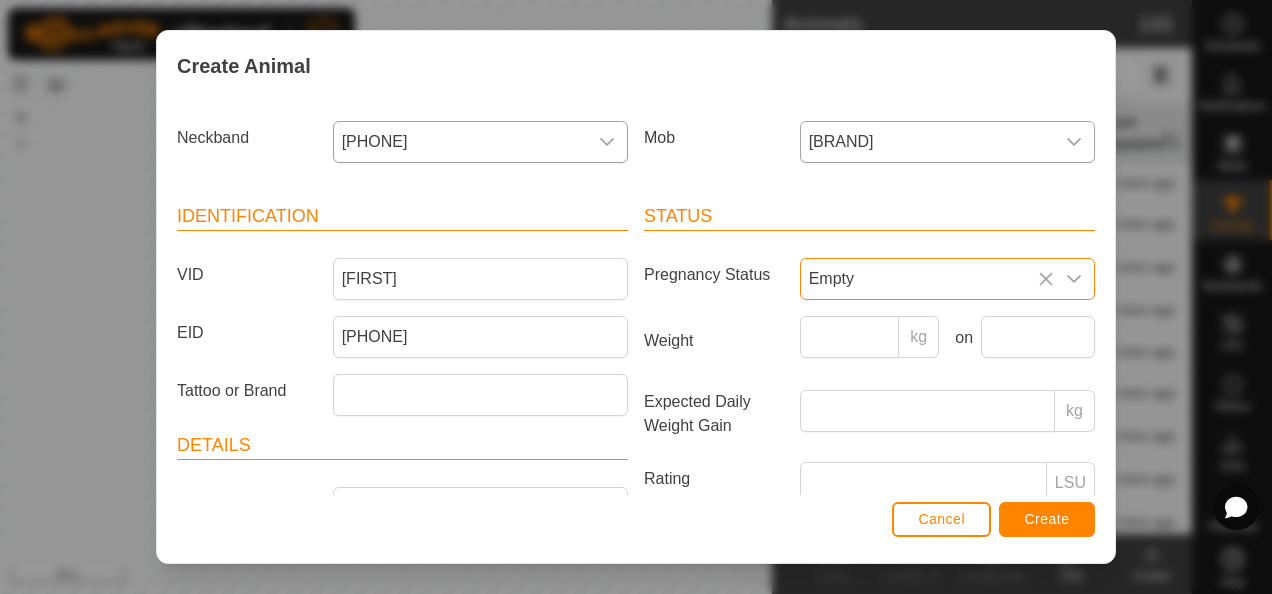 click on "Empty" at bounding box center [927, 279] 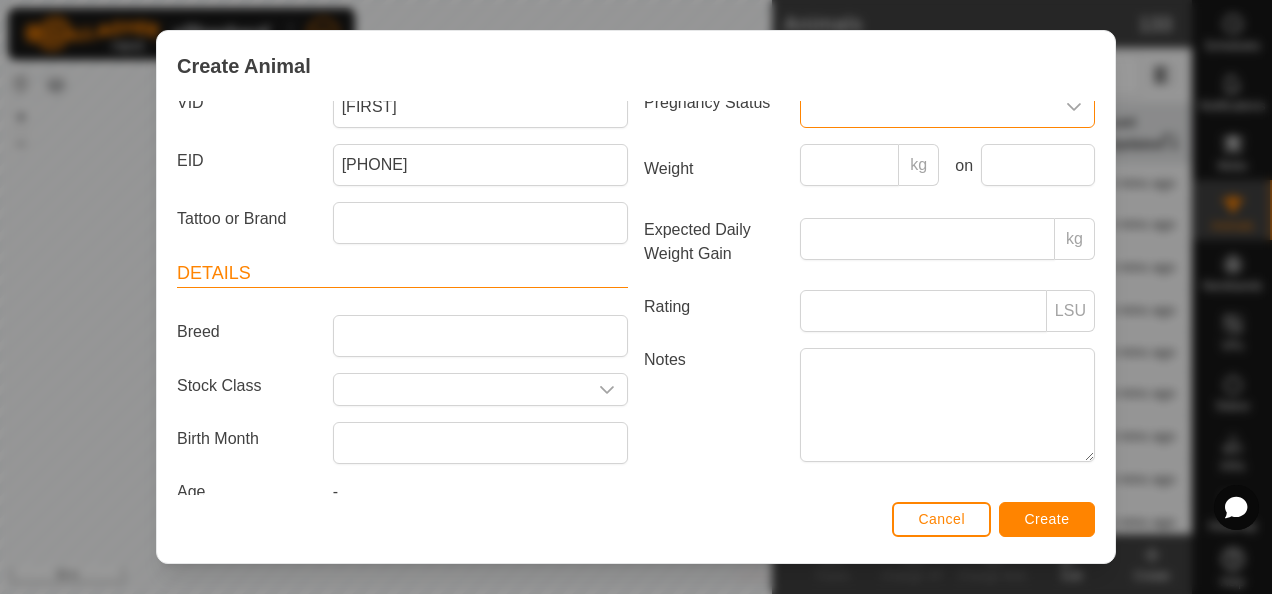 scroll, scrollTop: 200, scrollLeft: 0, axis: vertical 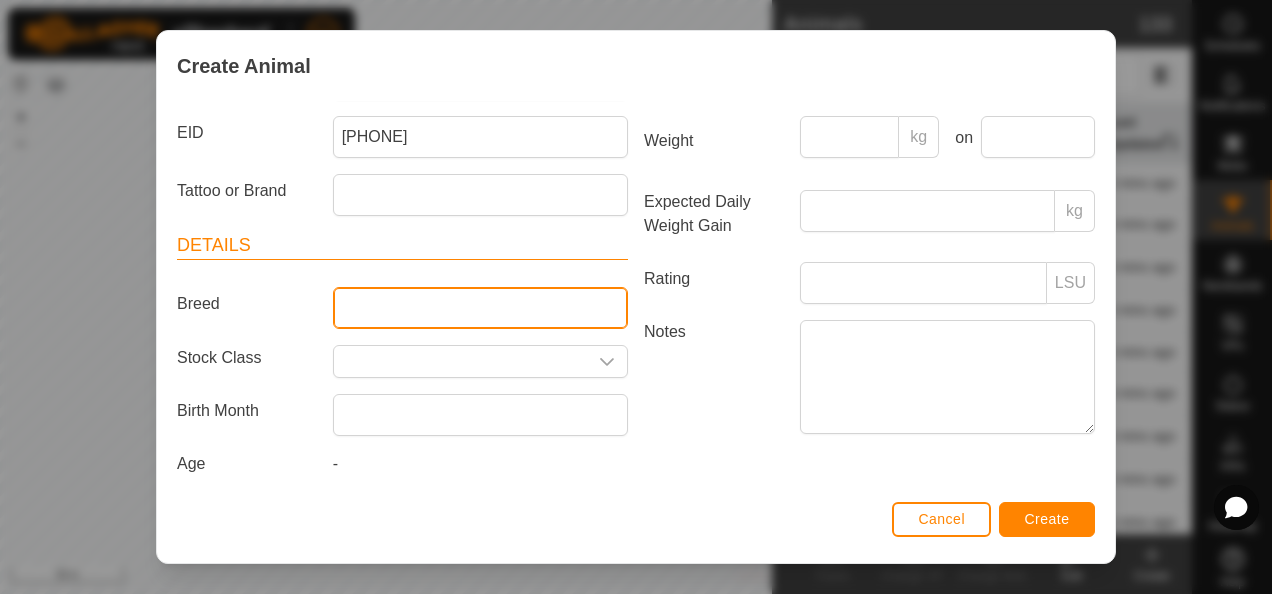 click on "Breed" at bounding box center (480, 308) 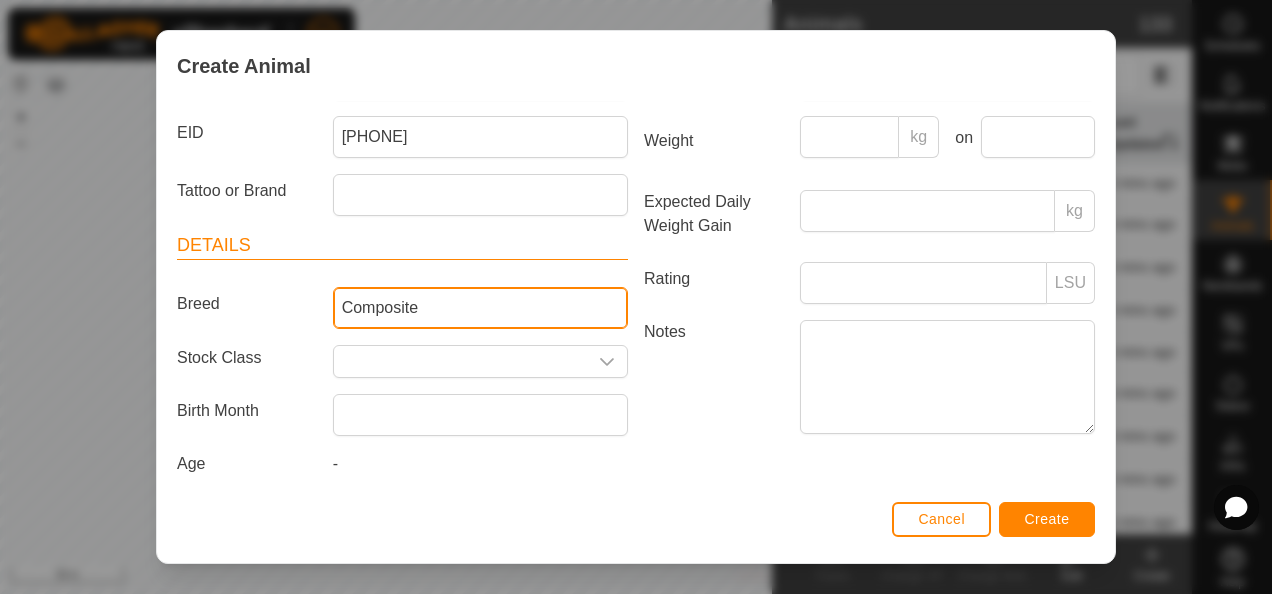 type on "[BRAND]" 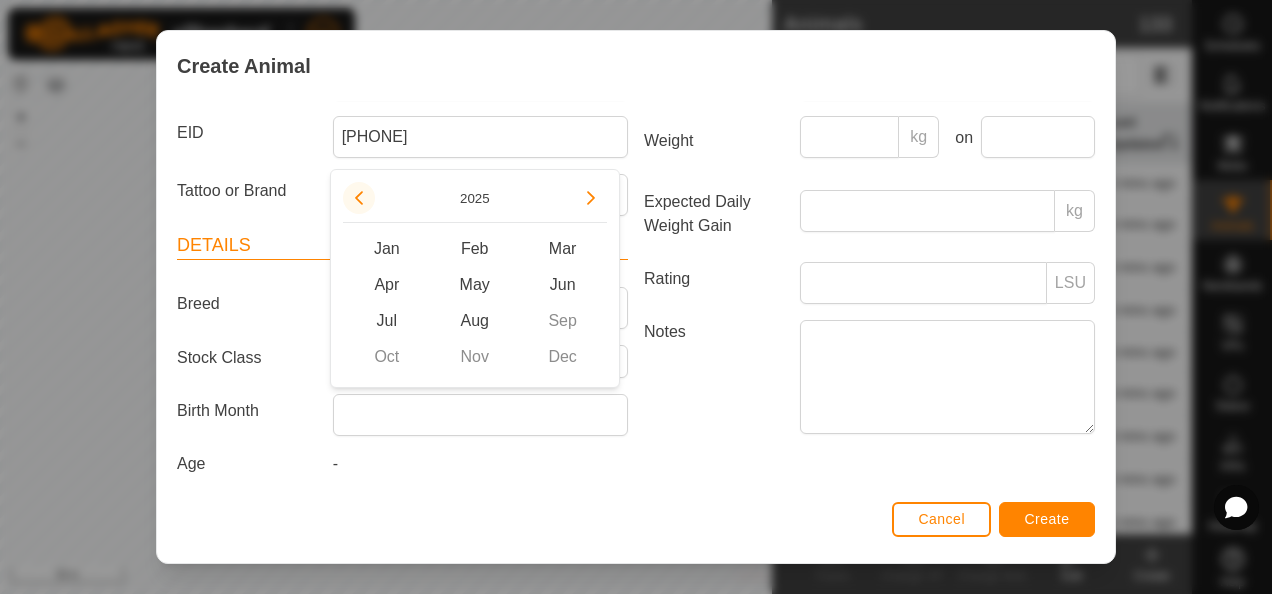 click at bounding box center (359, 198) 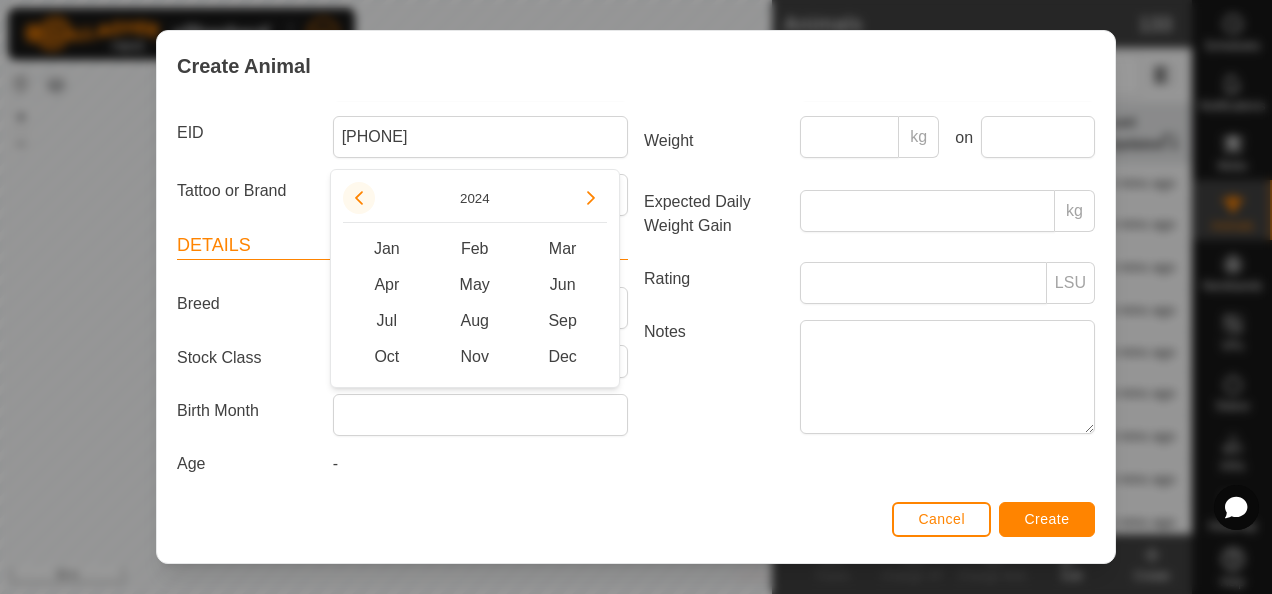click at bounding box center (359, 198) 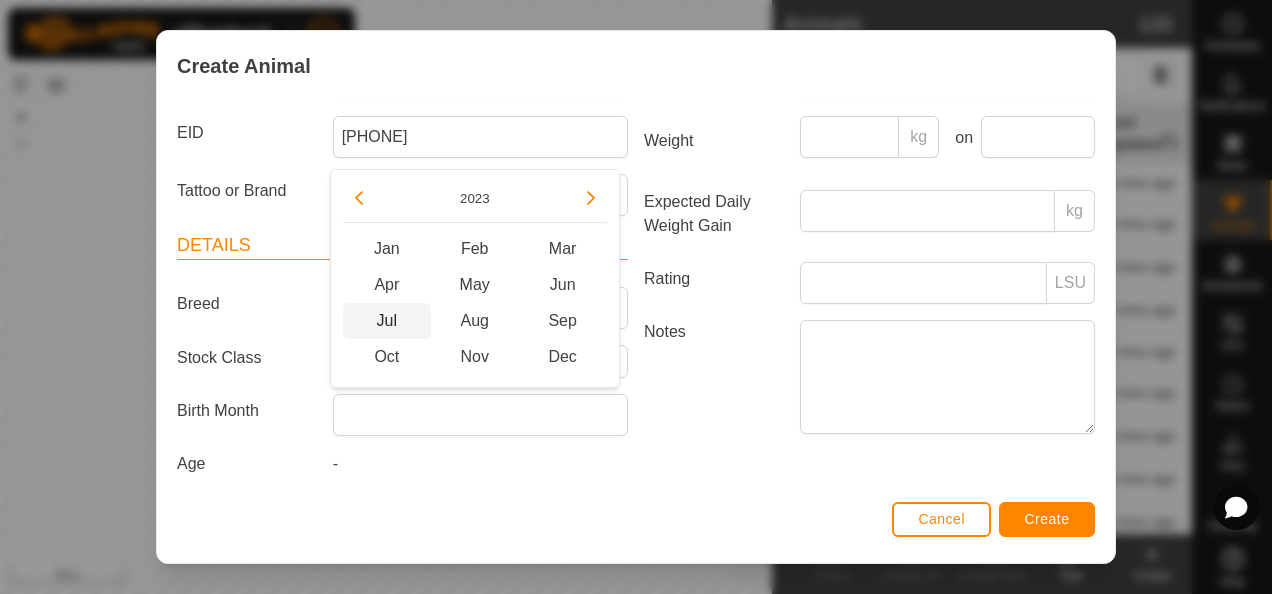 click on "Jul" at bounding box center [387, 321] 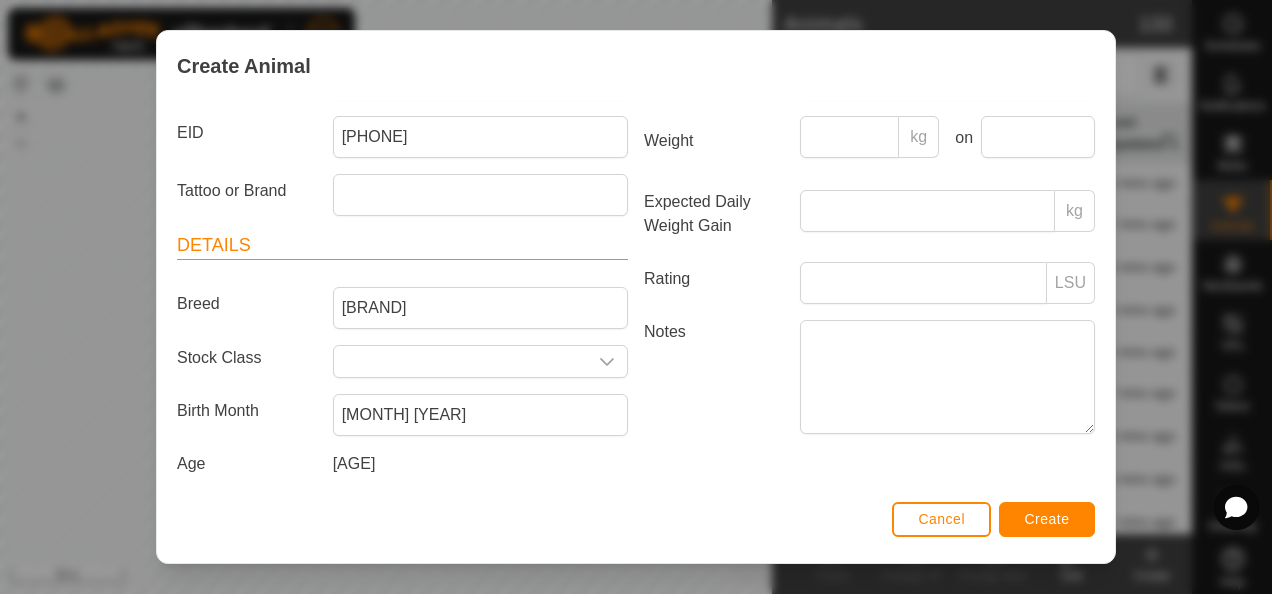 click on "Status Pregnancy Status   Weight kg on Expected Daily Weight Gain kg Rating LSU Notes" at bounding box center [869, 243] 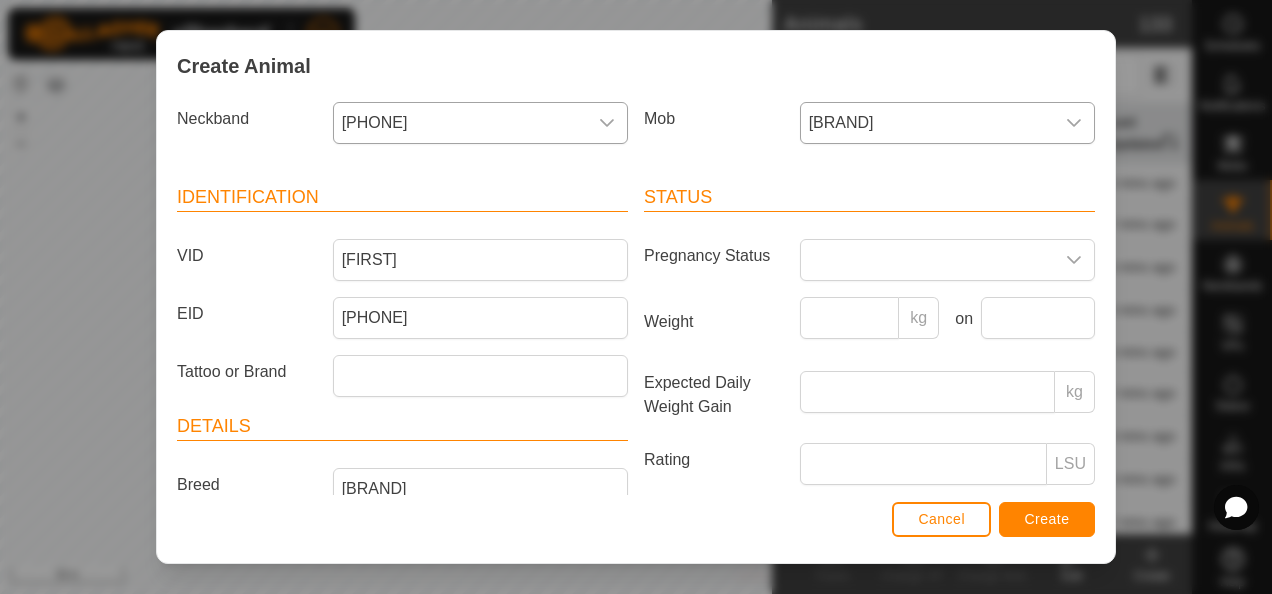 scroll, scrollTop: 0, scrollLeft: 0, axis: both 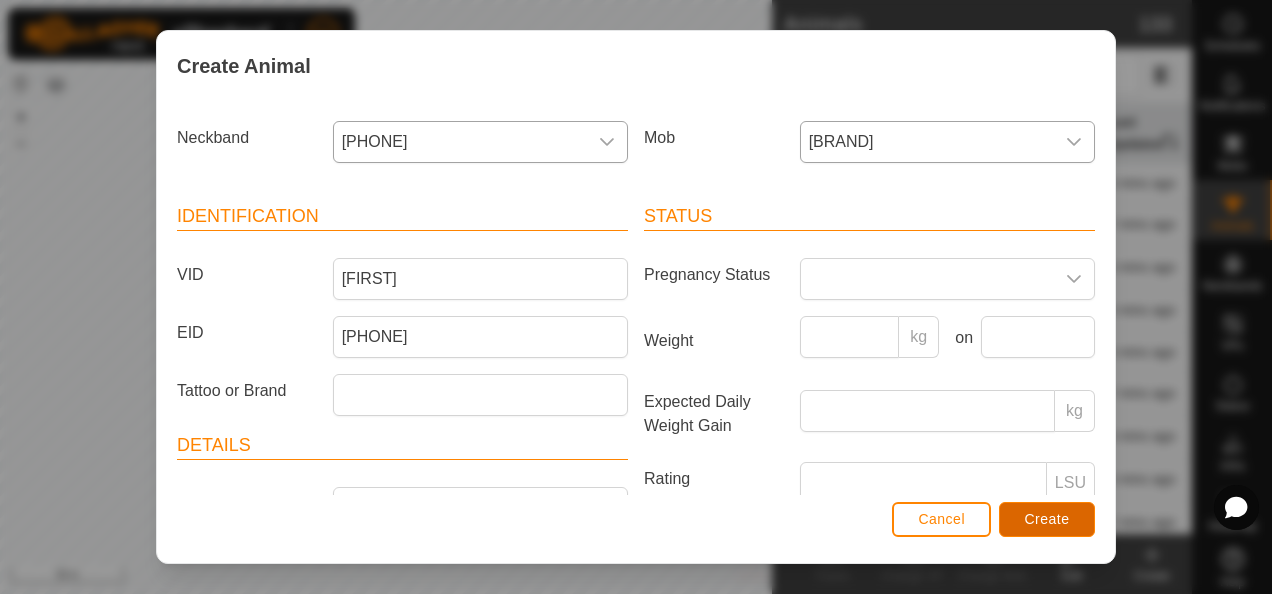 click on "Create" at bounding box center (1047, 519) 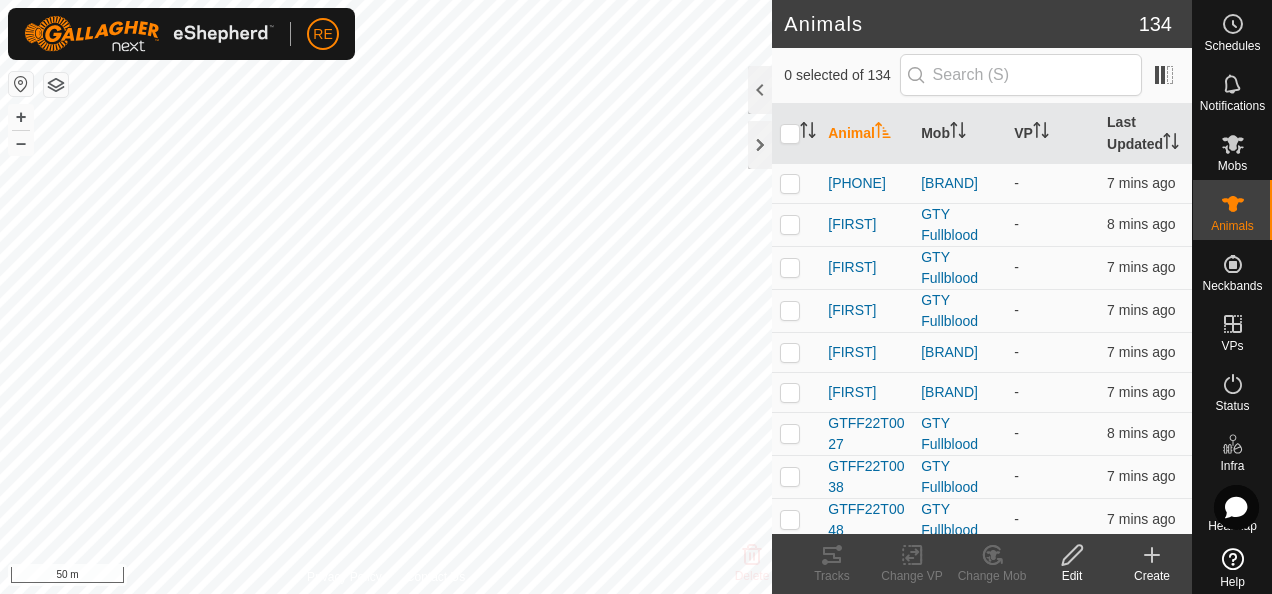 click on "Create" 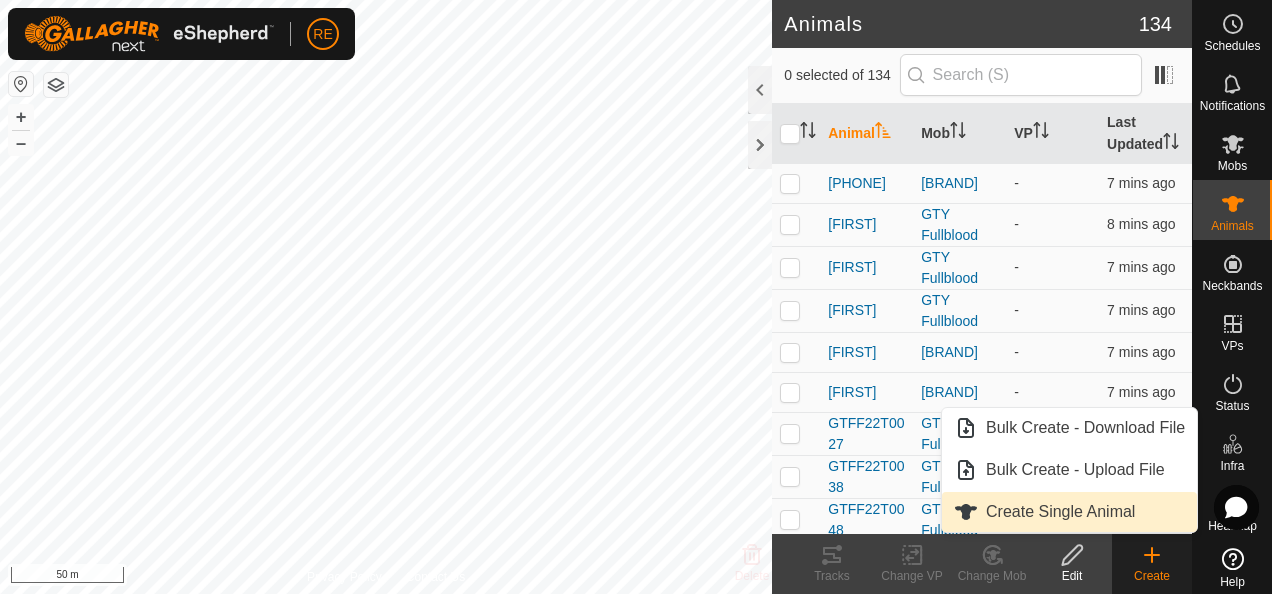 click on "Create Single Animal" at bounding box center (1069, 512) 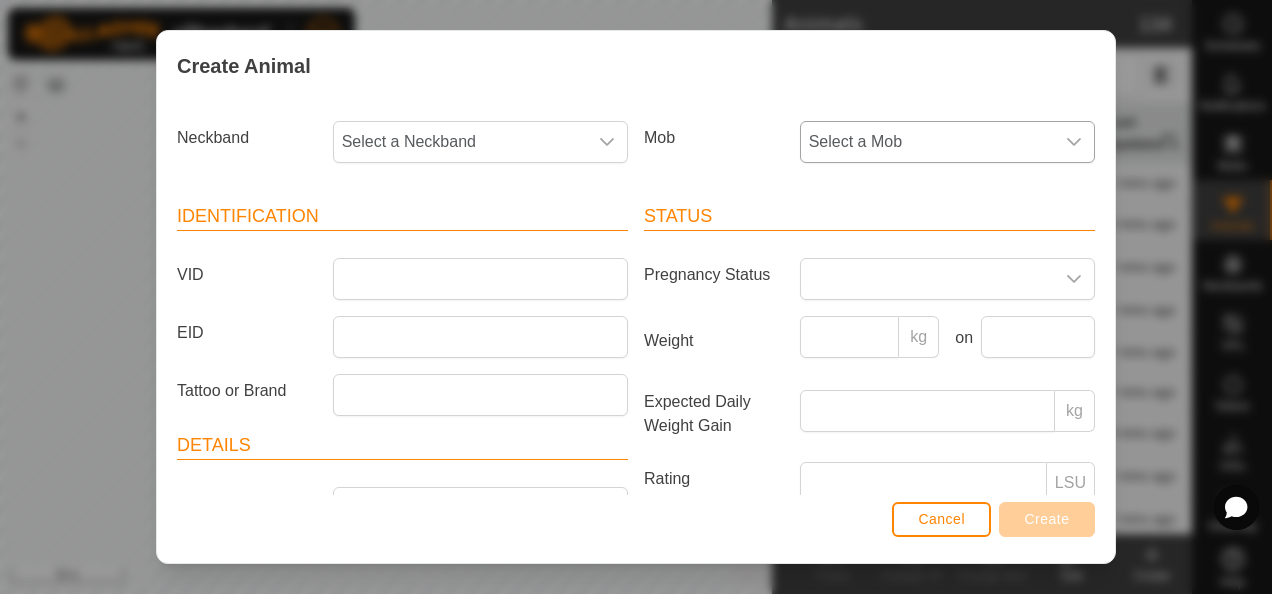 click 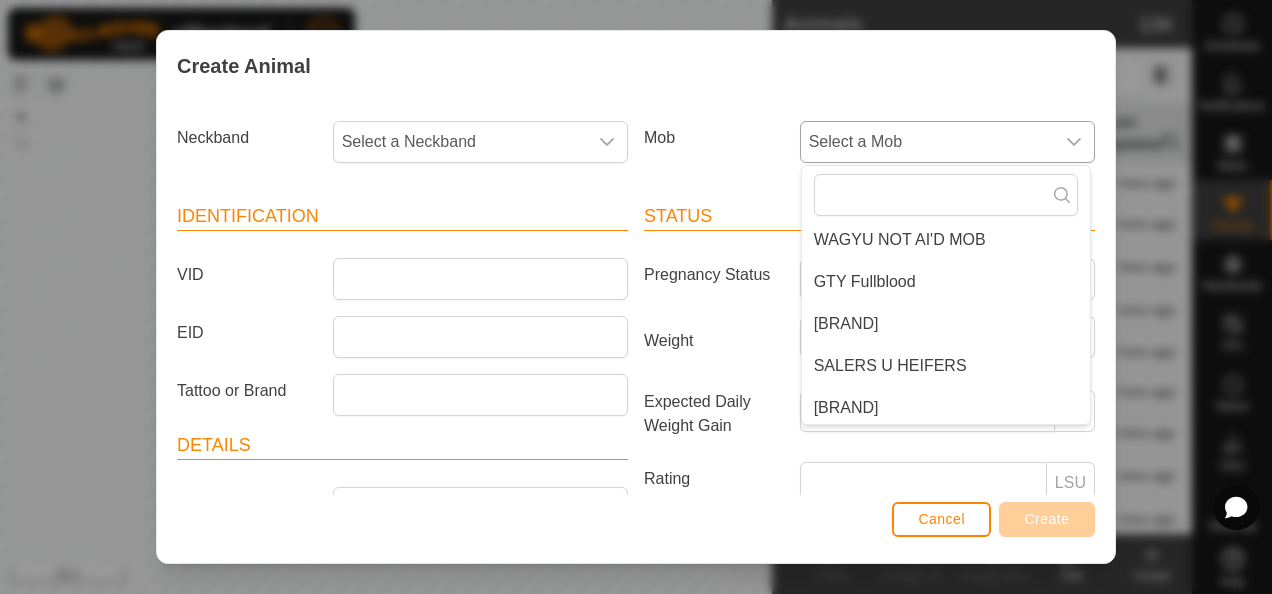 scroll, scrollTop: 145, scrollLeft: 0, axis: vertical 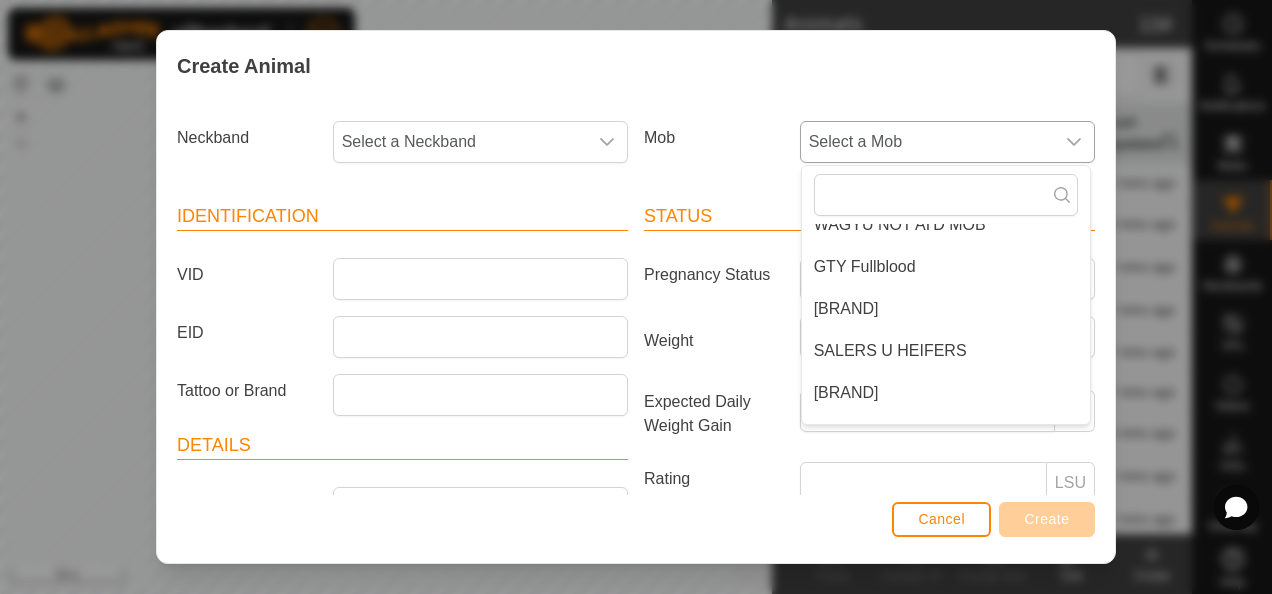 click on "[BRAND]" at bounding box center (946, 393) 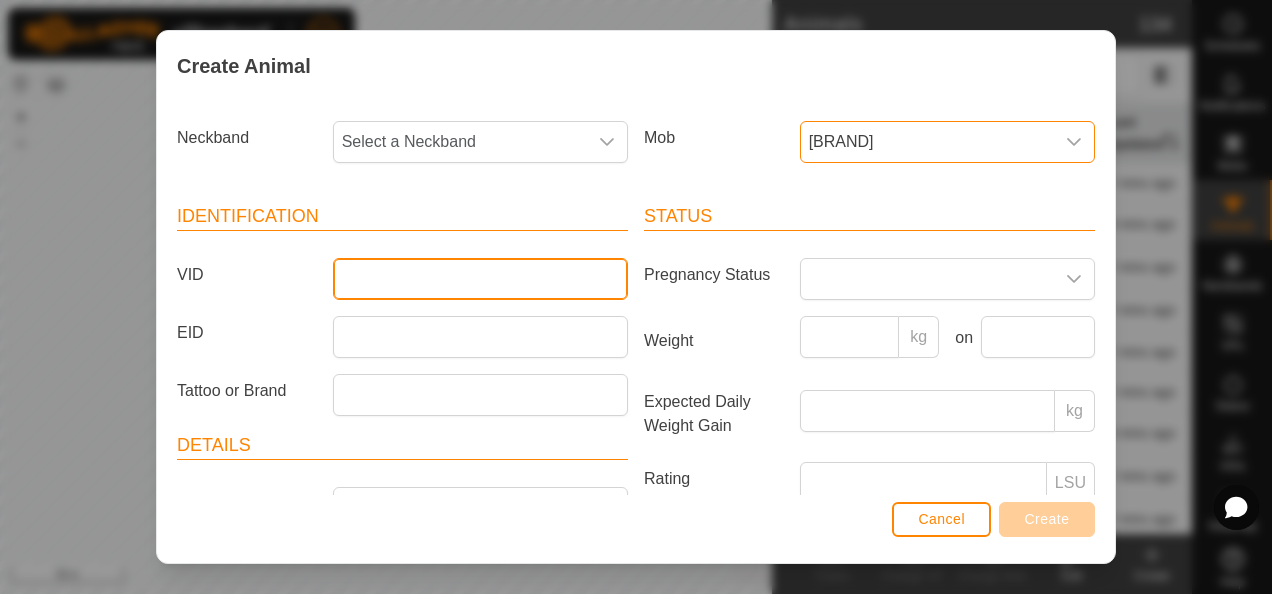 click on "VID" at bounding box center (480, 279) 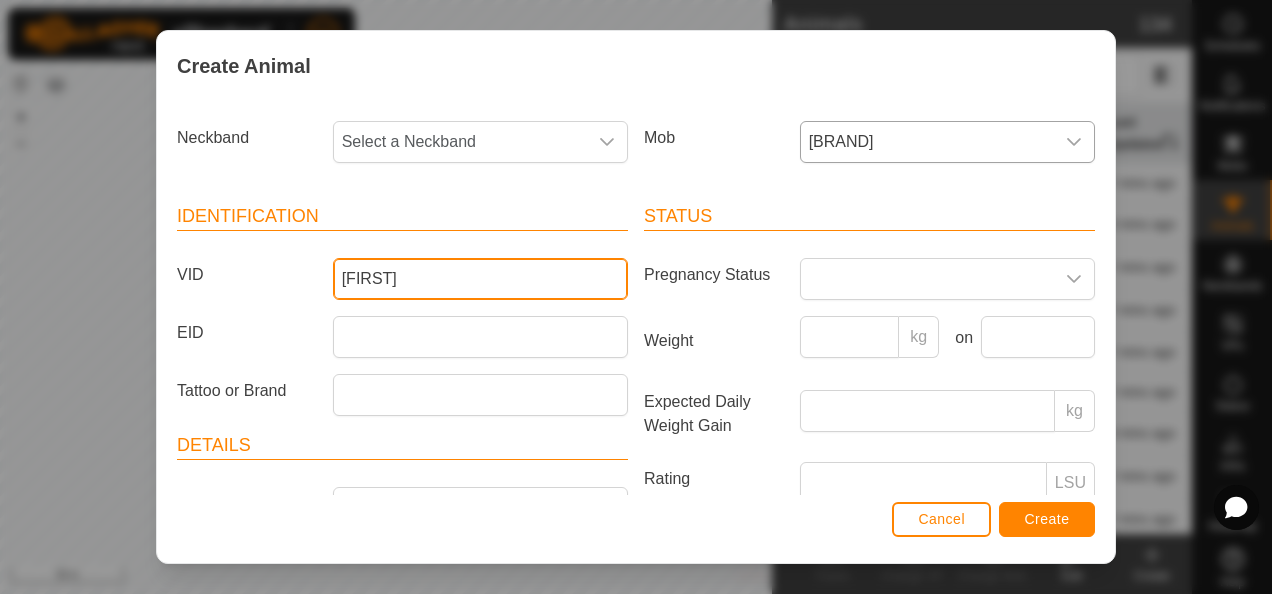 type on "[FIRST]" 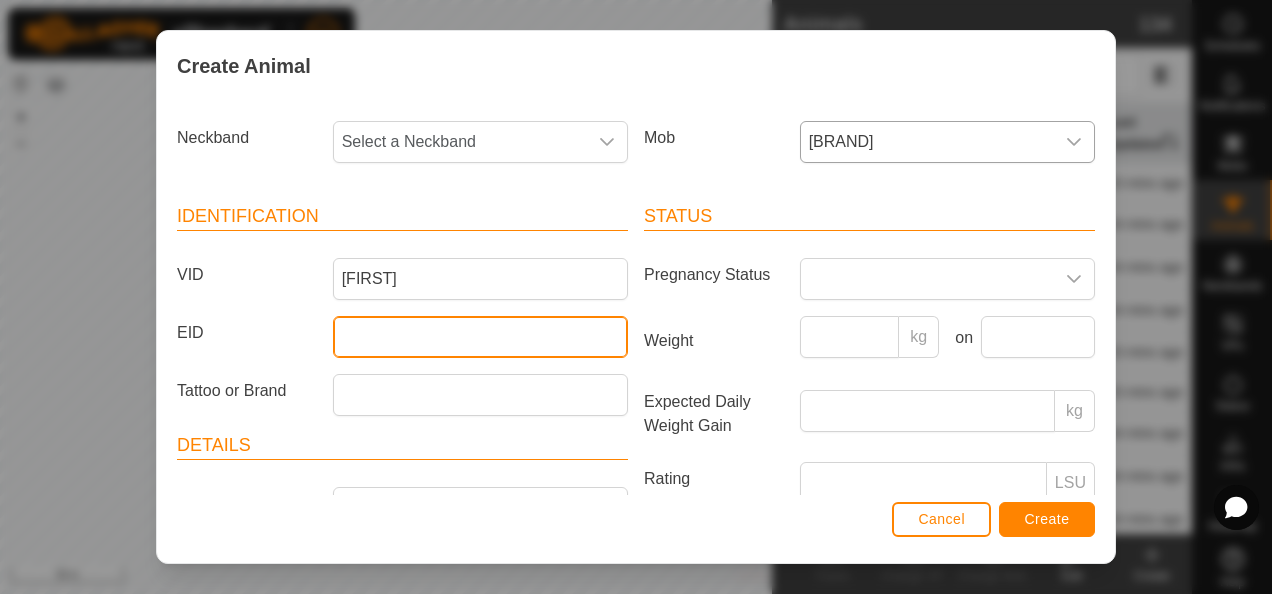 click on "EID" at bounding box center (480, 337) 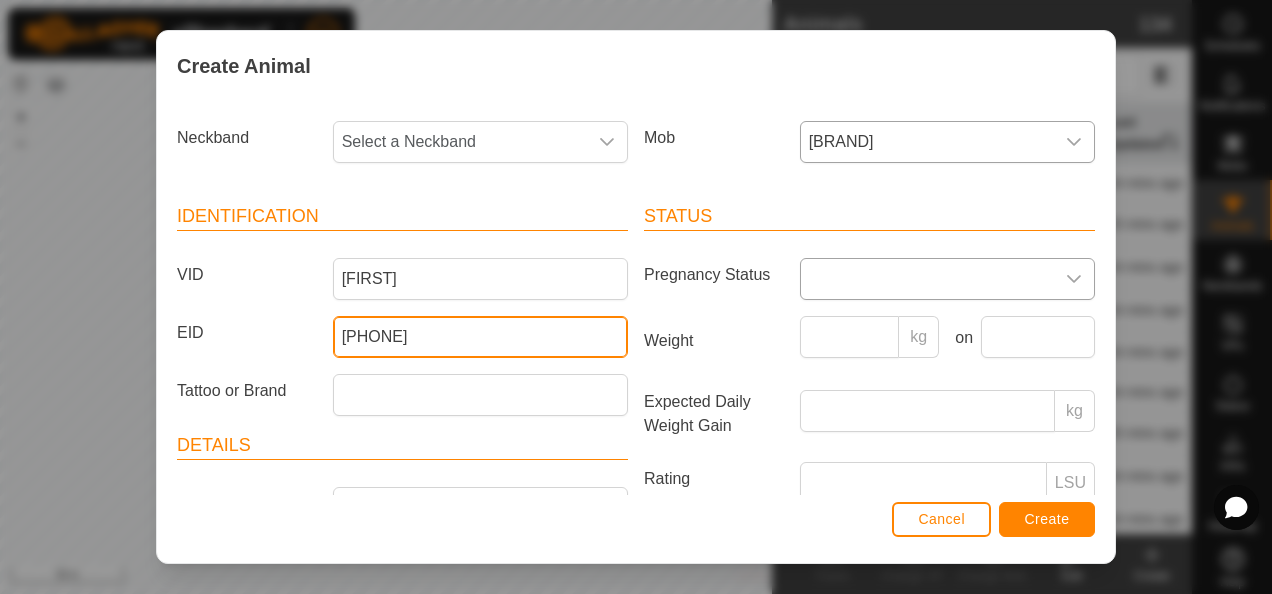 type on "[PHONE]" 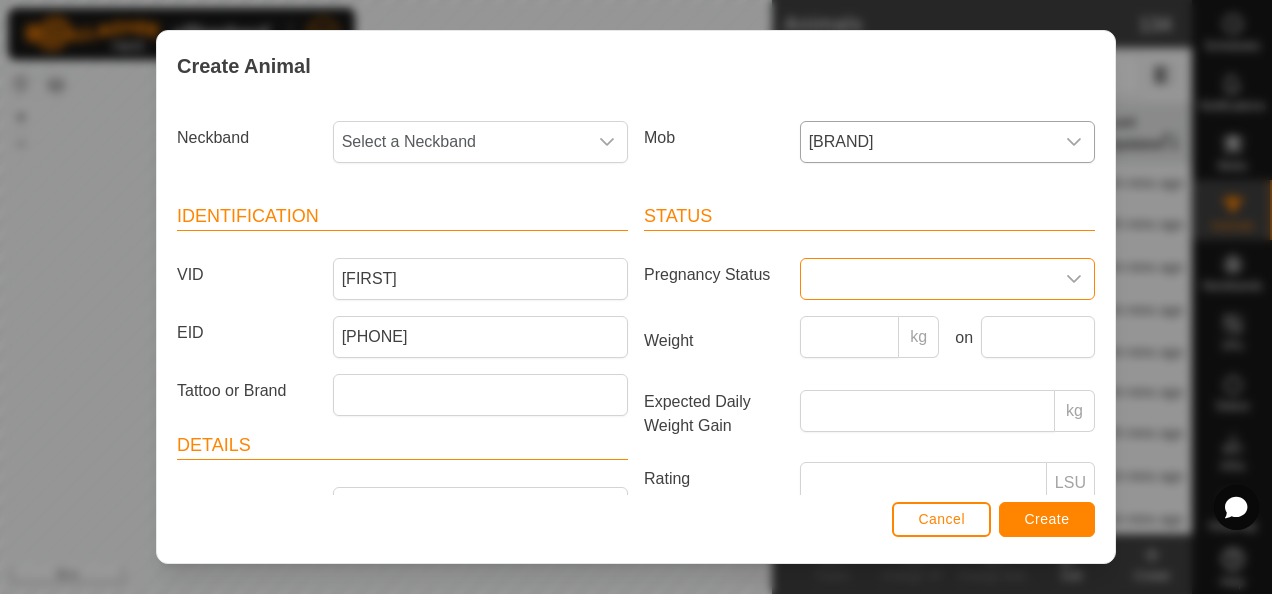 click at bounding box center [927, 279] 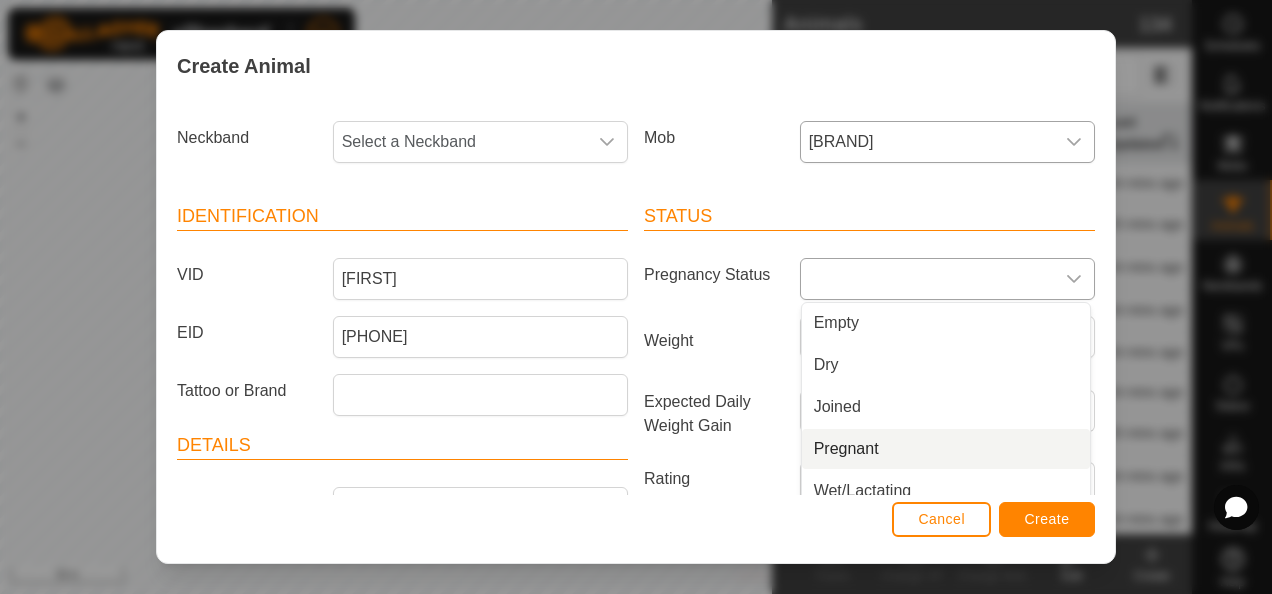 click on "Pregnant" at bounding box center [946, 449] 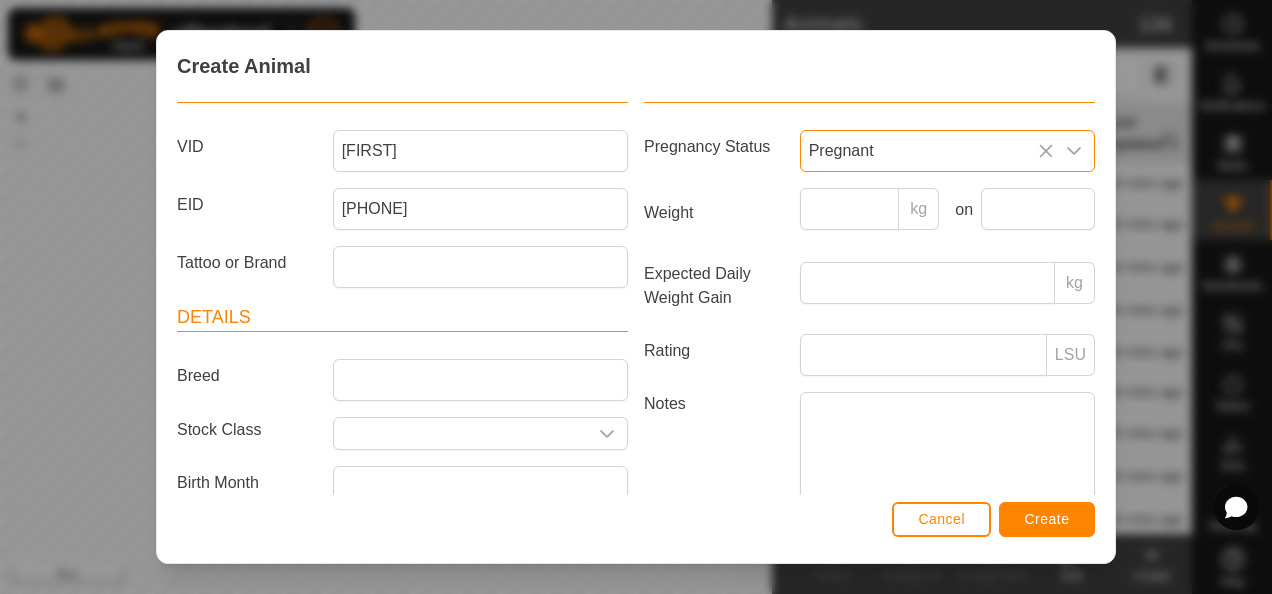 scroll, scrollTop: 132, scrollLeft: 0, axis: vertical 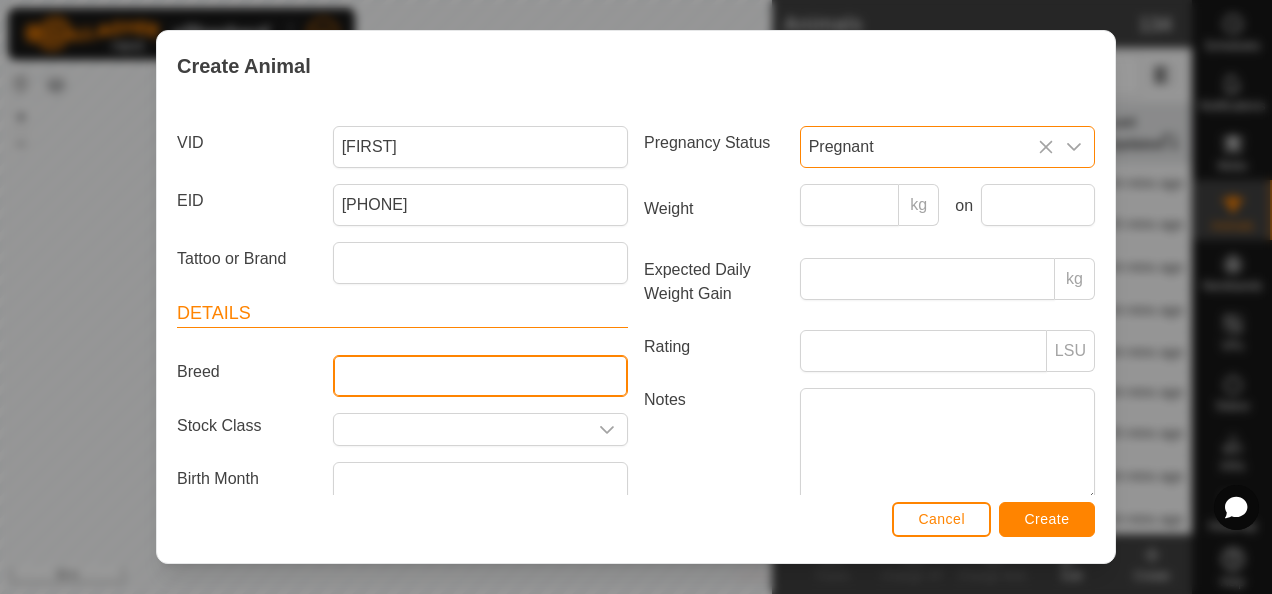 click on "Breed" at bounding box center (480, 376) 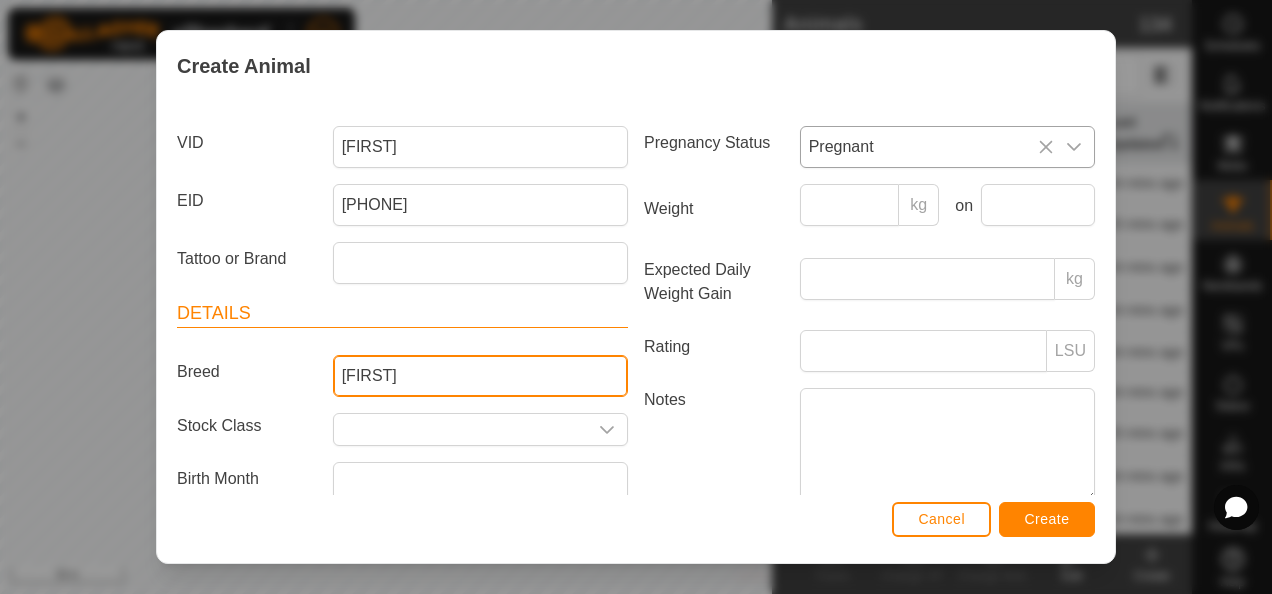 type on "Wagyu" 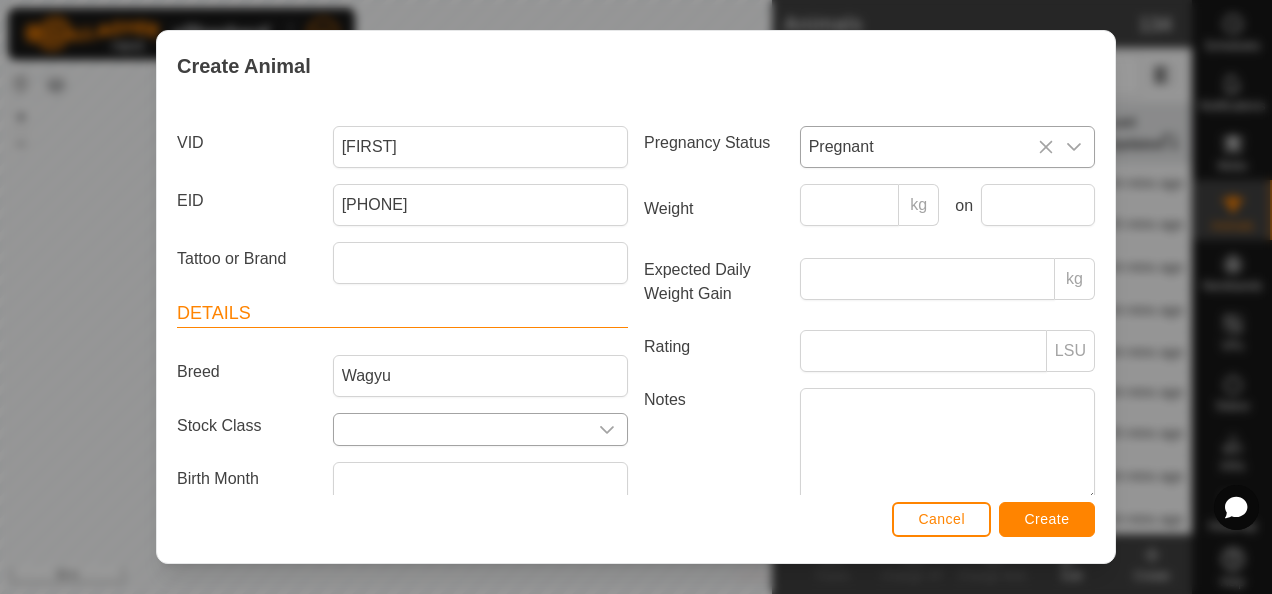 click 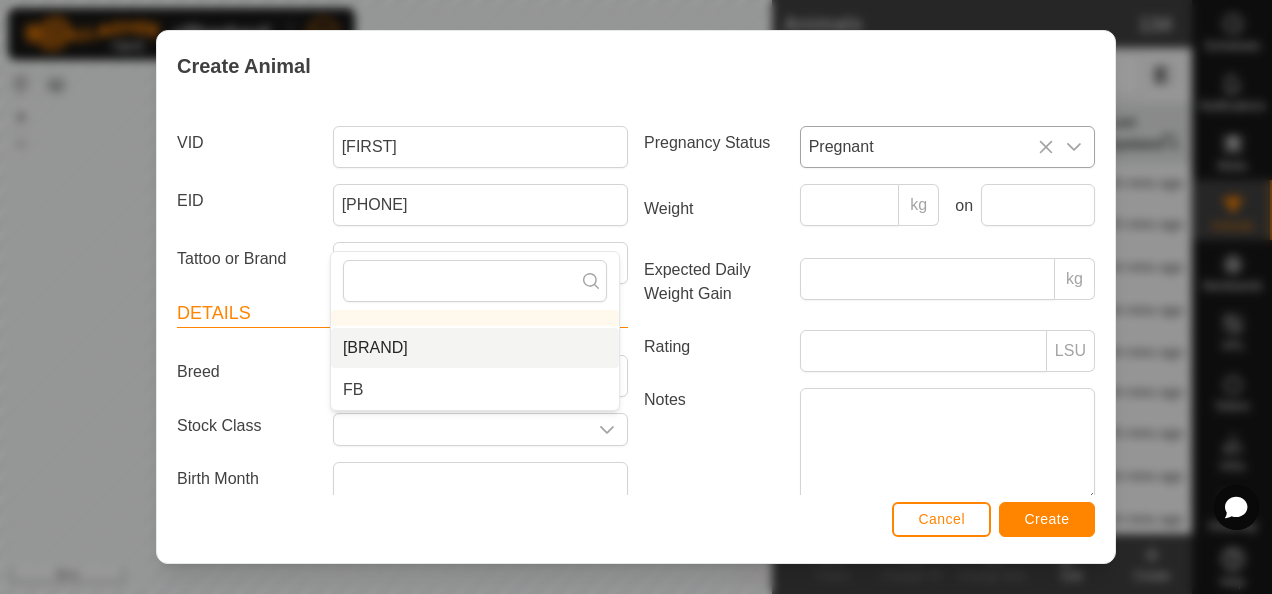 click on "[BRAND]" at bounding box center [475, 348] 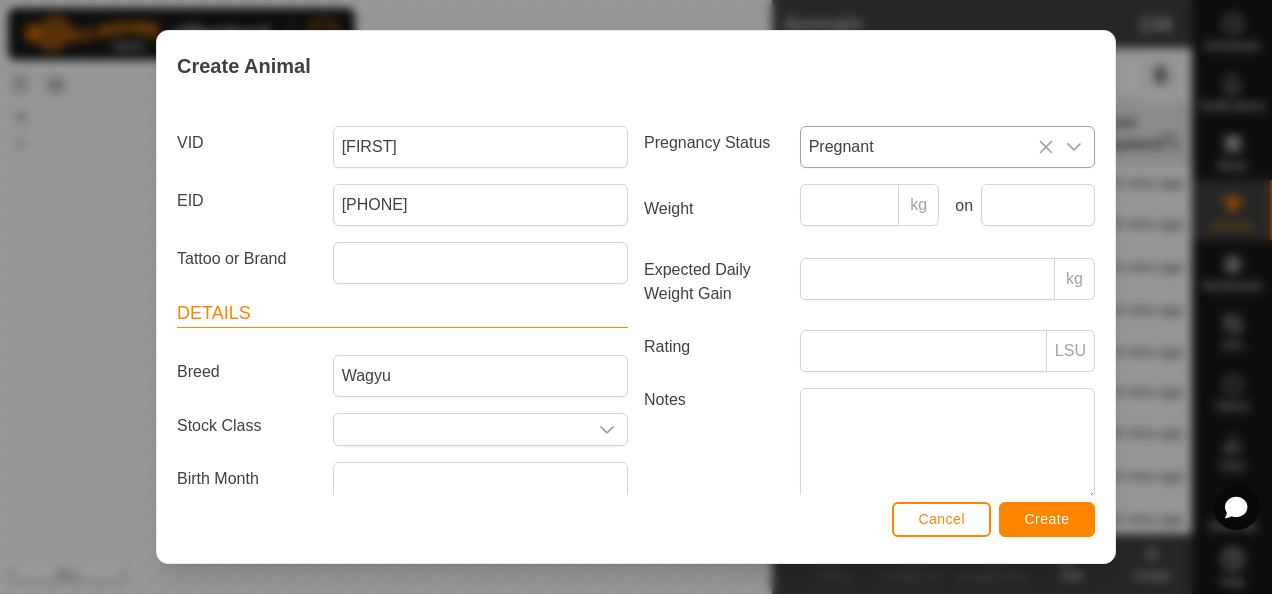 type on "[BRAND]" 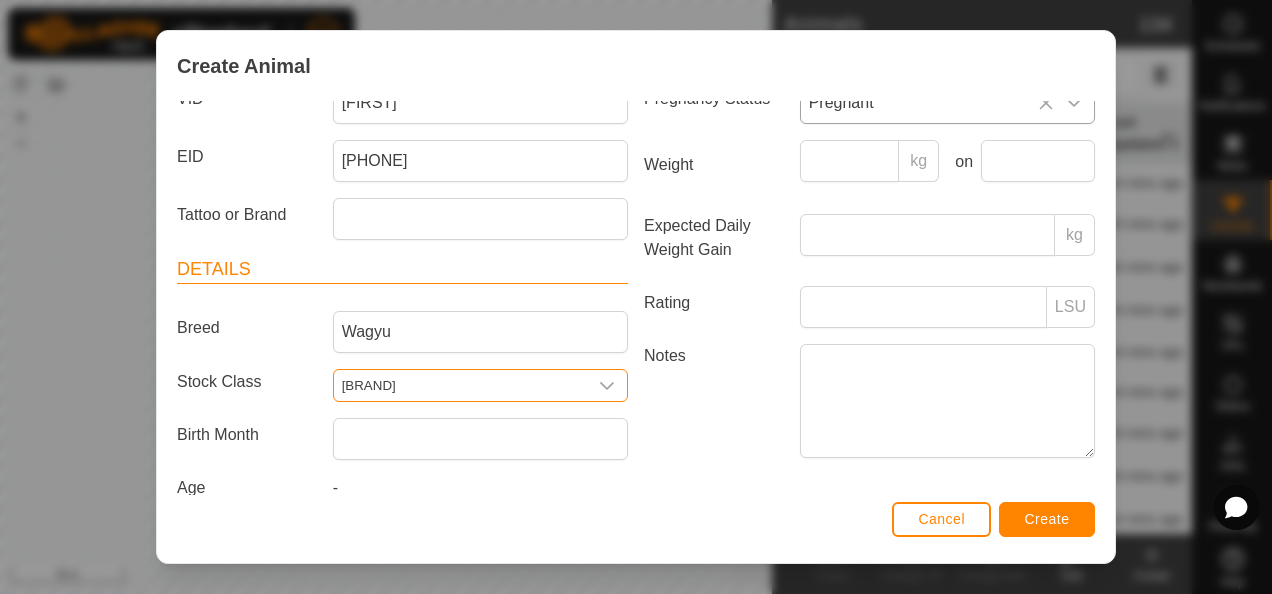 scroll, scrollTop: 207, scrollLeft: 0, axis: vertical 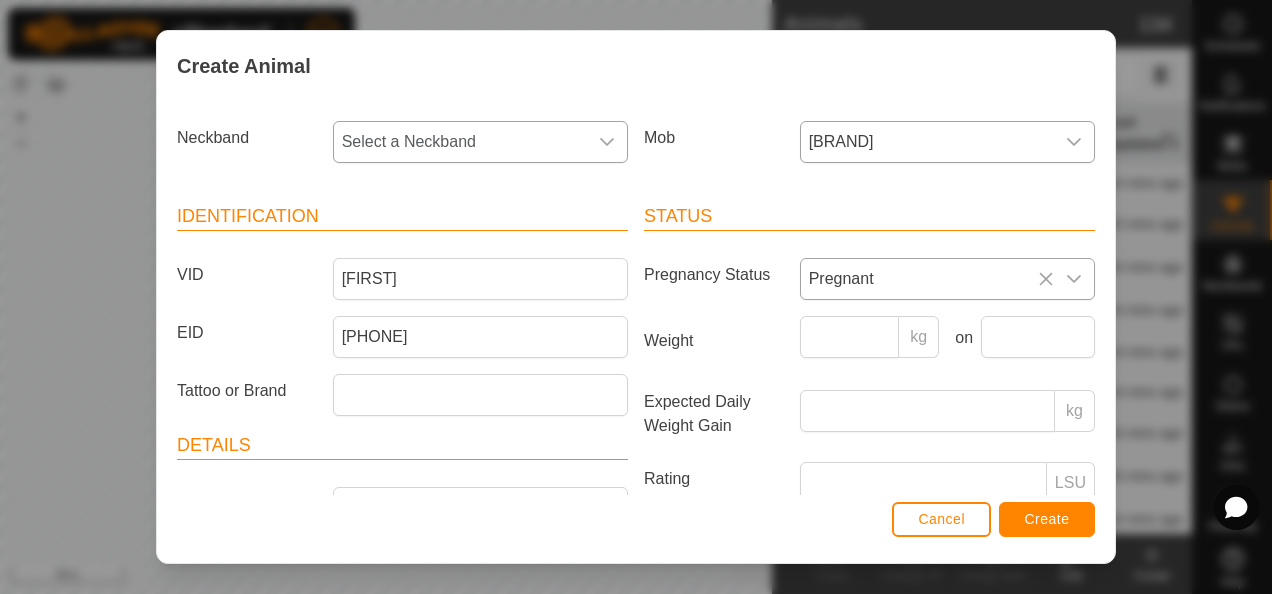 click on "Select a Neckband" at bounding box center (460, 142) 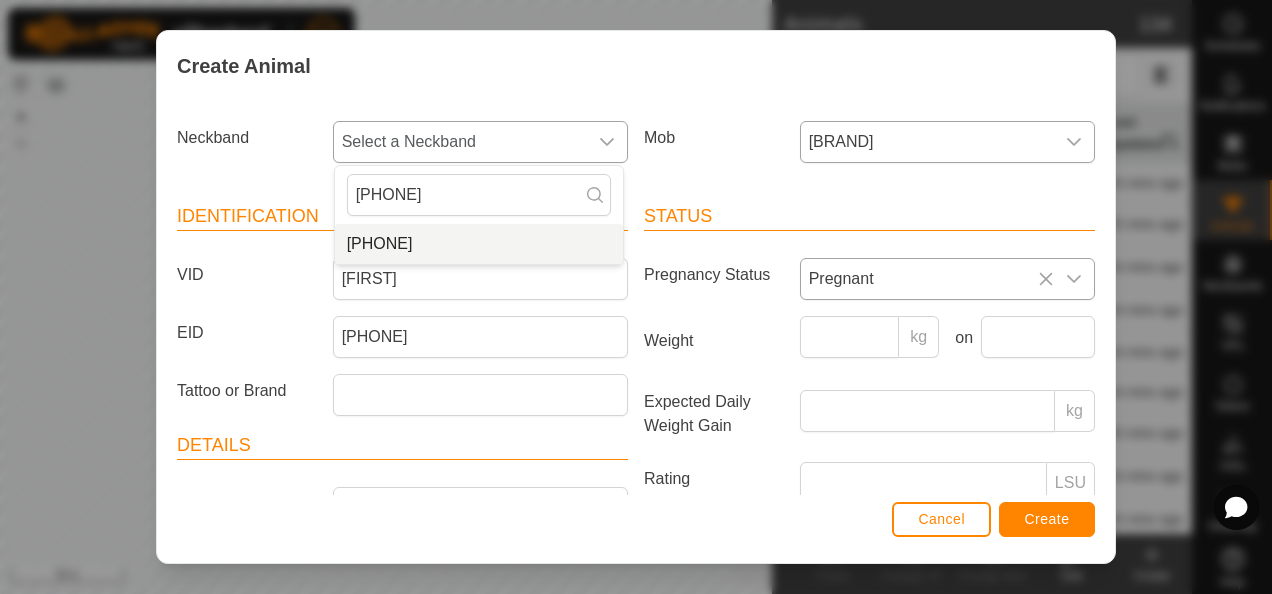 type on "[PHONE]" 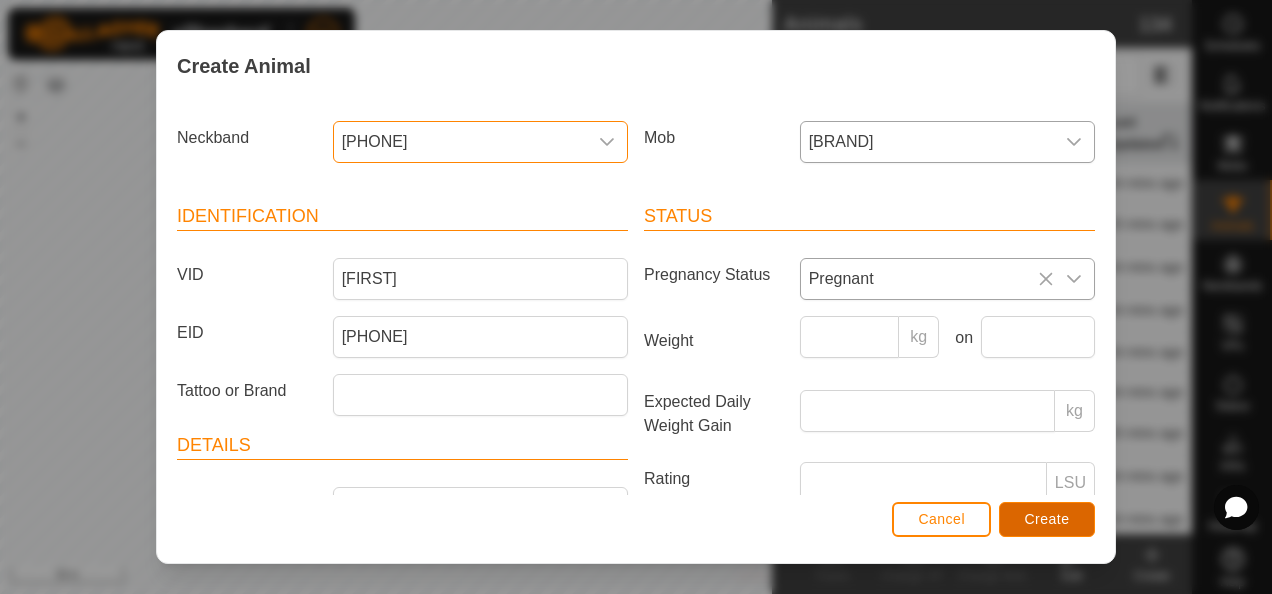 click on "Create" at bounding box center (1047, 519) 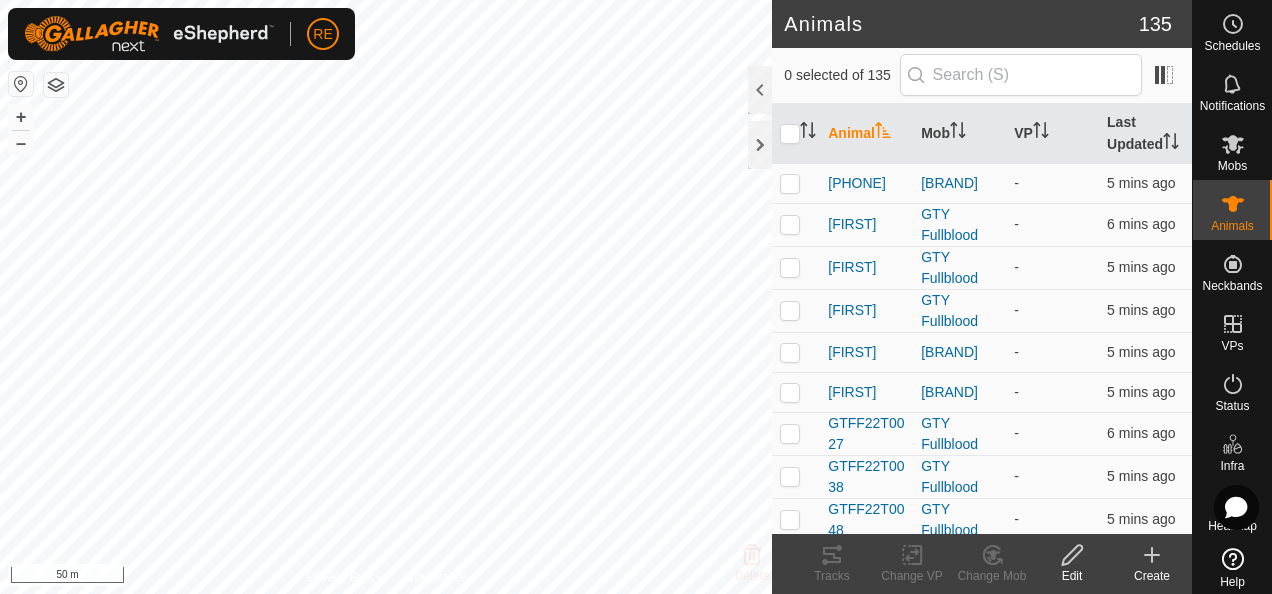 click 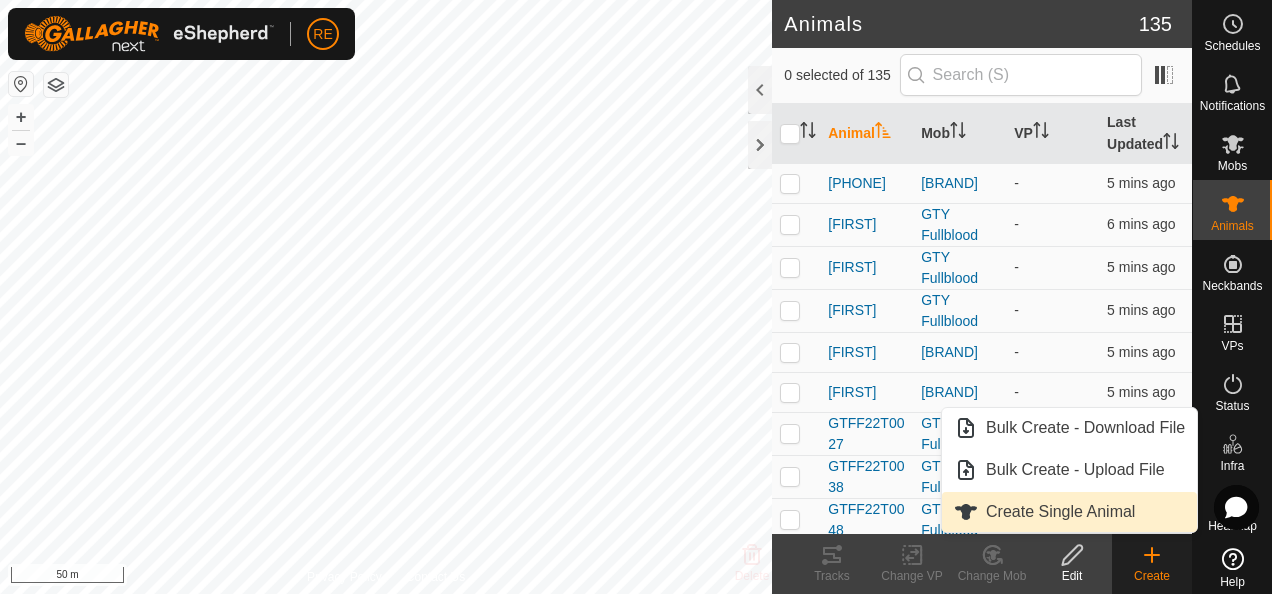 click on "Create Single Animal" at bounding box center [1069, 512] 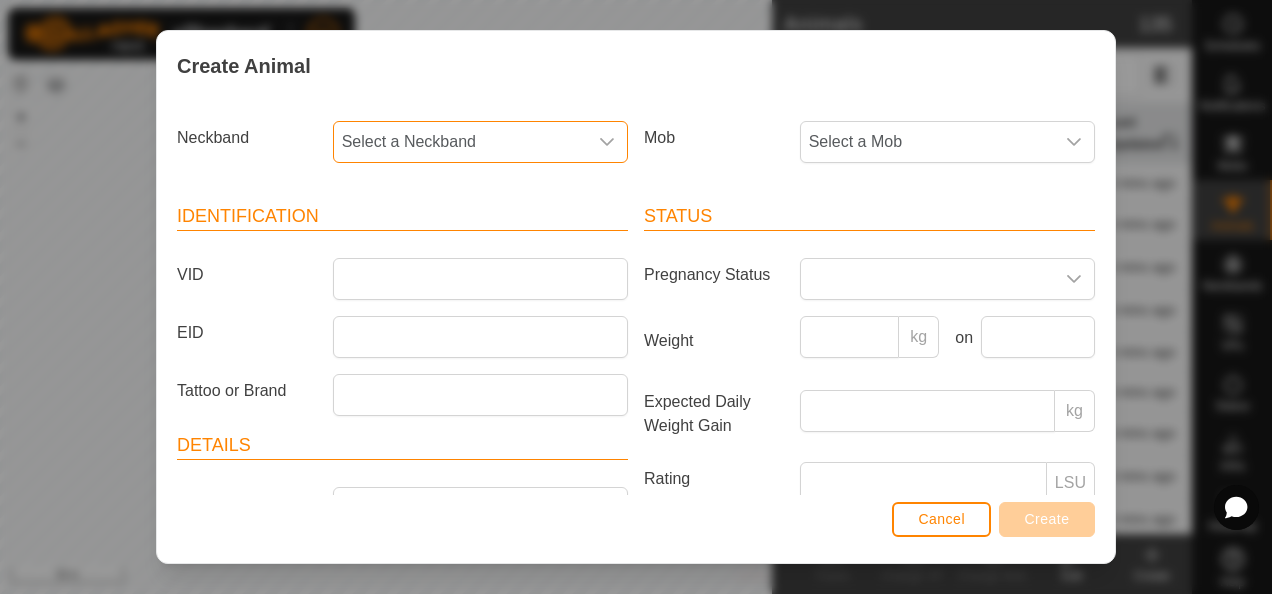 click on "Select a Neckband" at bounding box center [460, 142] 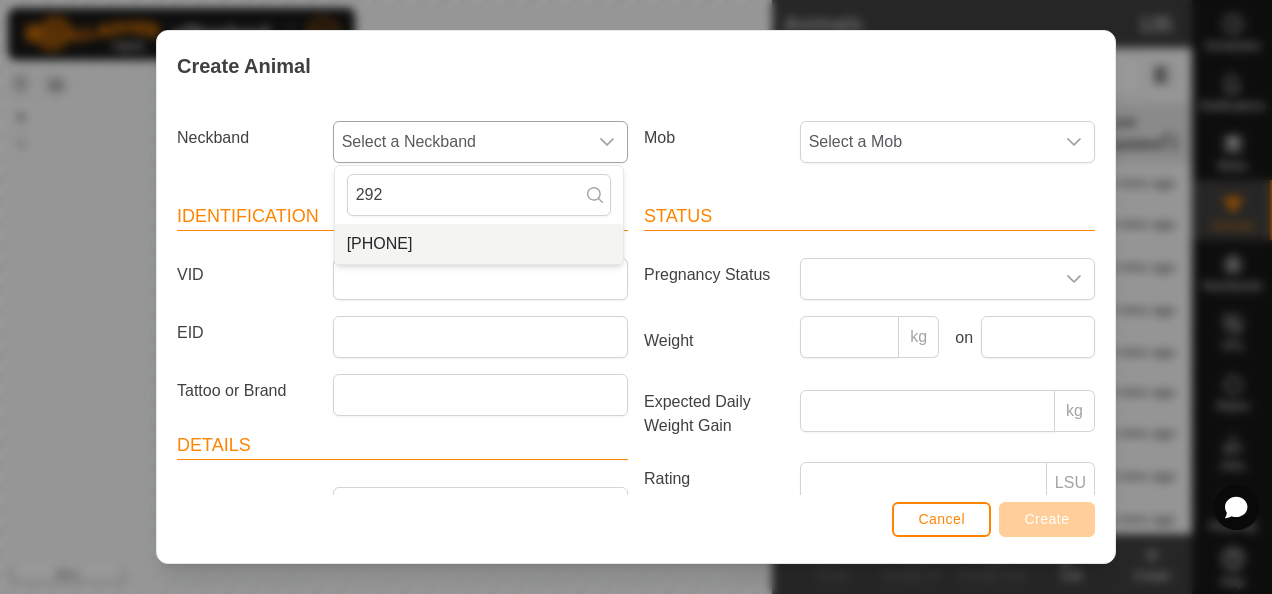 type on "292" 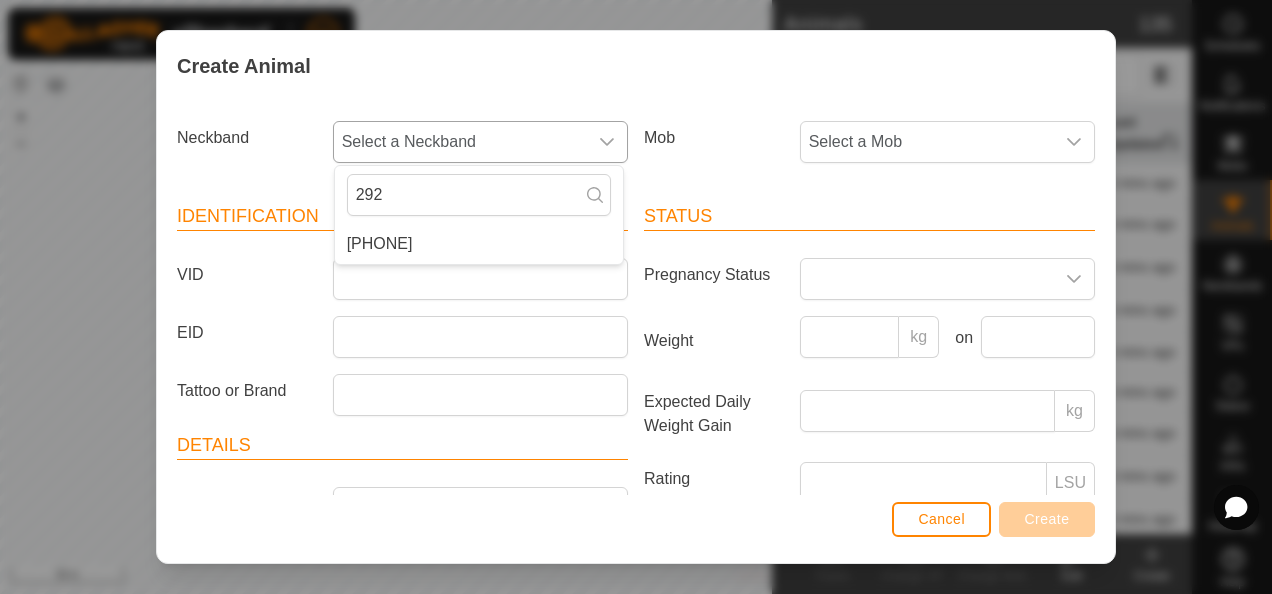 click on "[PHONE]" at bounding box center (479, 244) 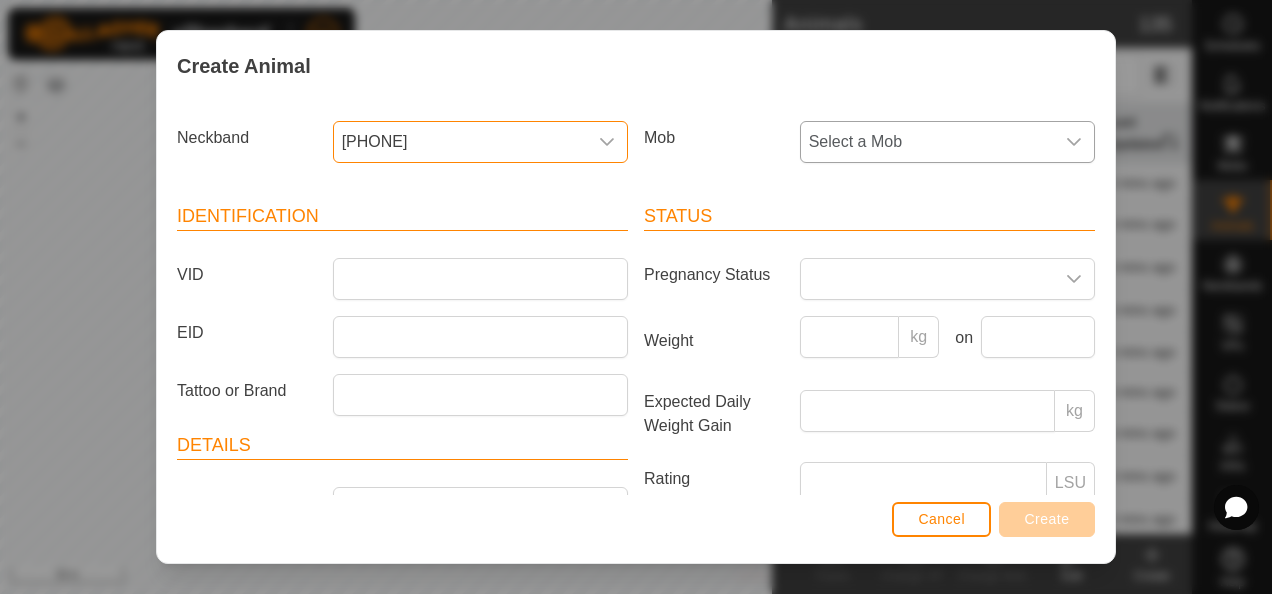 click on "Select a Mob" at bounding box center (927, 142) 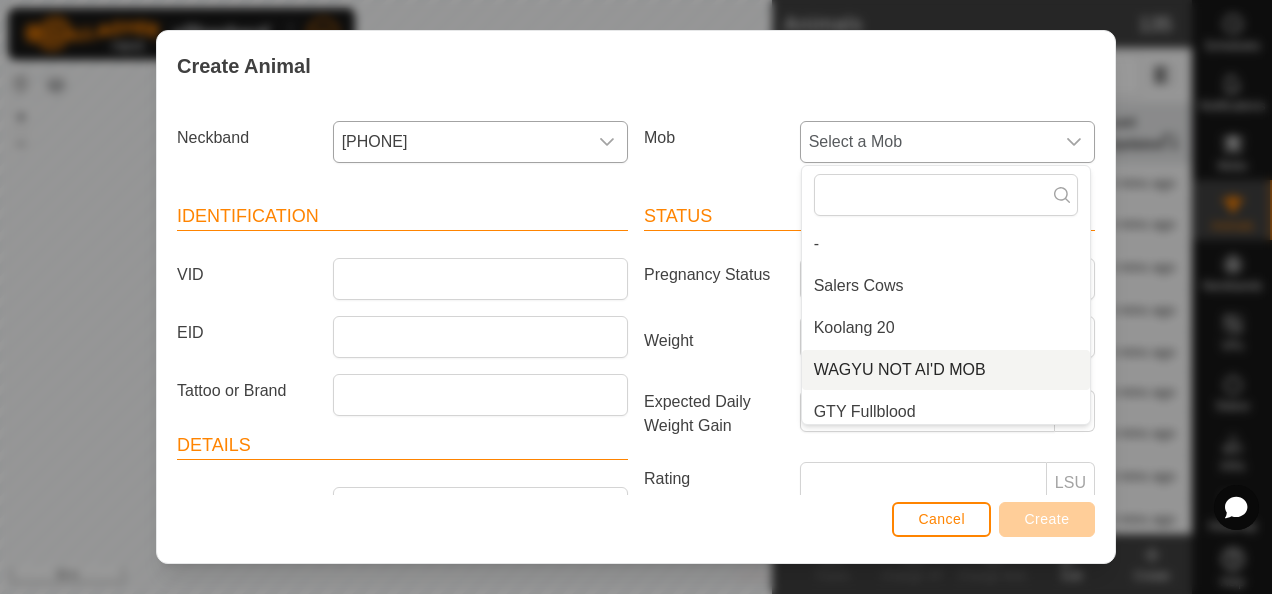 scroll, scrollTop: 8, scrollLeft: 0, axis: vertical 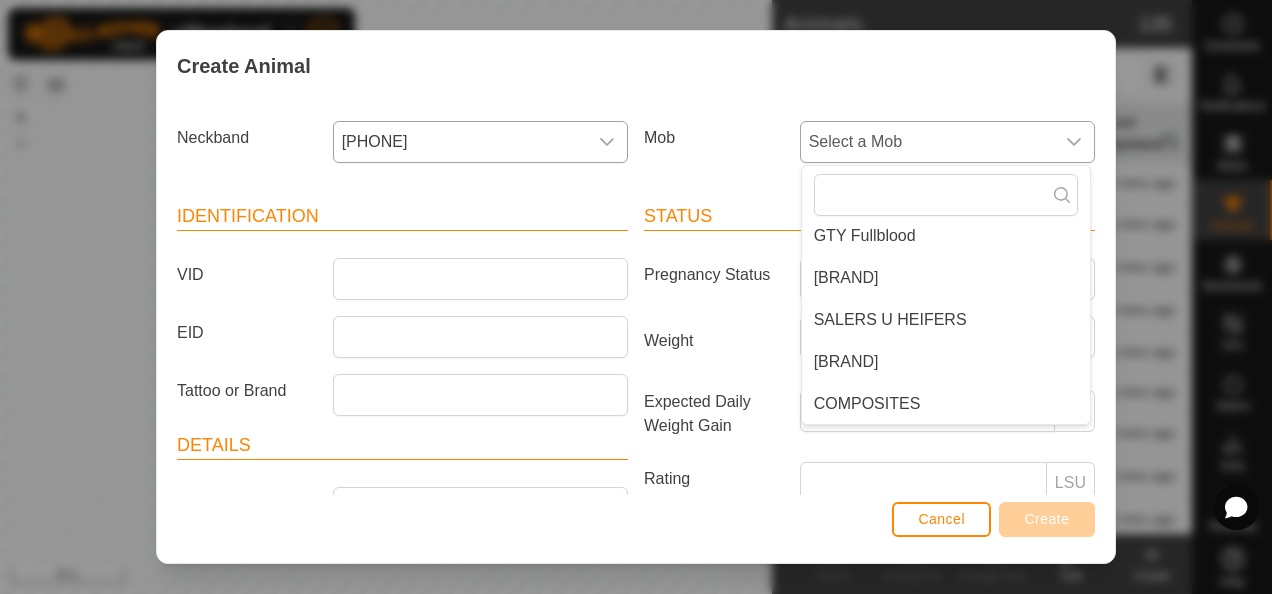 click on "[BRAND]" at bounding box center (946, 362) 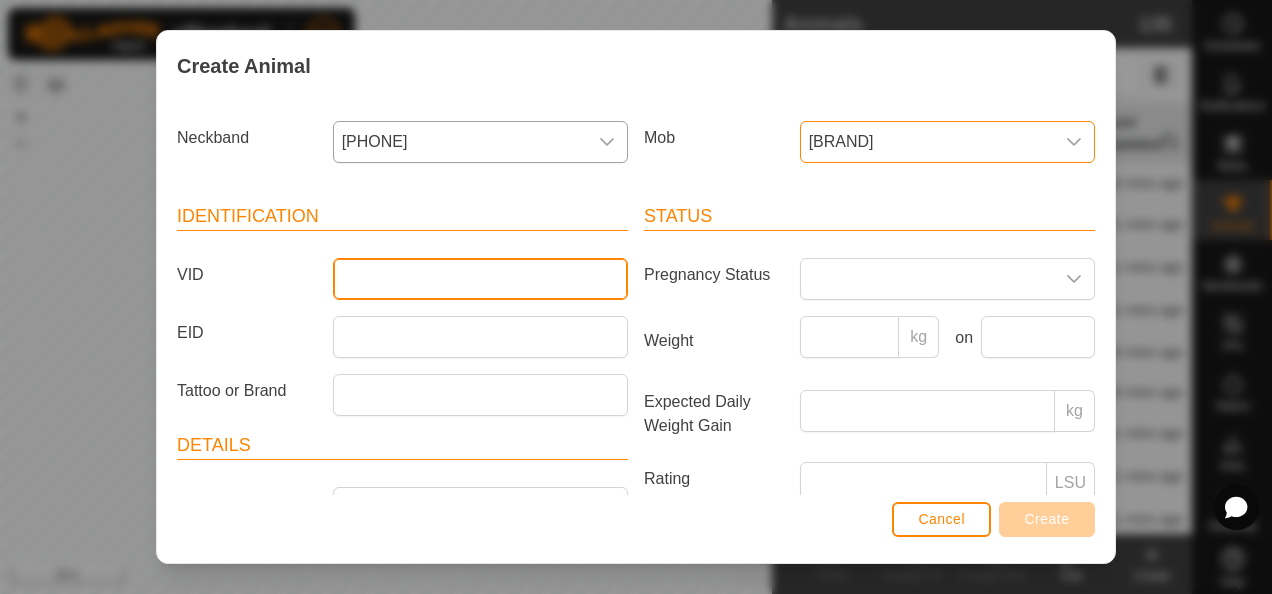 click on "VID" at bounding box center [480, 279] 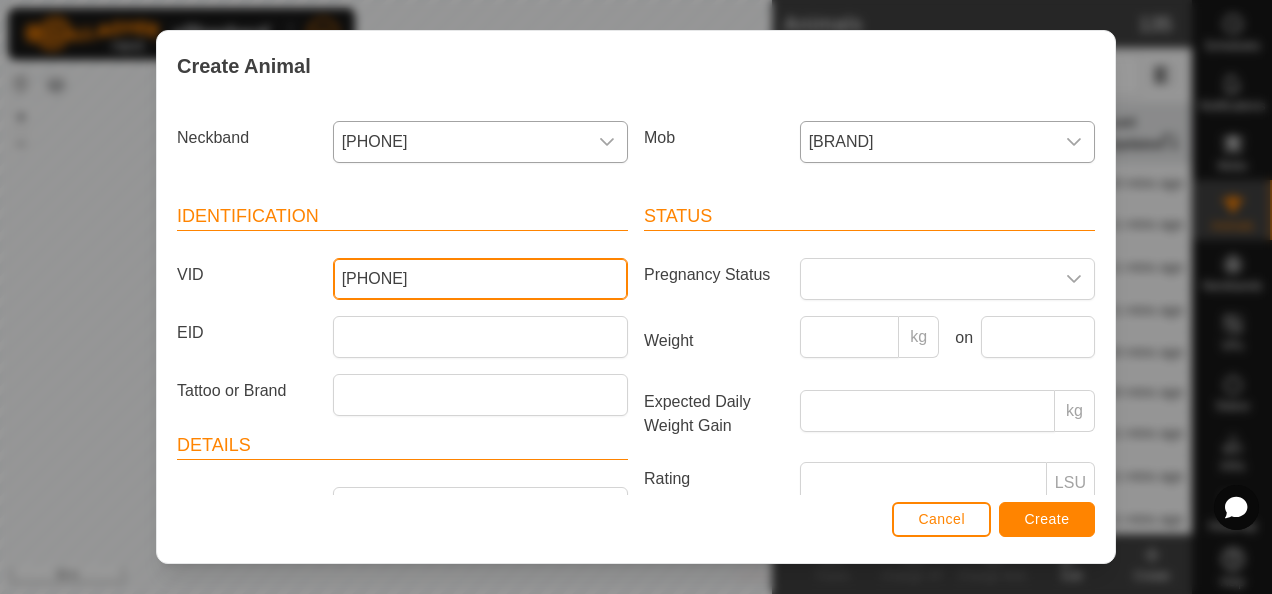 type on "[PHONE]" 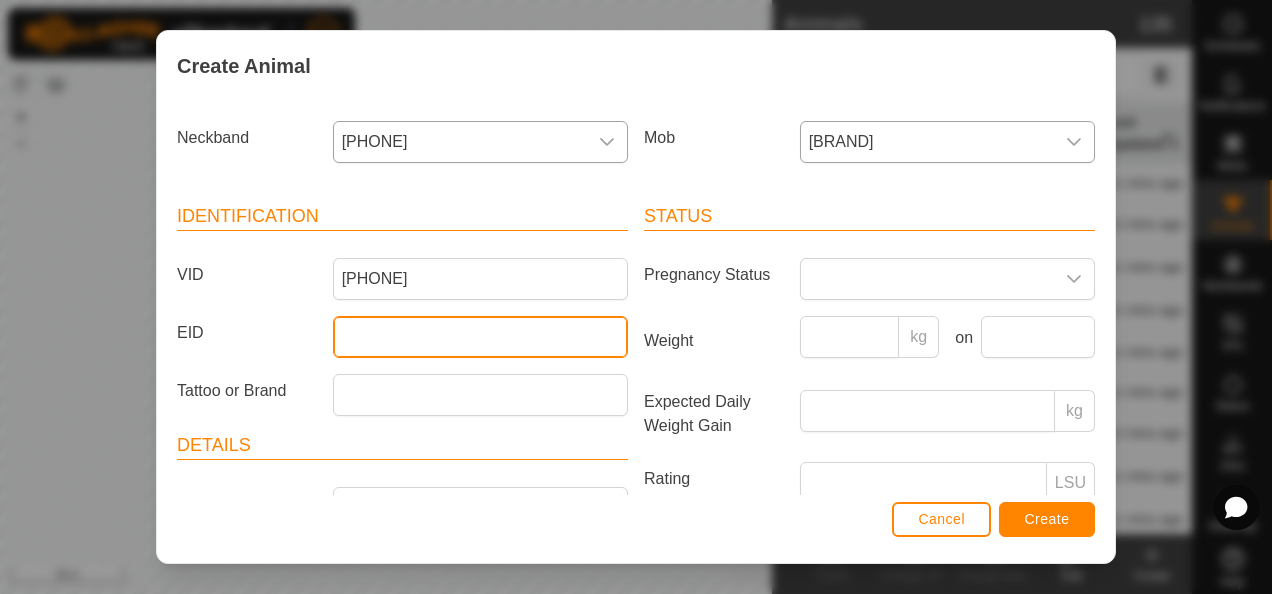 click on "EID" at bounding box center [480, 337] 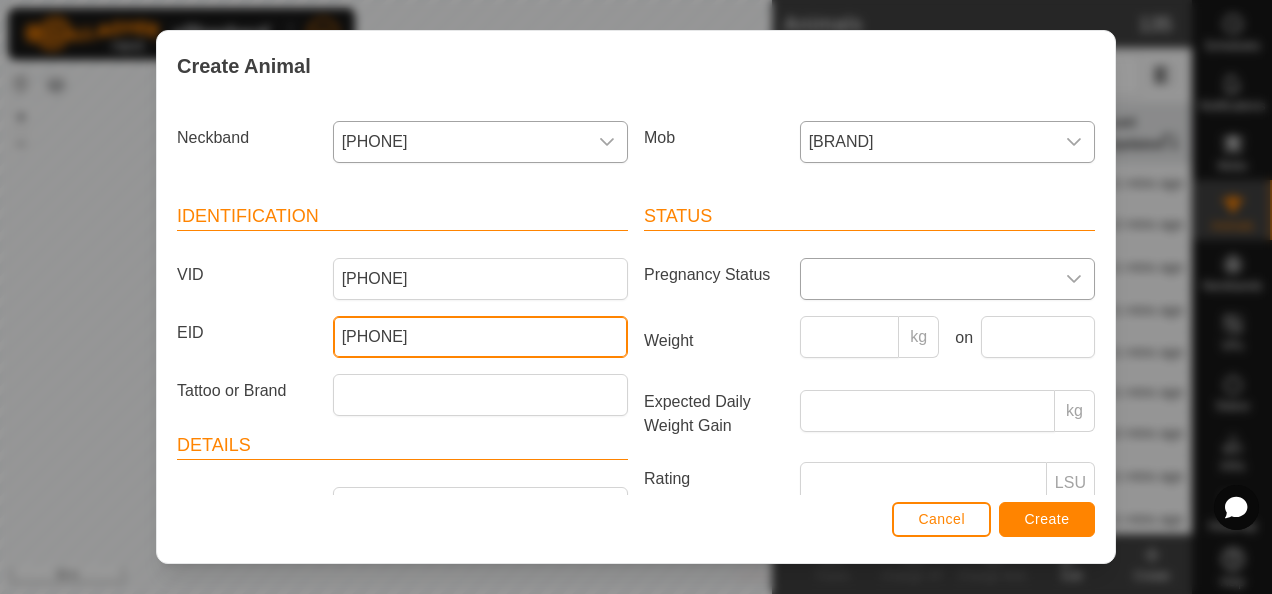 type on "[PHONE]" 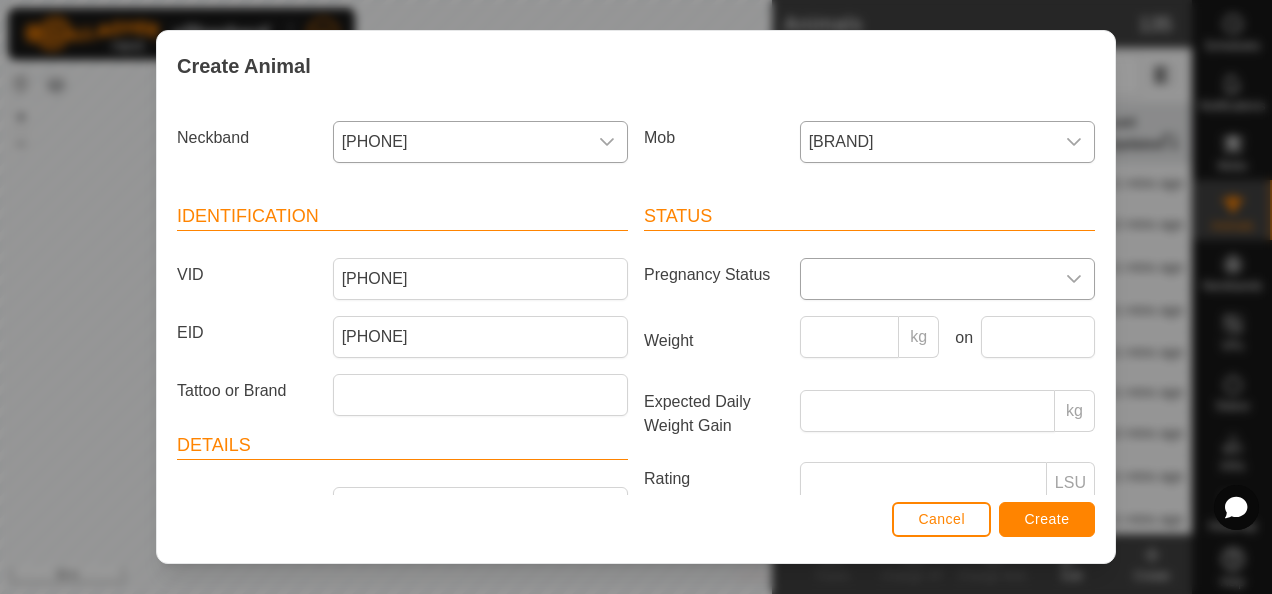click at bounding box center (927, 279) 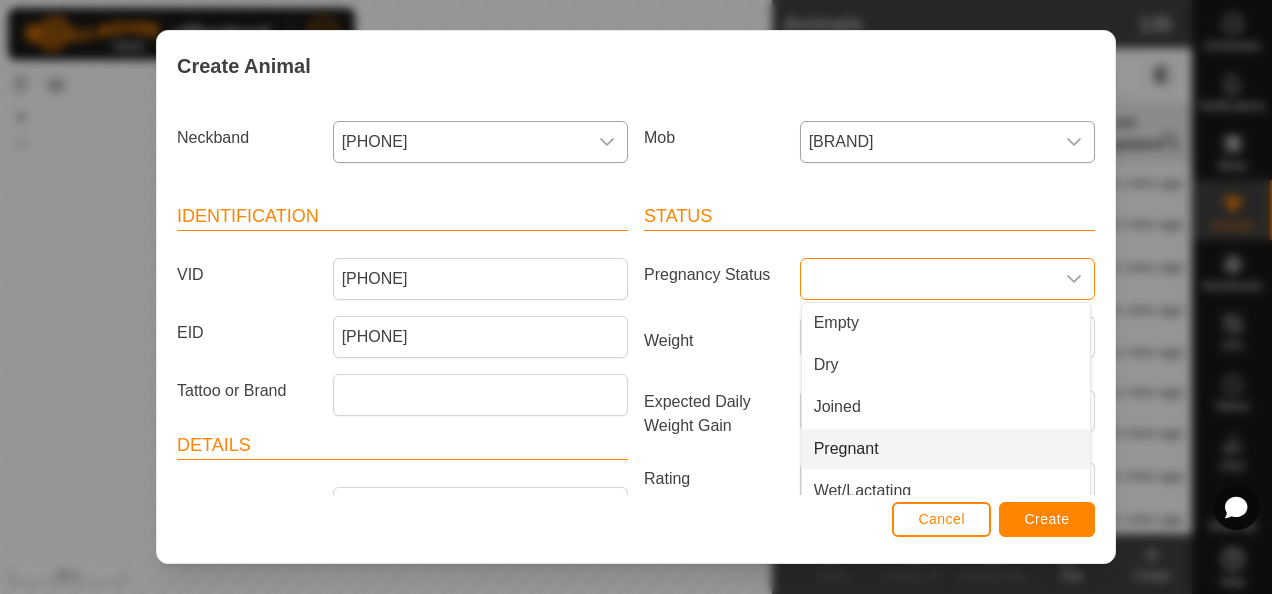 click on "Pregnant" at bounding box center [946, 449] 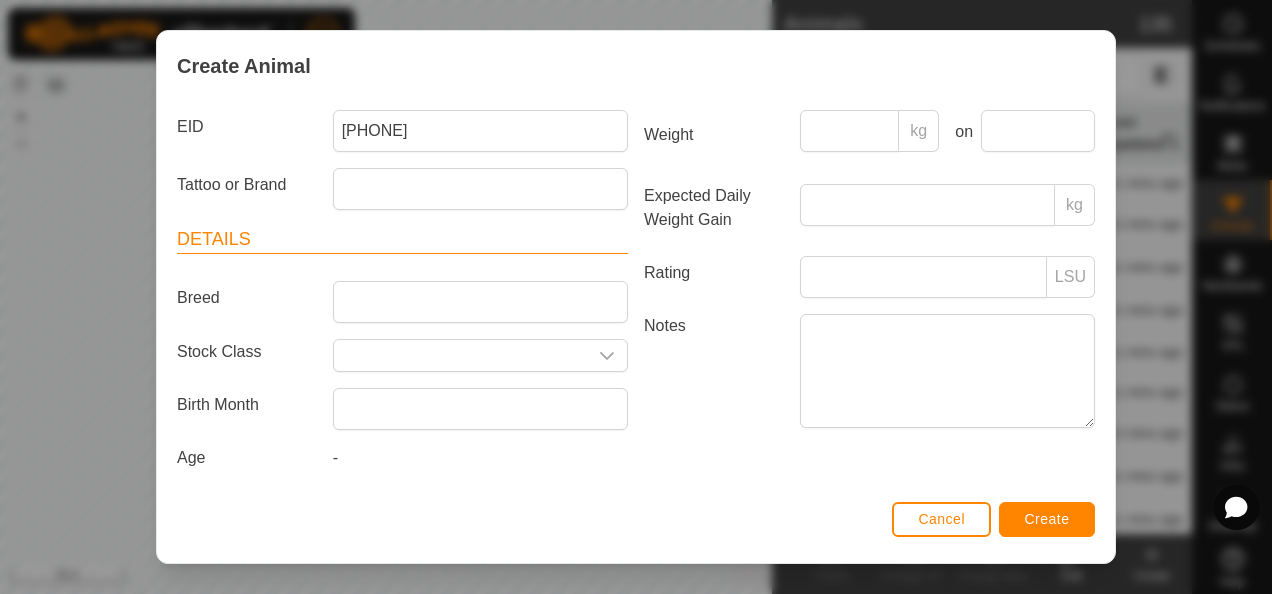 scroll, scrollTop: 207, scrollLeft: 0, axis: vertical 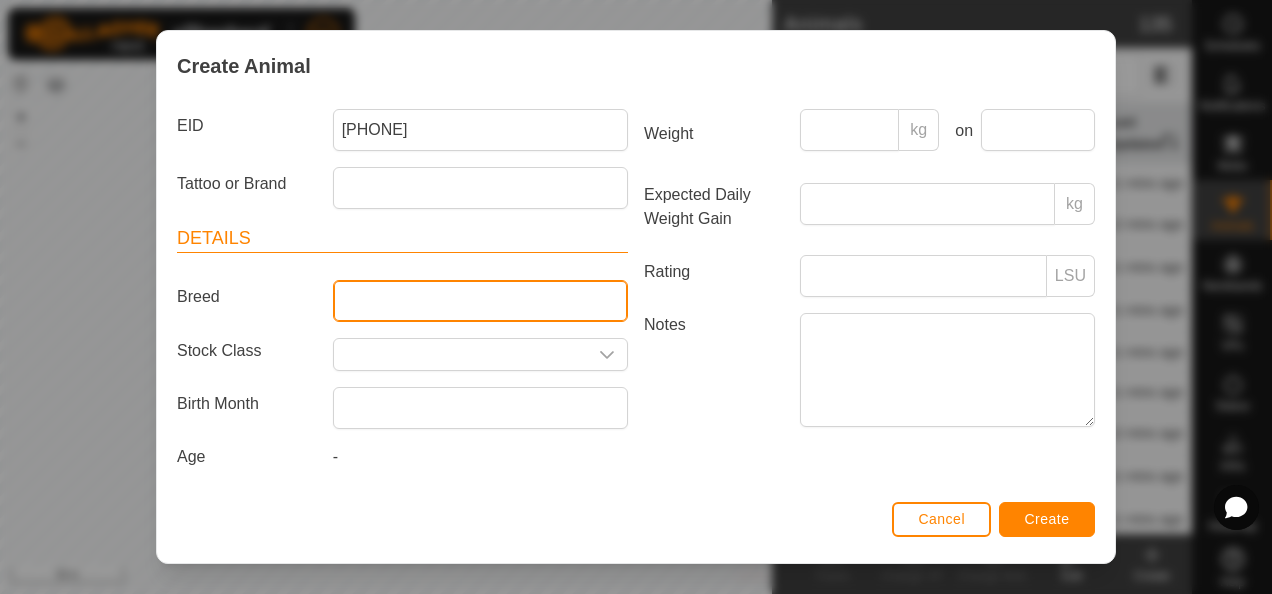 click on "Breed" at bounding box center (480, 301) 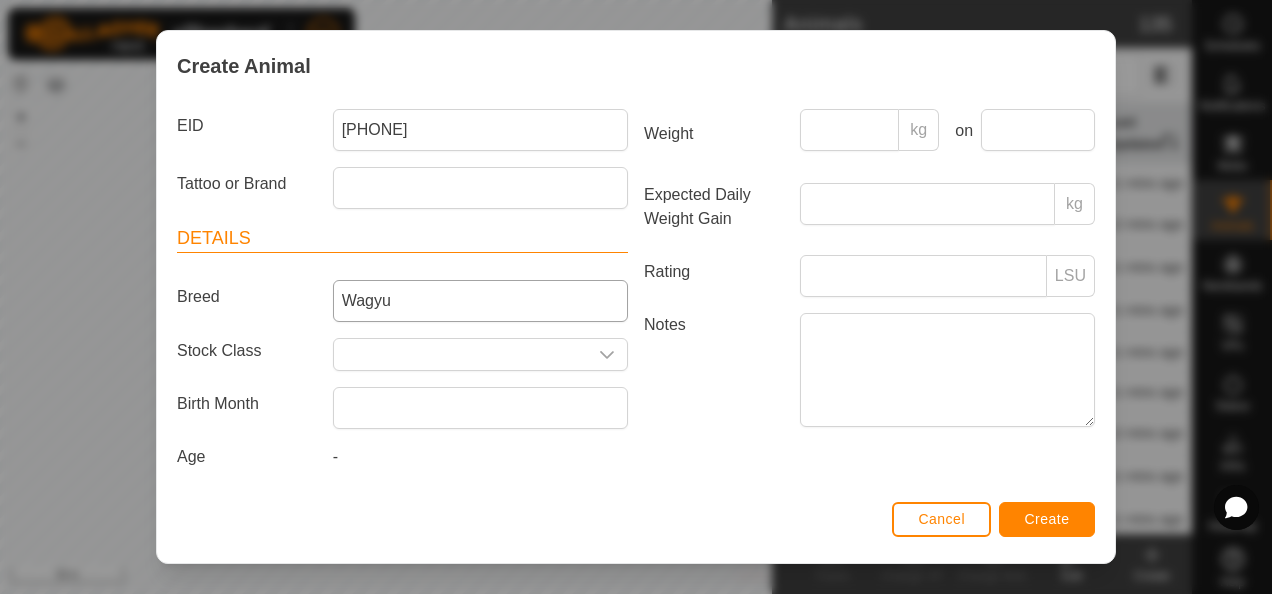 type on "[BRAND]" 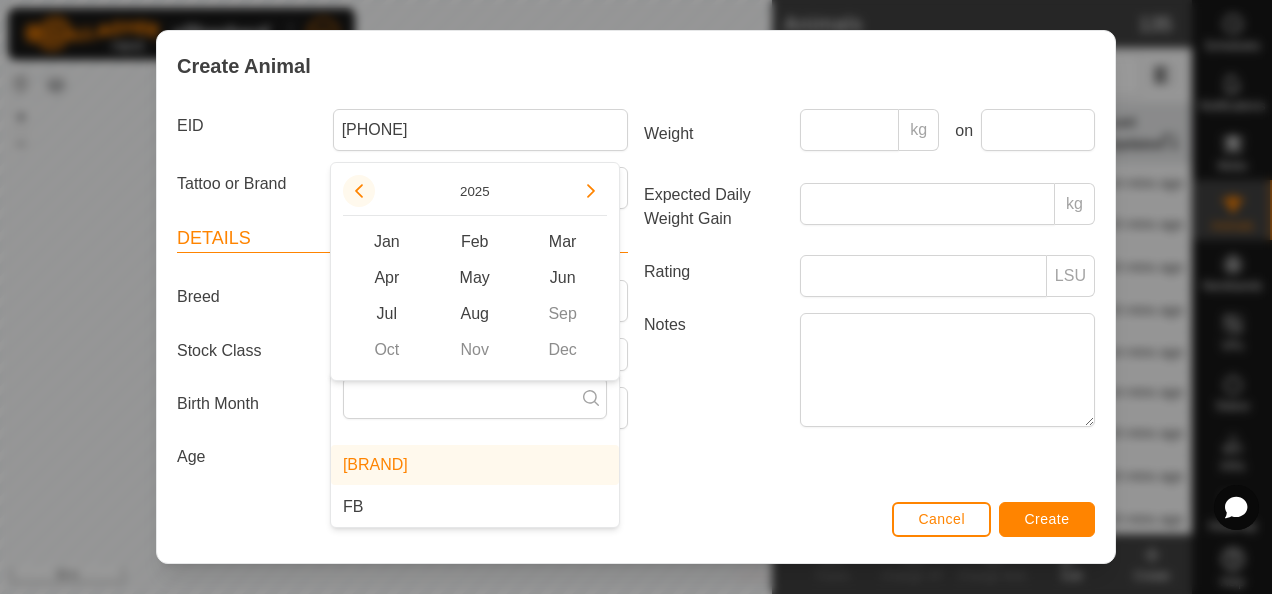 click at bounding box center (359, 191) 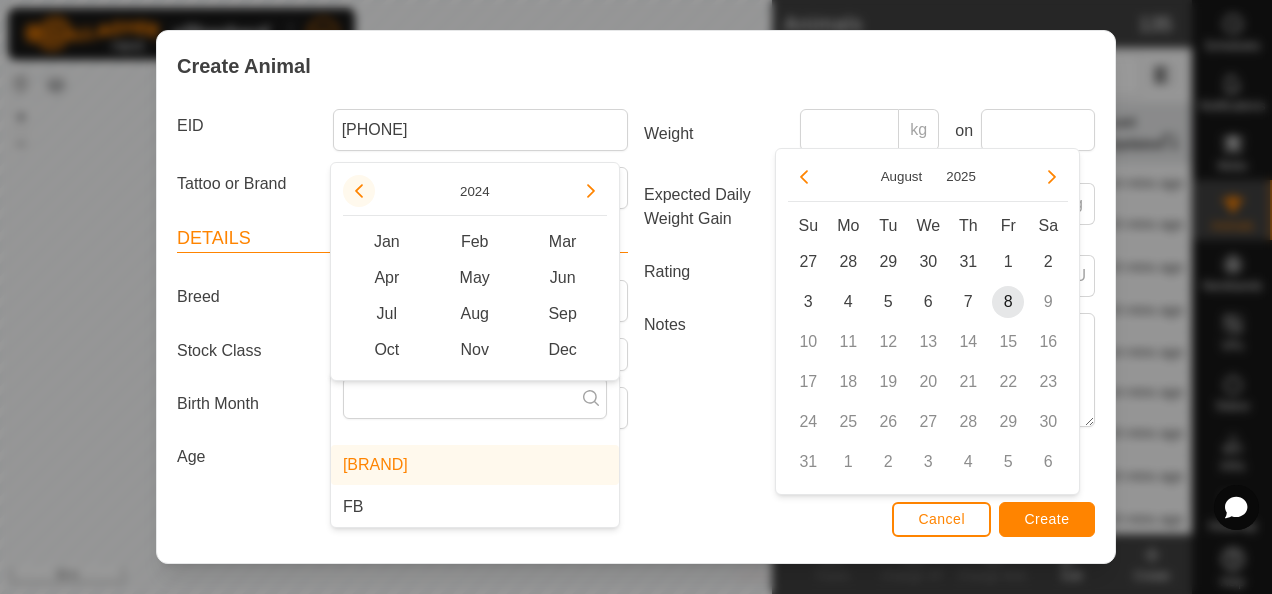 click at bounding box center (361, 192) 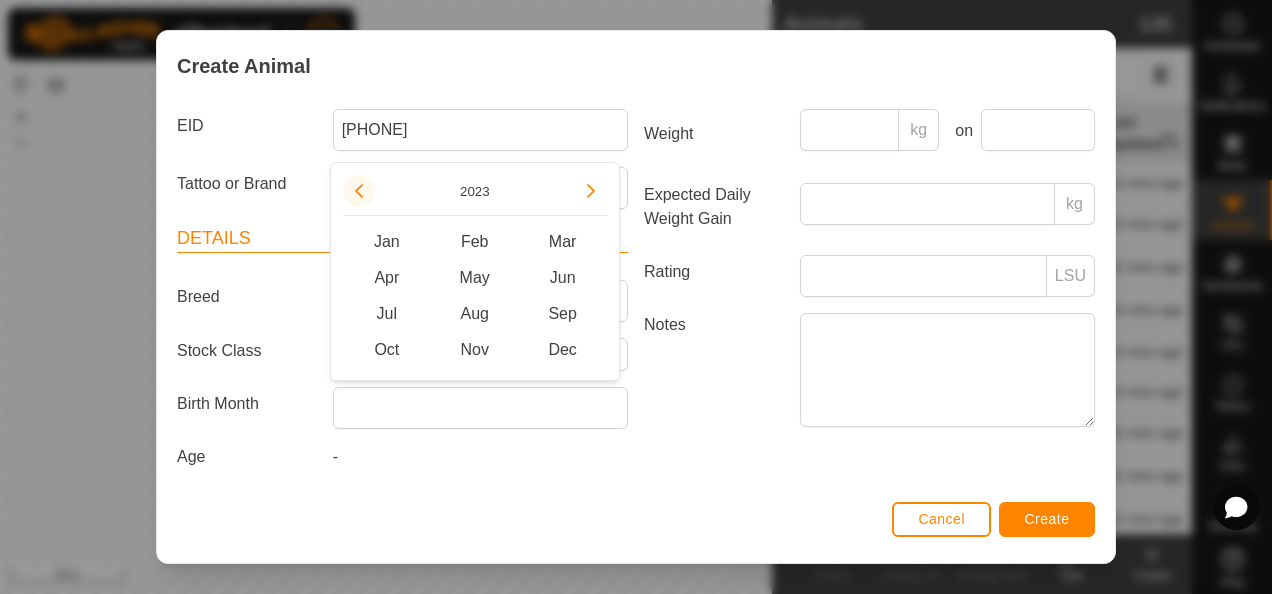 click at bounding box center [359, 191] 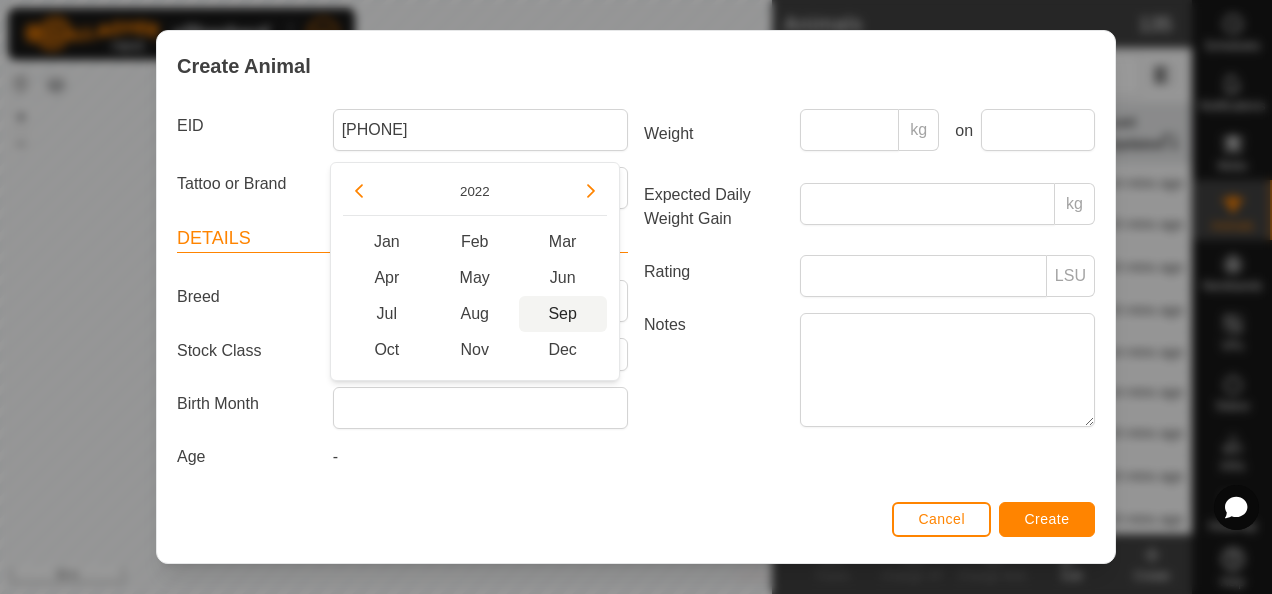 click on "Sep" at bounding box center (563, 314) 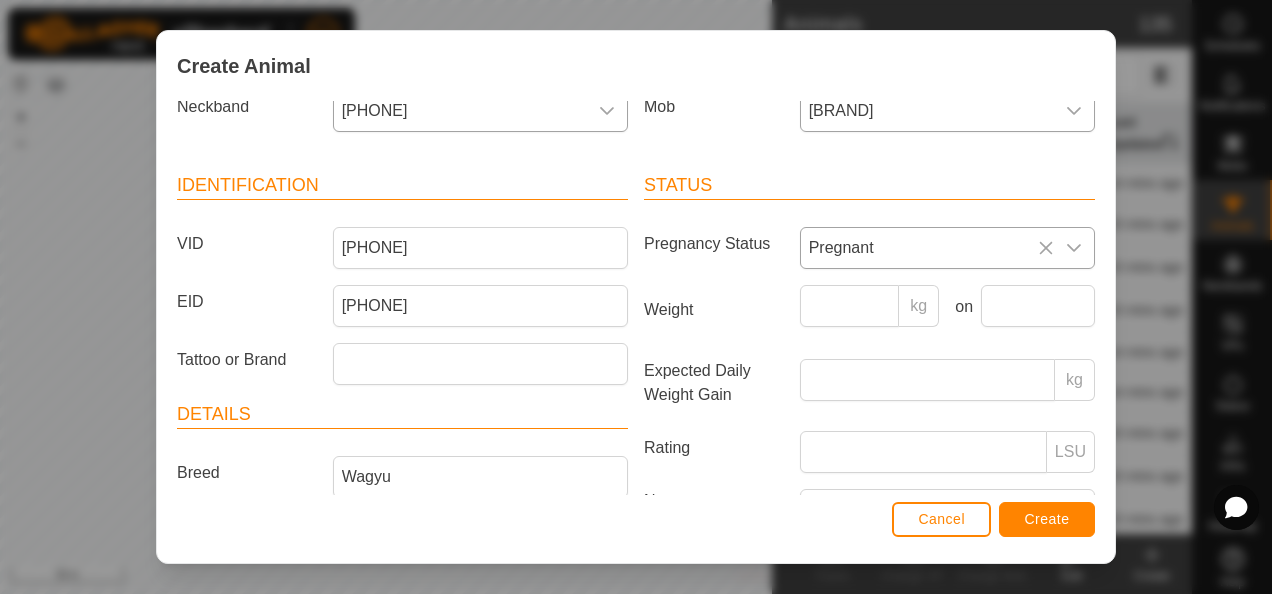 scroll, scrollTop: 0, scrollLeft: 0, axis: both 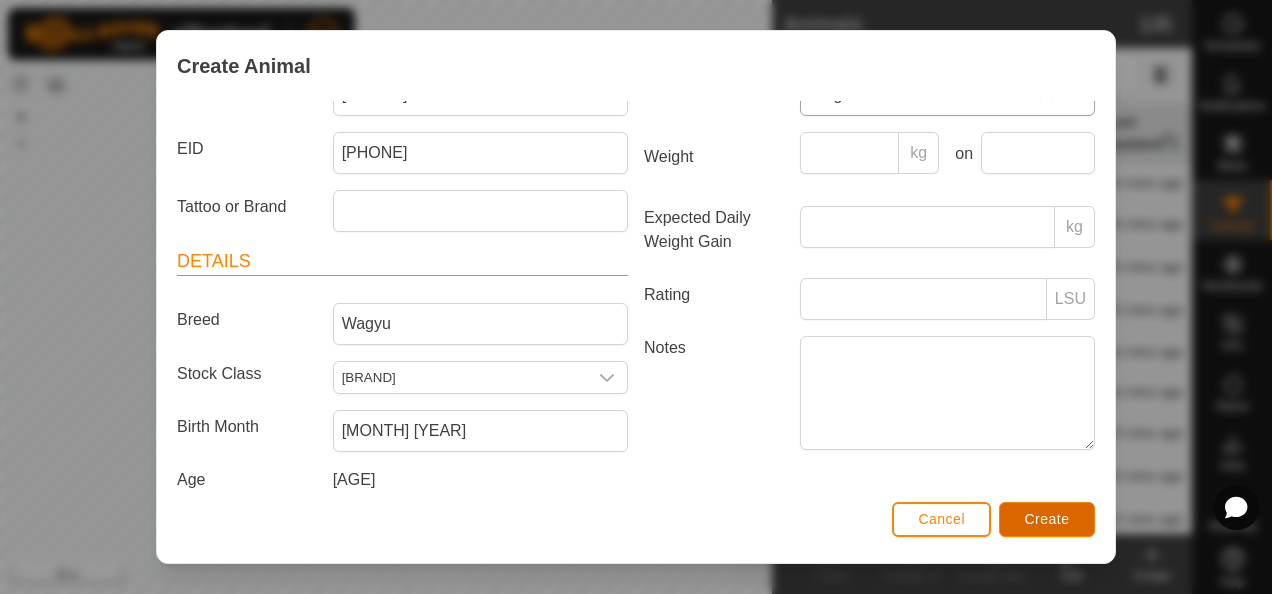 click on "Create" at bounding box center [1047, 519] 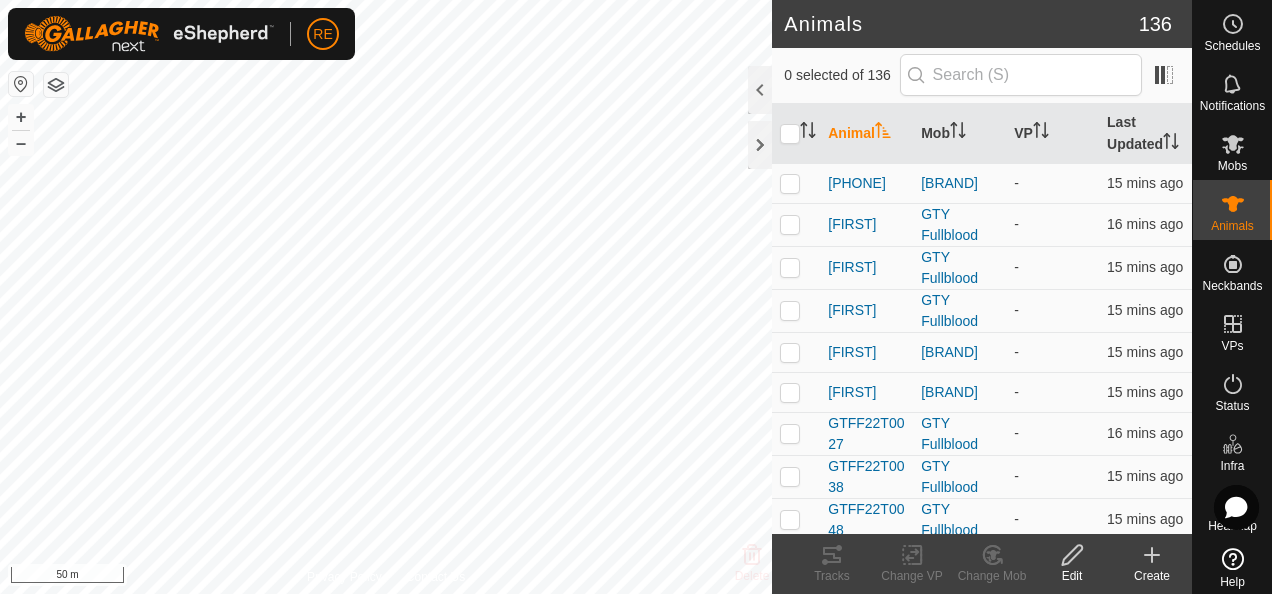 click on "Create" 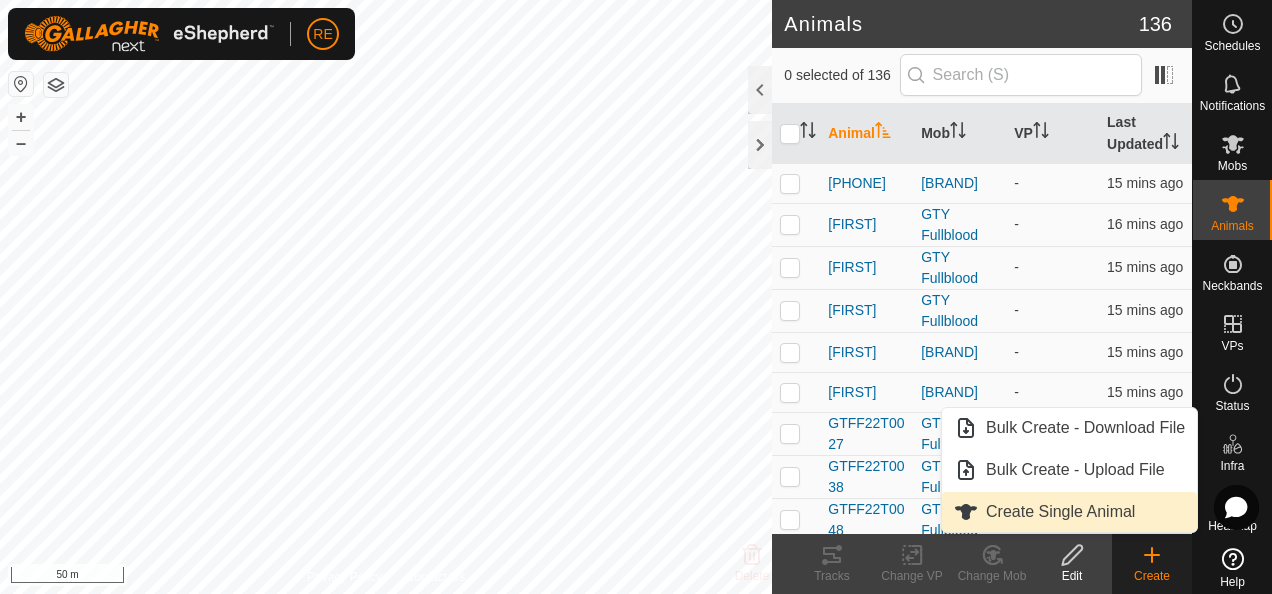 click on "Create Single Animal" at bounding box center (1069, 512) 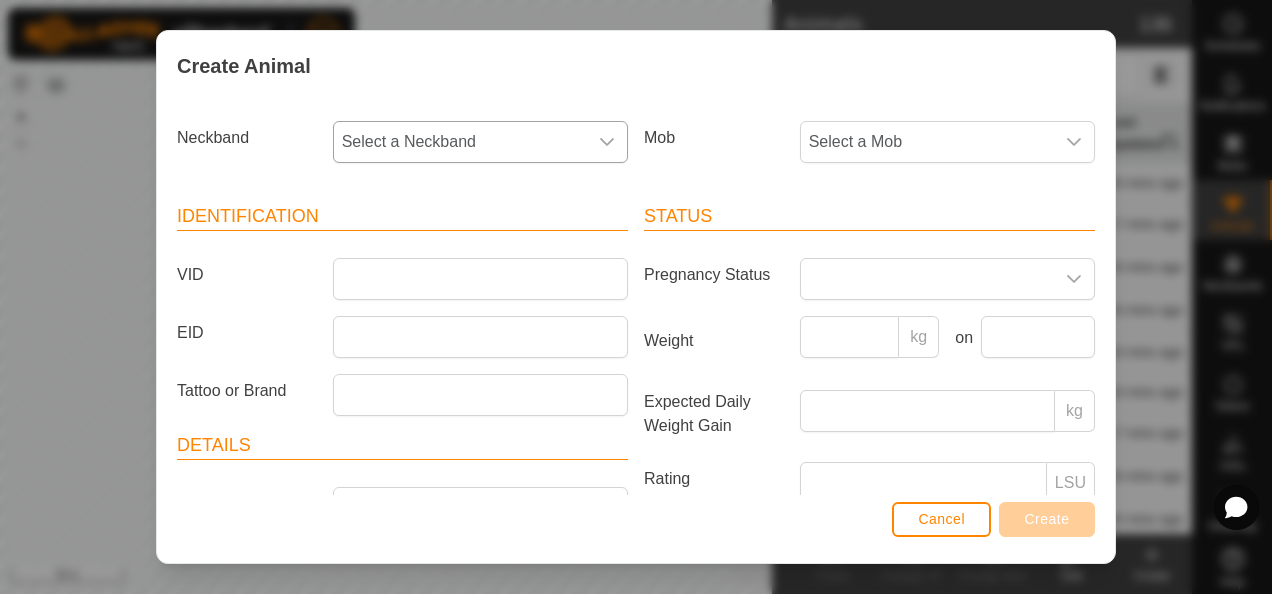 click on "Select a Neckband" at bounding box center [460, 142] 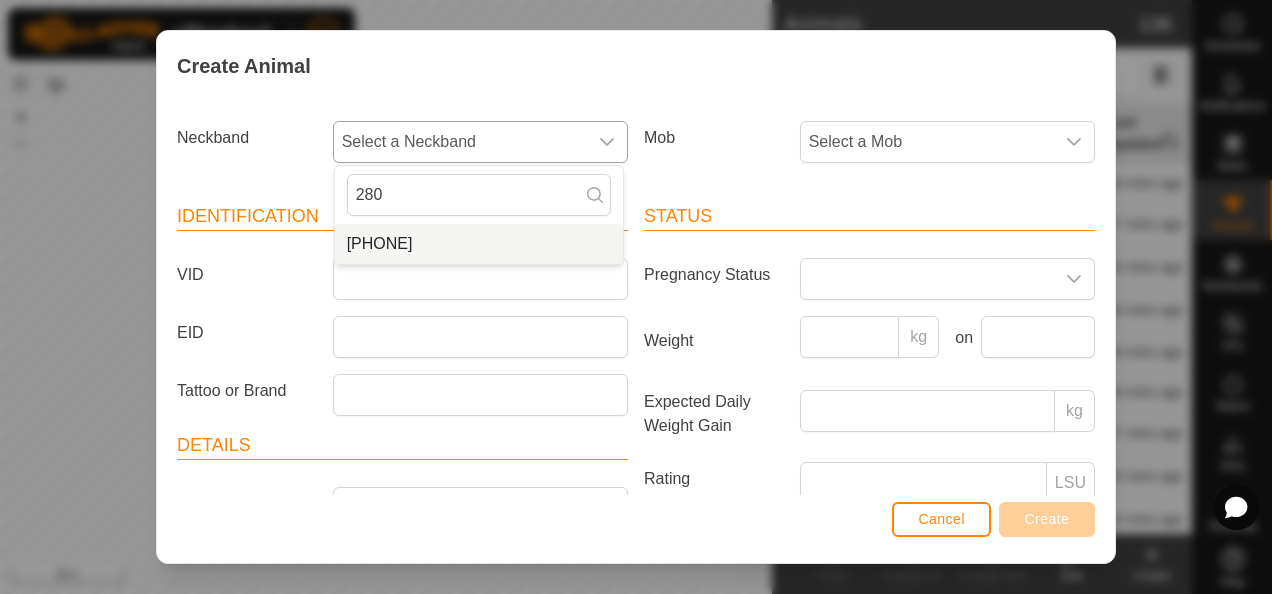 type on "280" 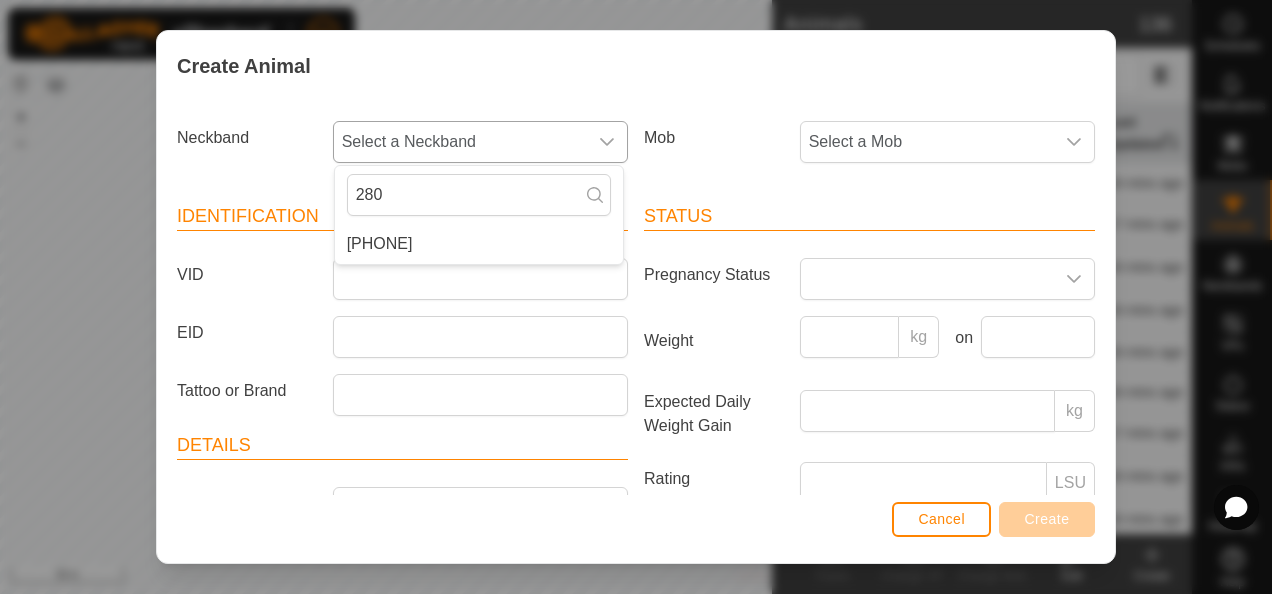 click on "[PHONE]" at bounding box center [479, 244] 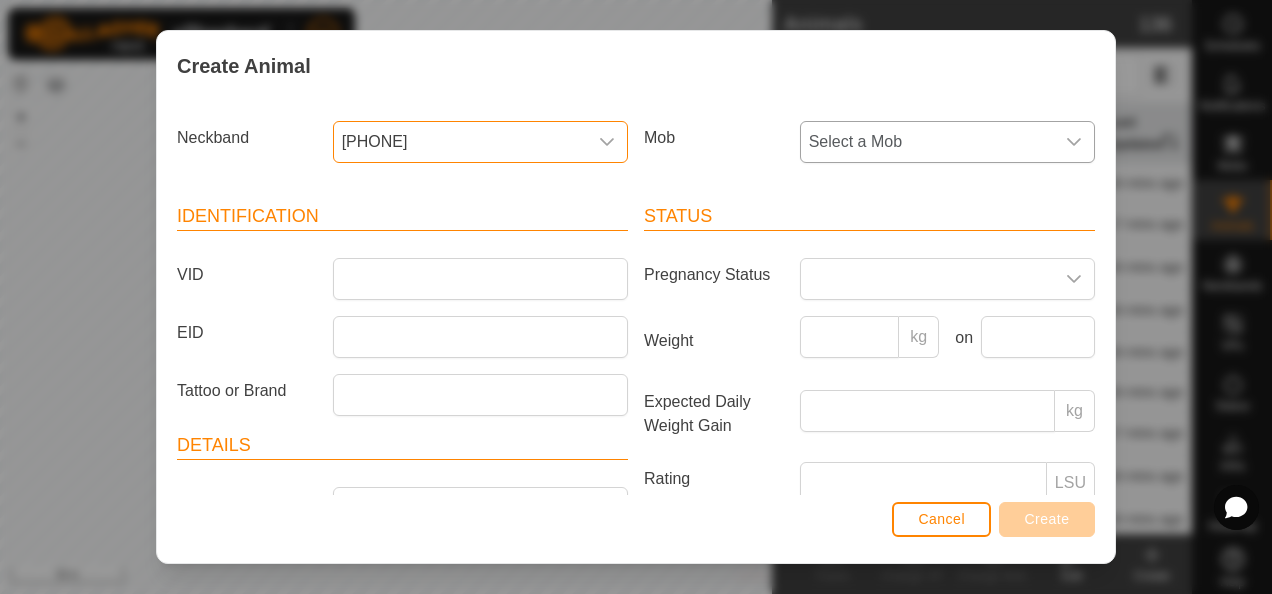 click on "Select a Mob" at bounding box center [927, 142] 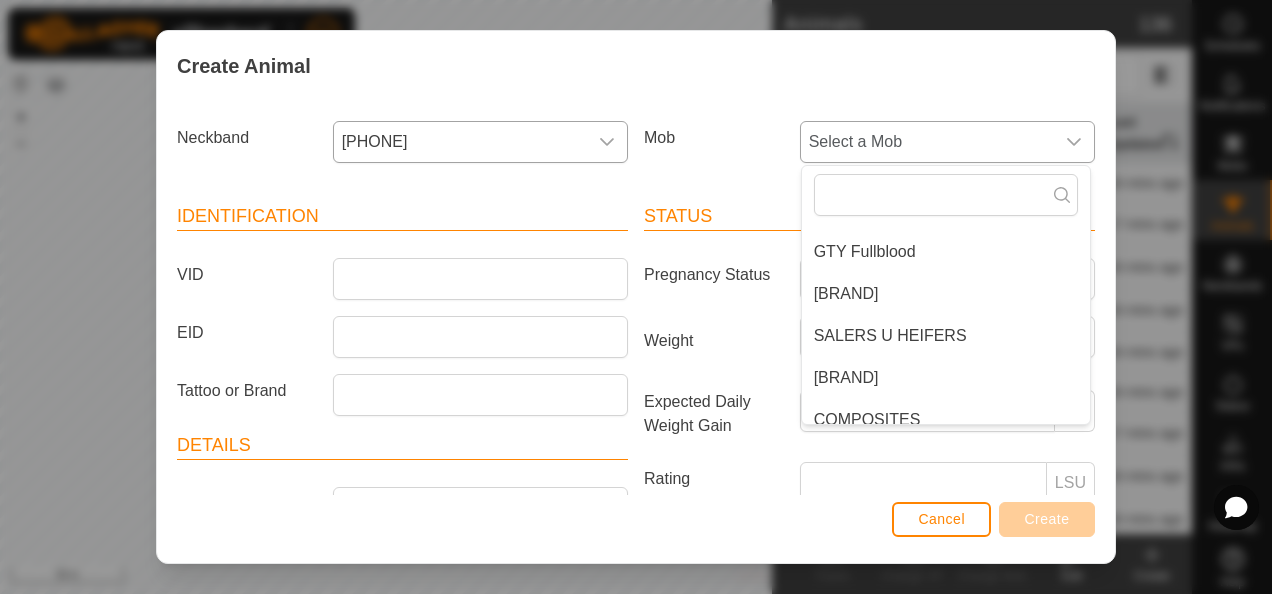scroll, scrollTop: 176, scrollLeft: 0, axis: vertical 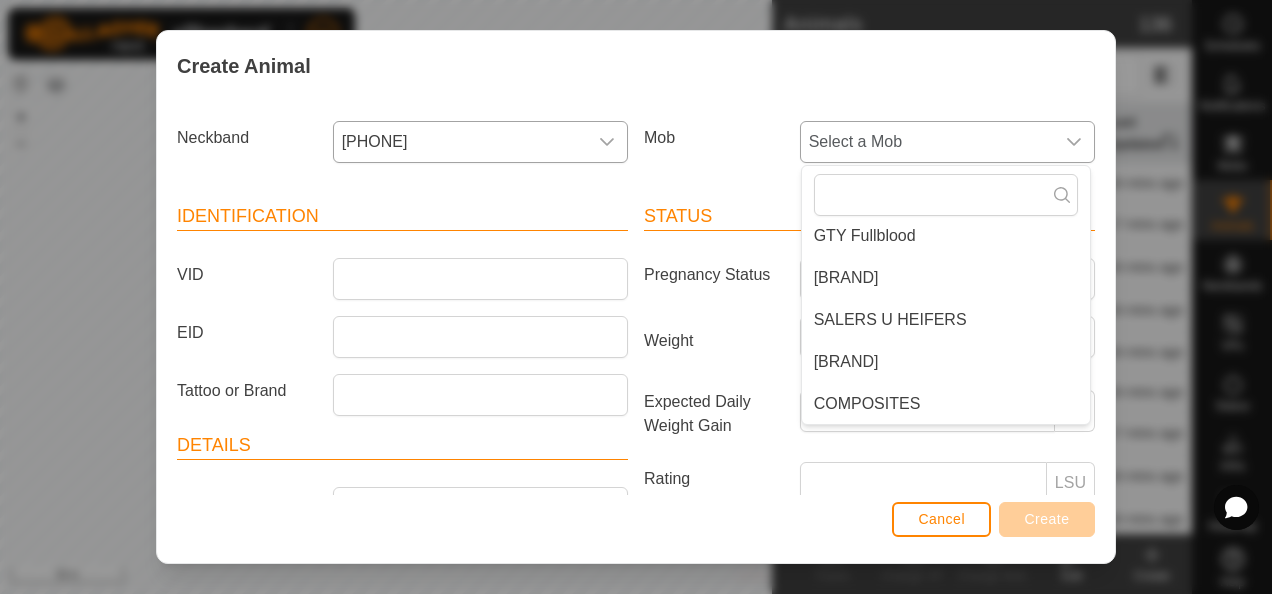 click on "[BRAND]" at bounding box center (946, 362) 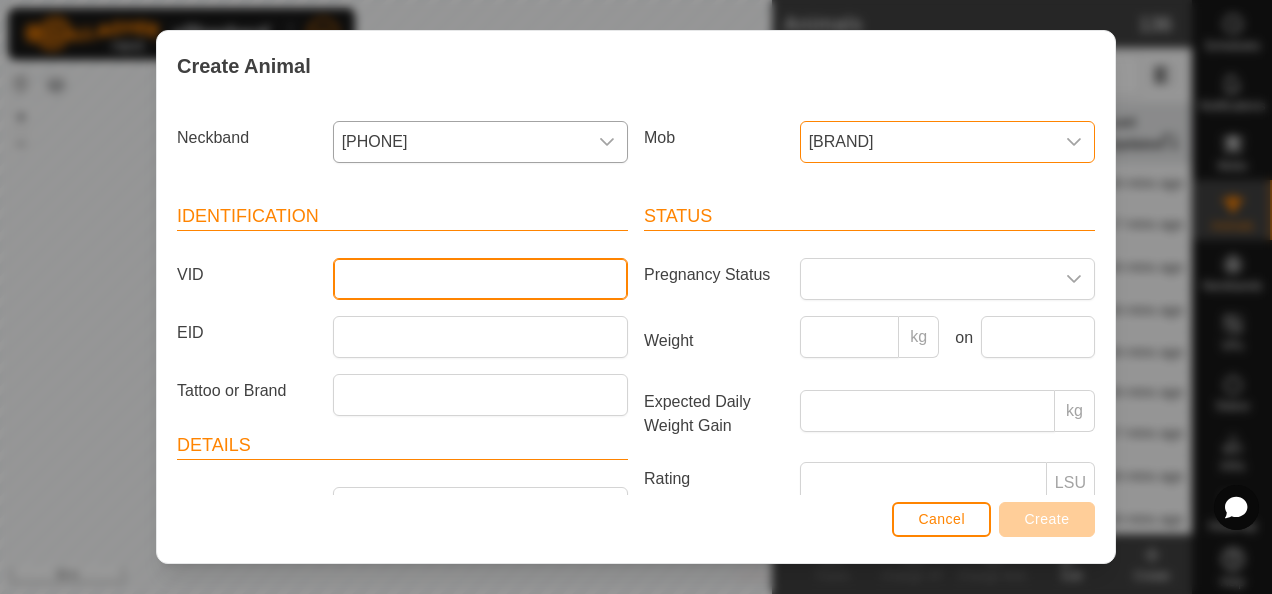 click on "VID" at bounding box center [480, 279] 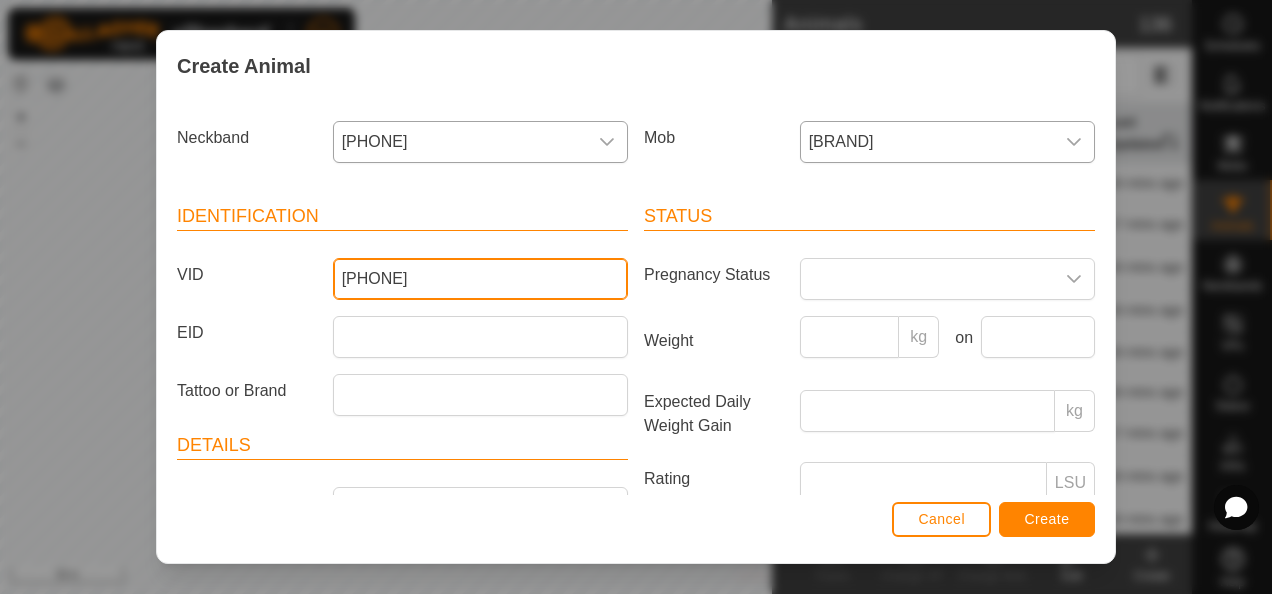 type on "[PHONE]" 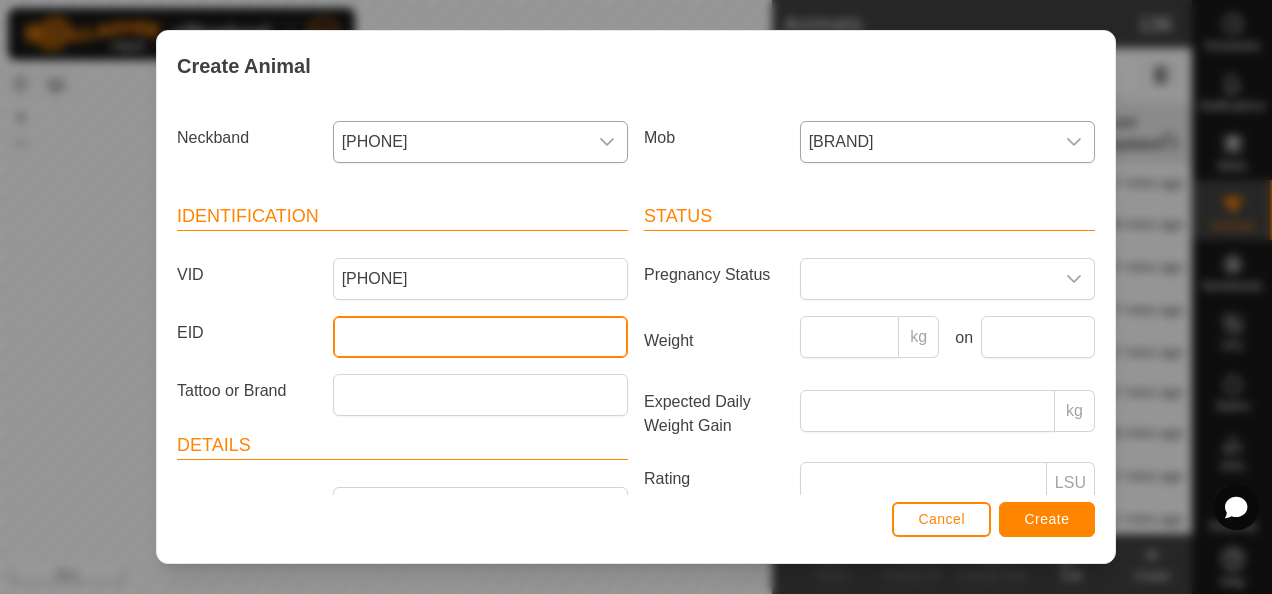 click on "EID" at bounding box center (480, 337) 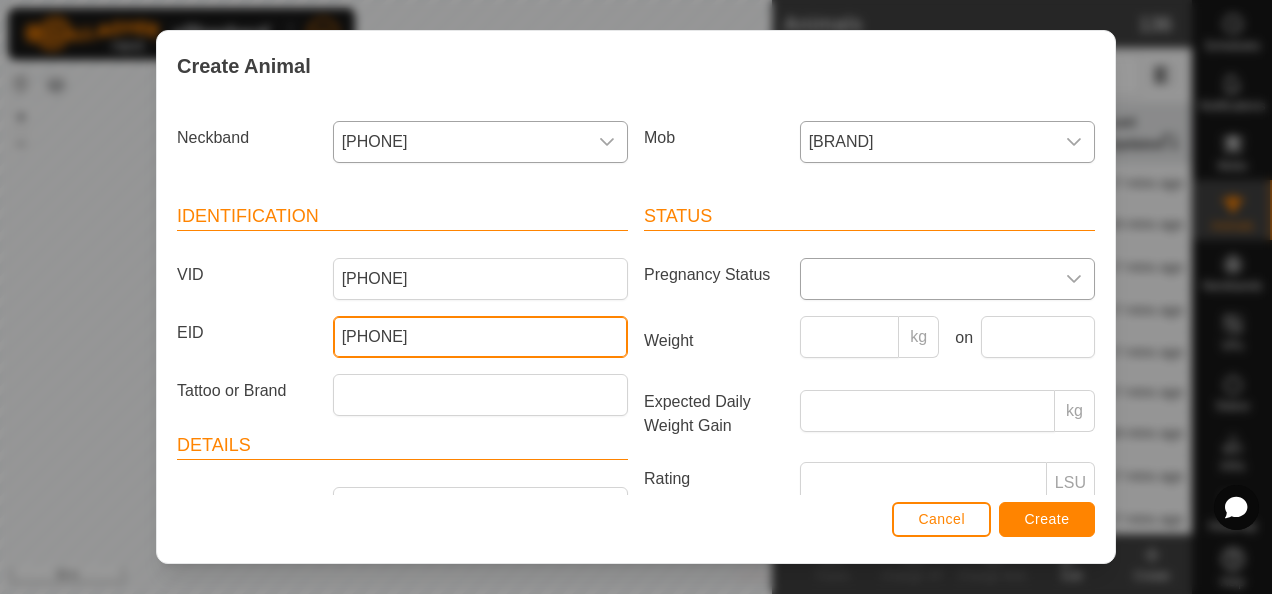 type on "[PHONE]" 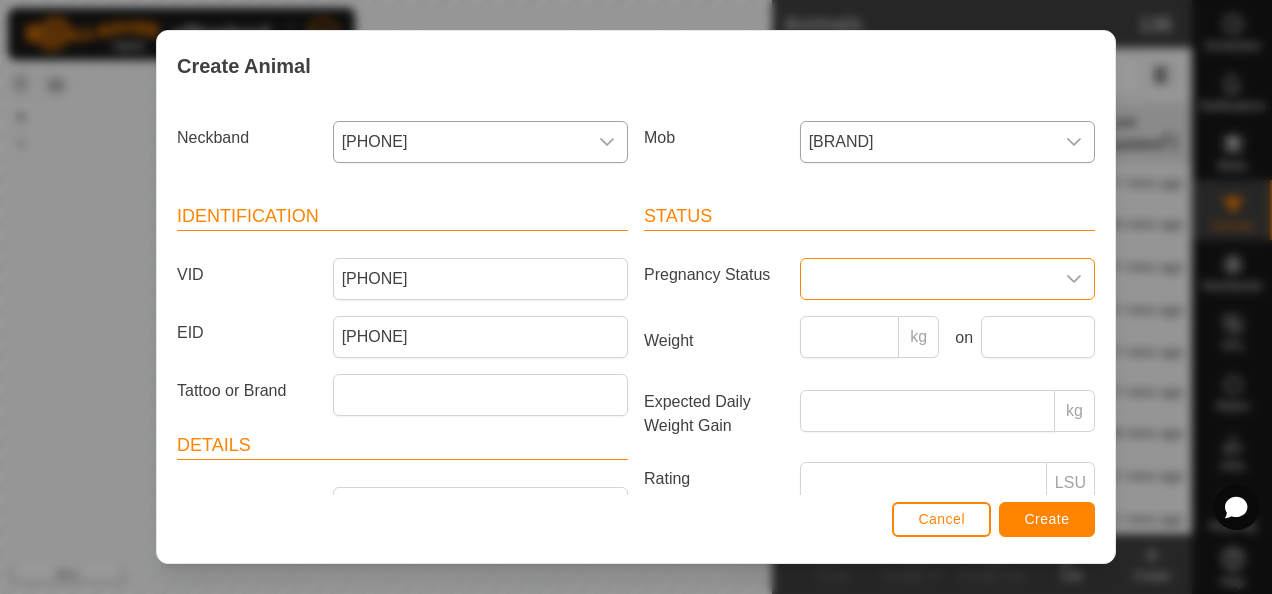 click at bounding box center (927, 279) 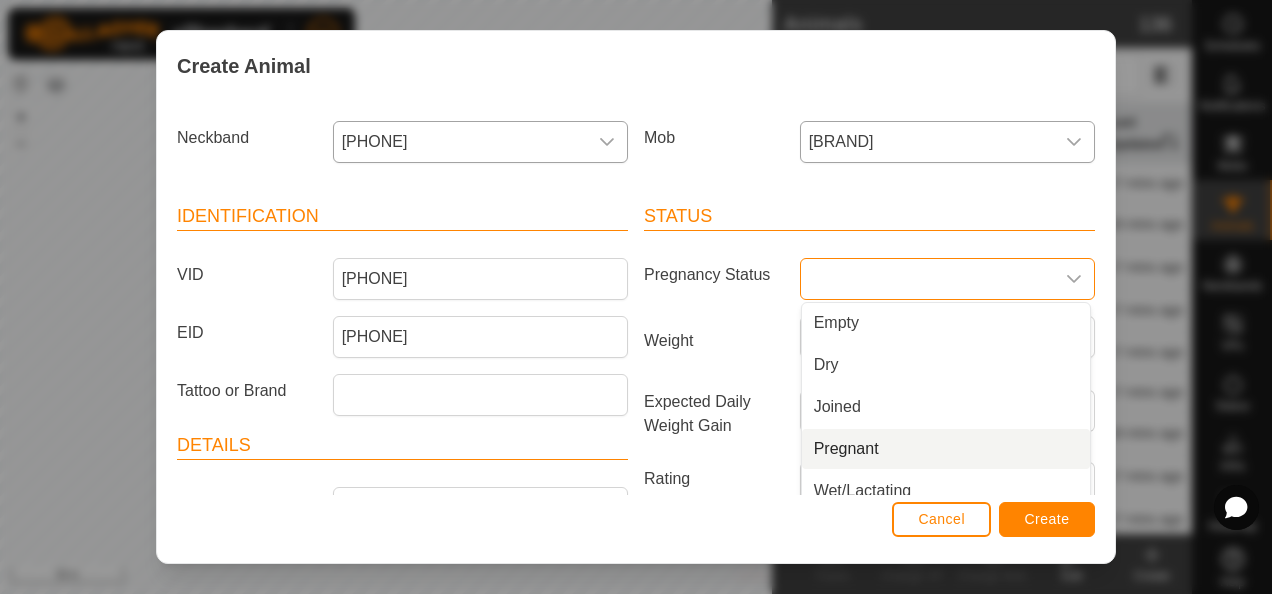 click on "Pregnant" at bounding box center (946, 449) 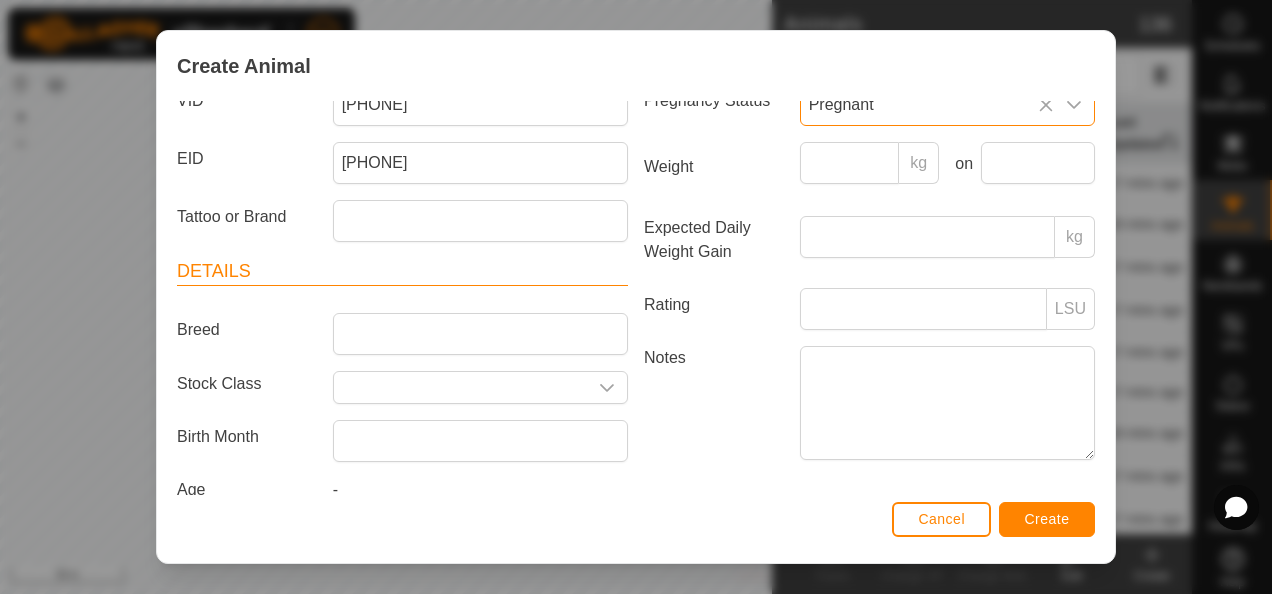 scroll, scrollTop: 207, scrollLeft: 0, axis: vertical 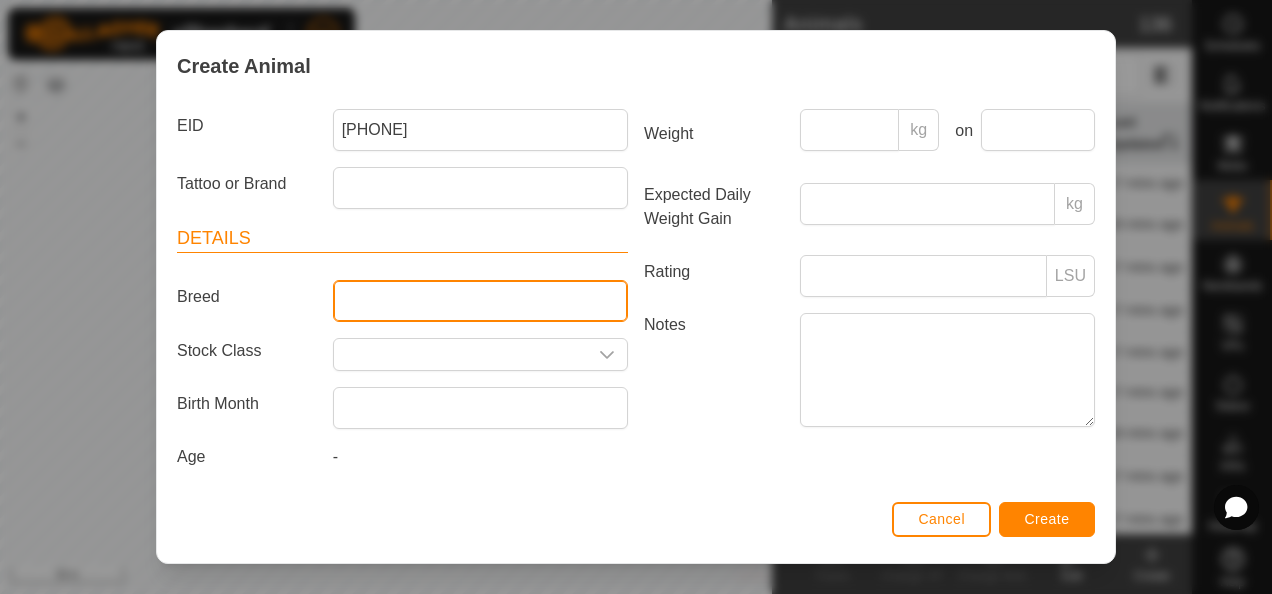 click on "Breed" at bounding box center (480, 301) 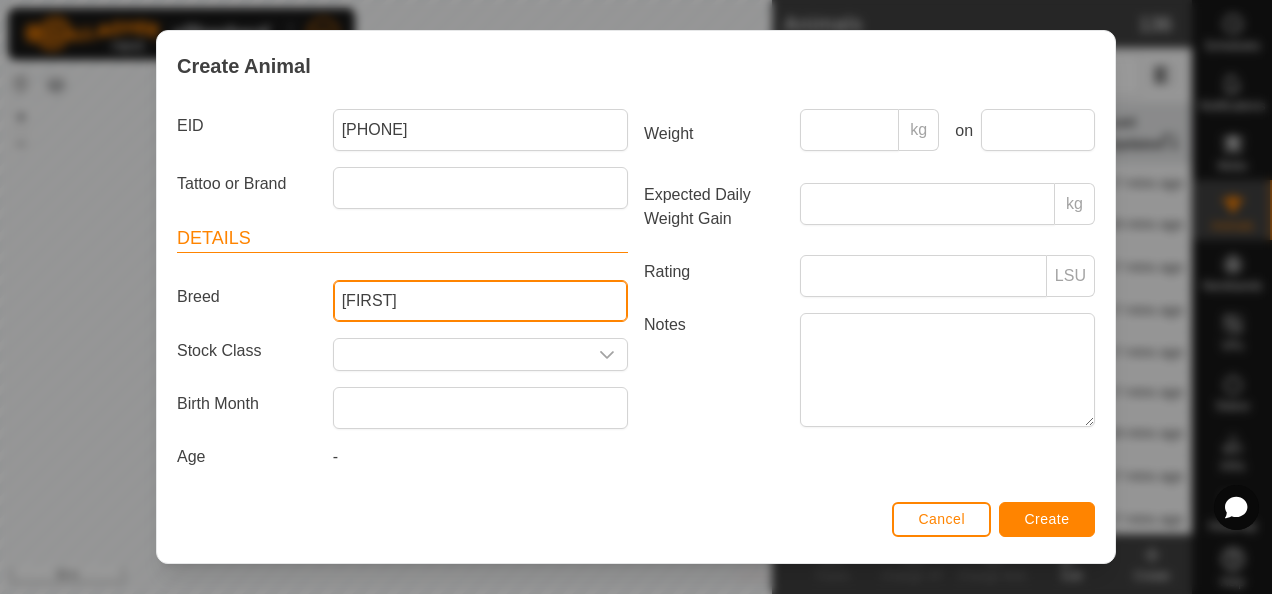 type on "Wagyu" 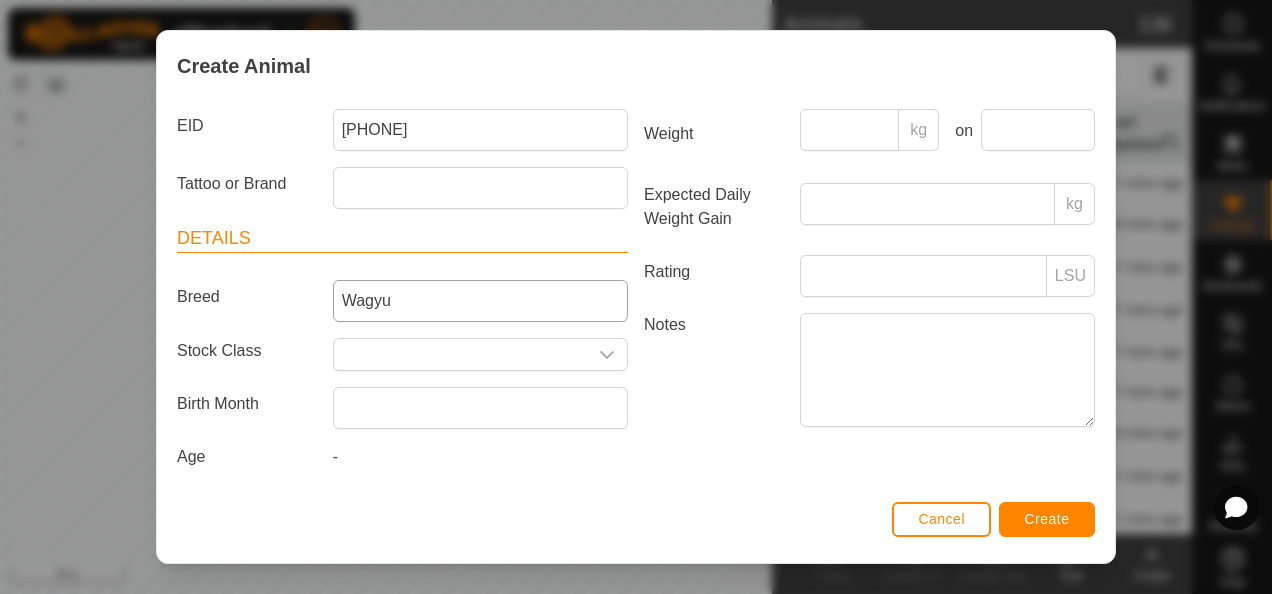type on "[BRAND]" 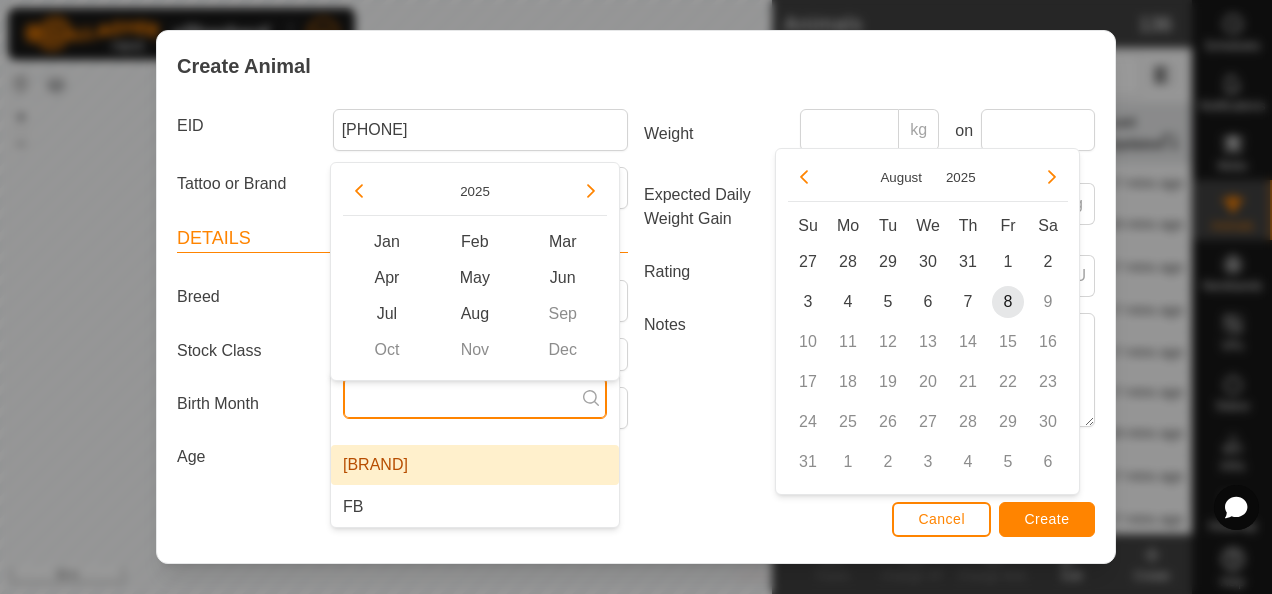 click at bounding box center [475, 398] 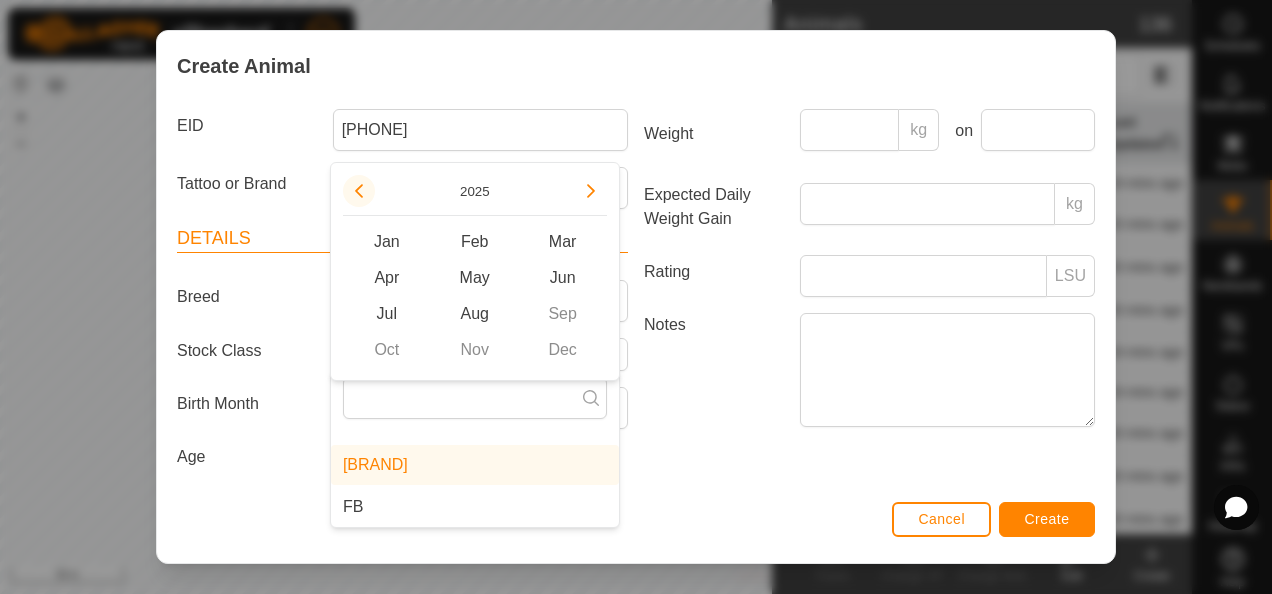 click at bounding box center (359, 191) 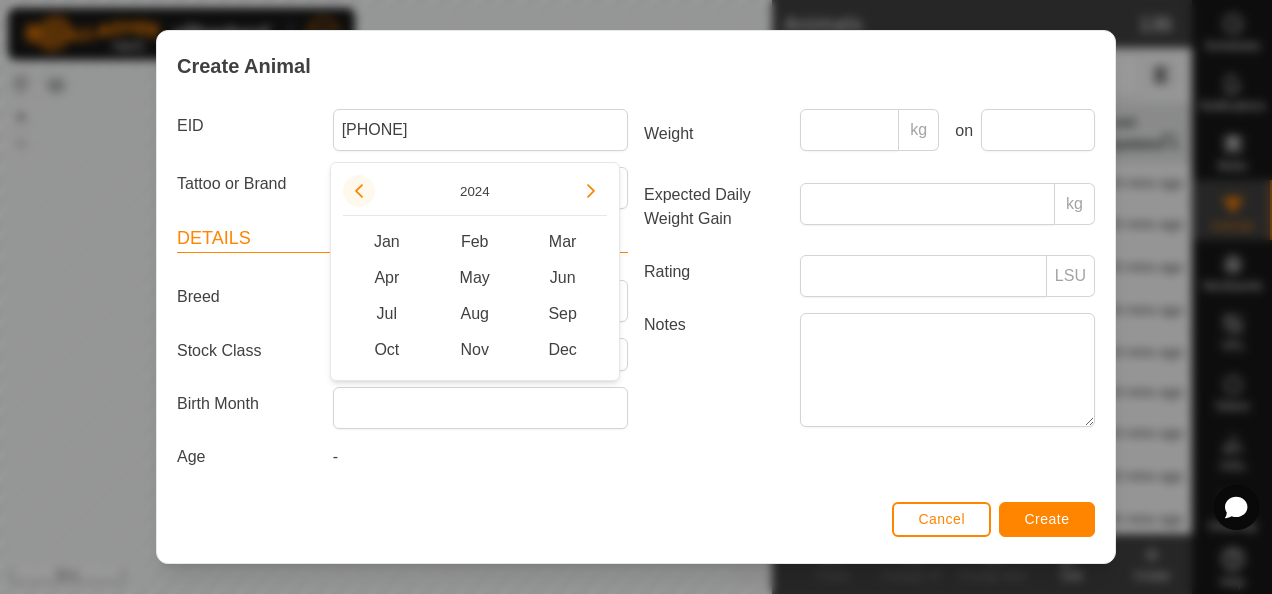 click at bounding box center [356, 184] 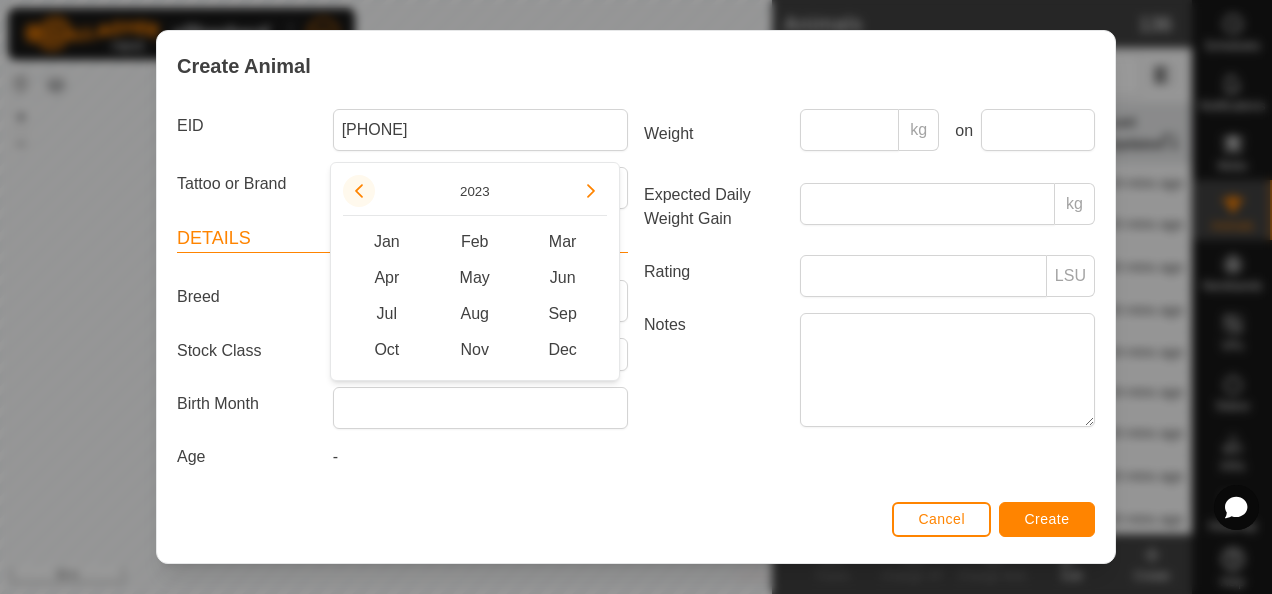 click 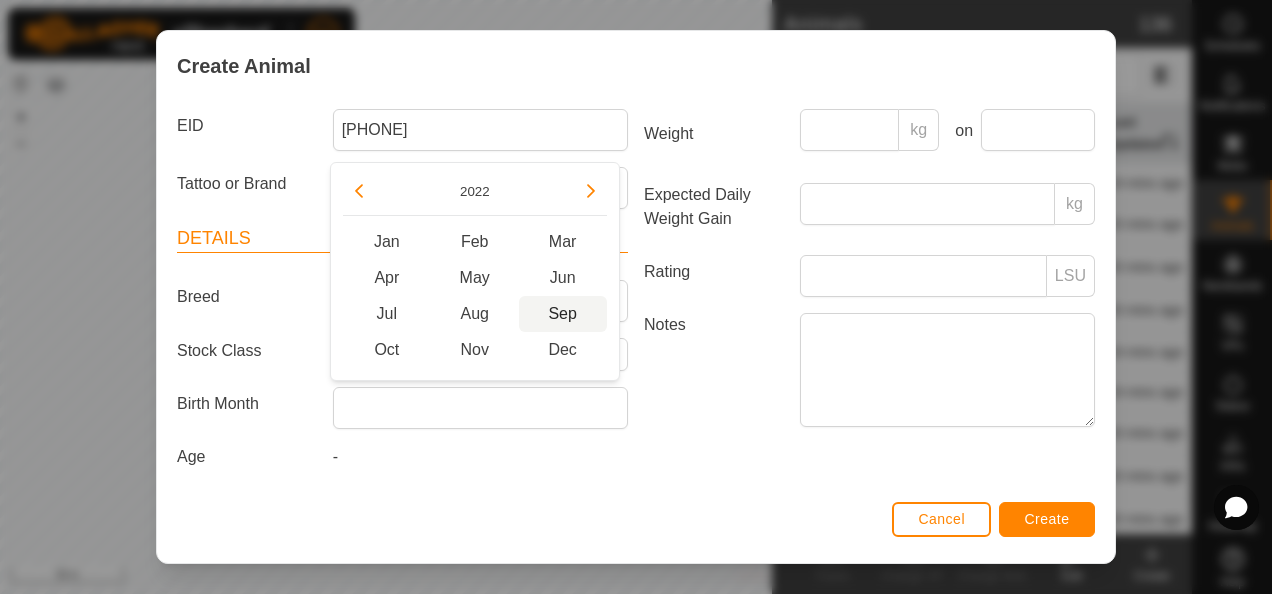 click on "Sep" at bounding box center (563, 314) 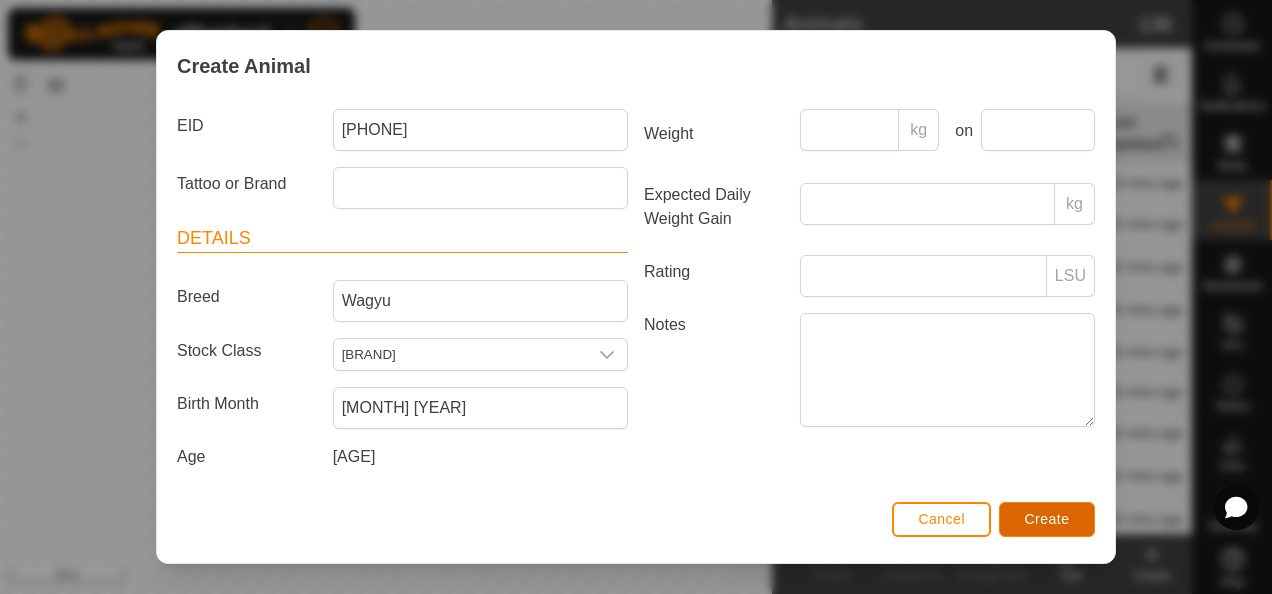 click on "Create" at bounding box center (1047, 519) 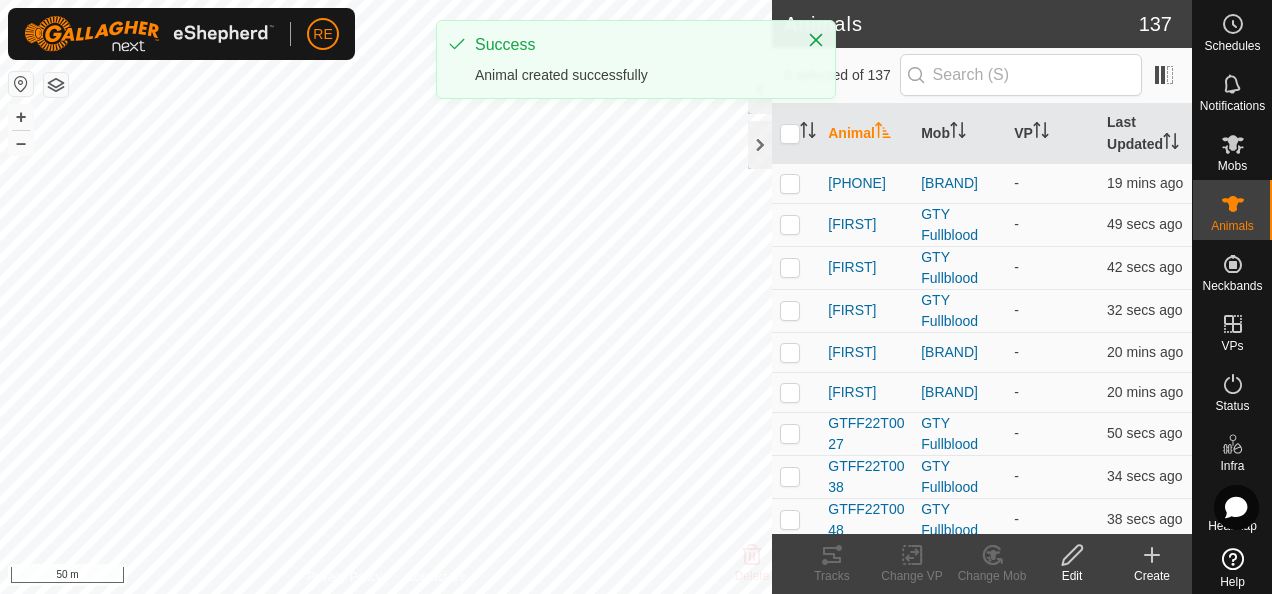 click 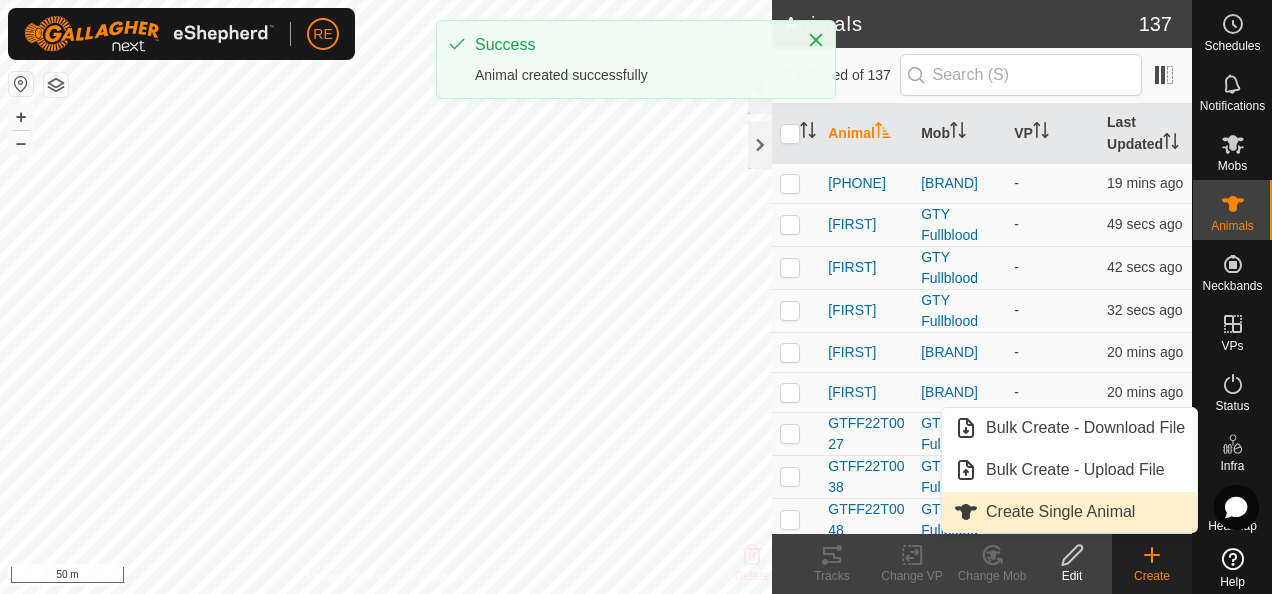click on "Create Single Animal" at bounding box center [1069, 512] 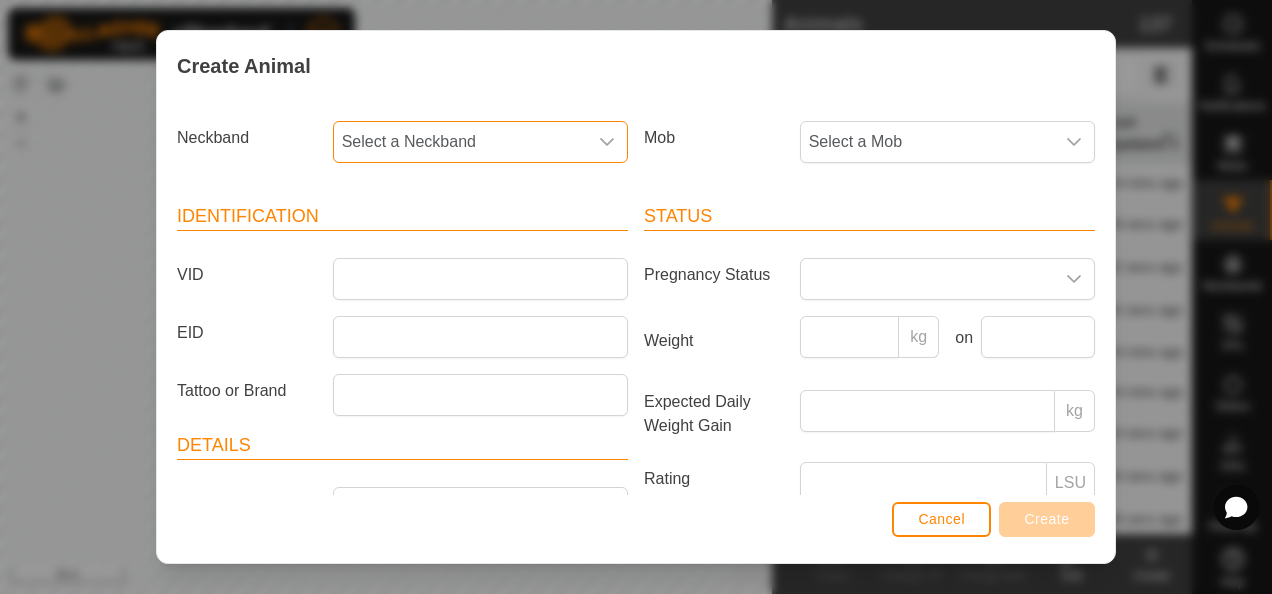 click on "Select a Neckband" at bounding box center (460, 142) 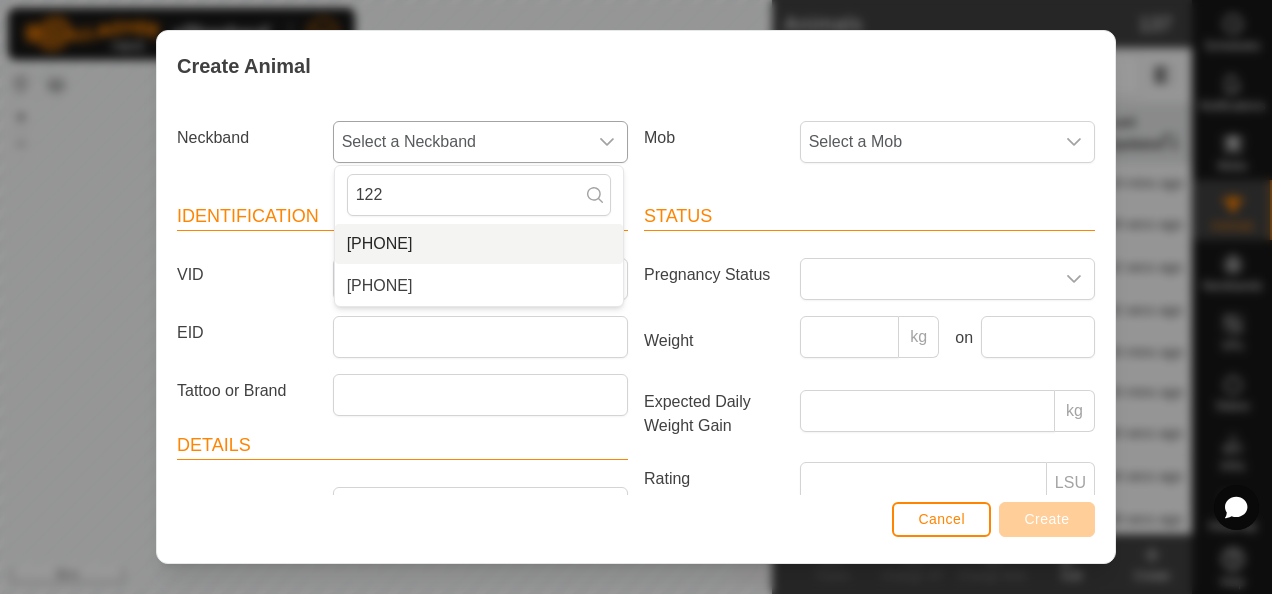 type on "122" 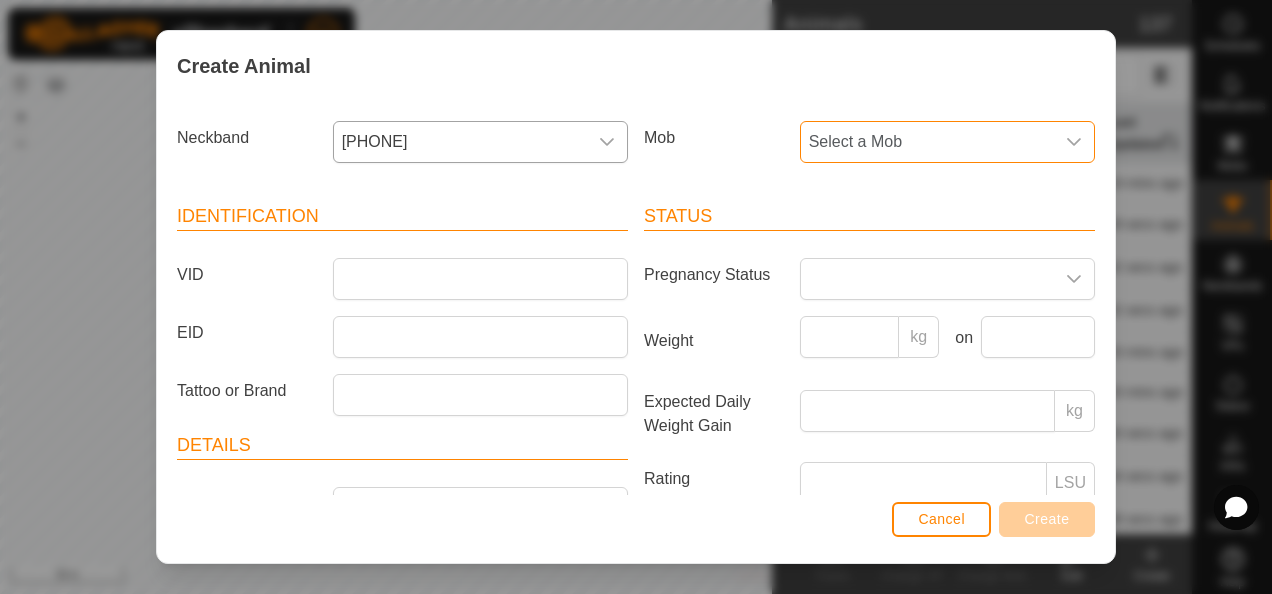 click on "Select a Mob" at bounding box center (927, 142) 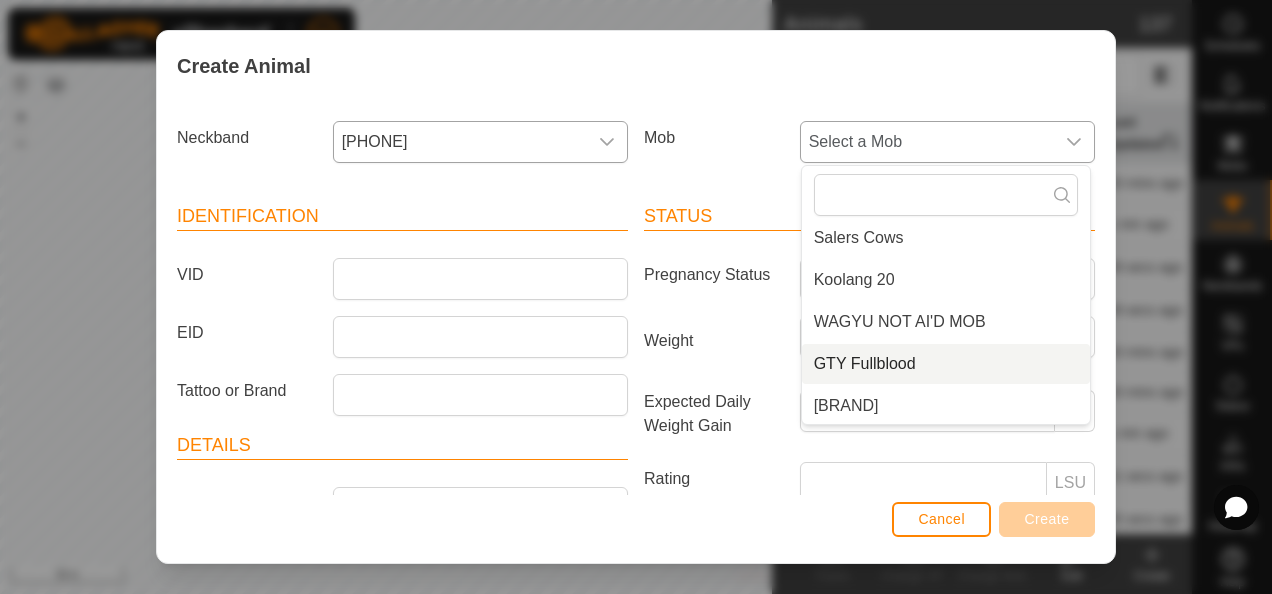 scroll, scrollTop: 88, scrollLeft: 0, axis: vertical 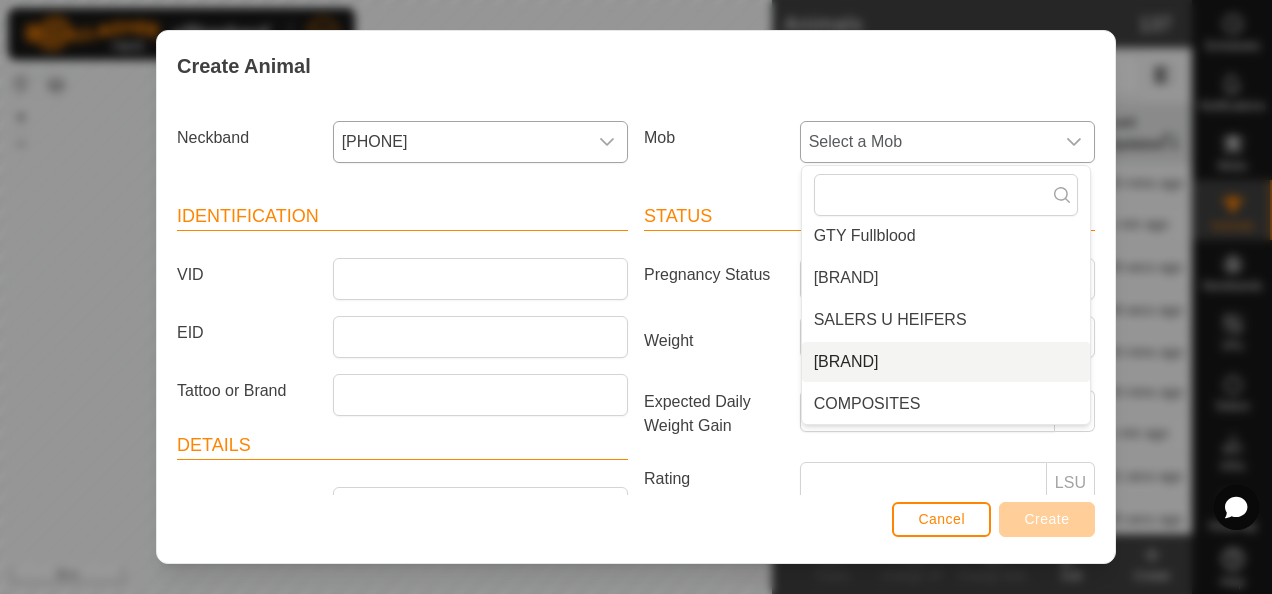 click on "[BRAND]" at bounding box center (946, 362) 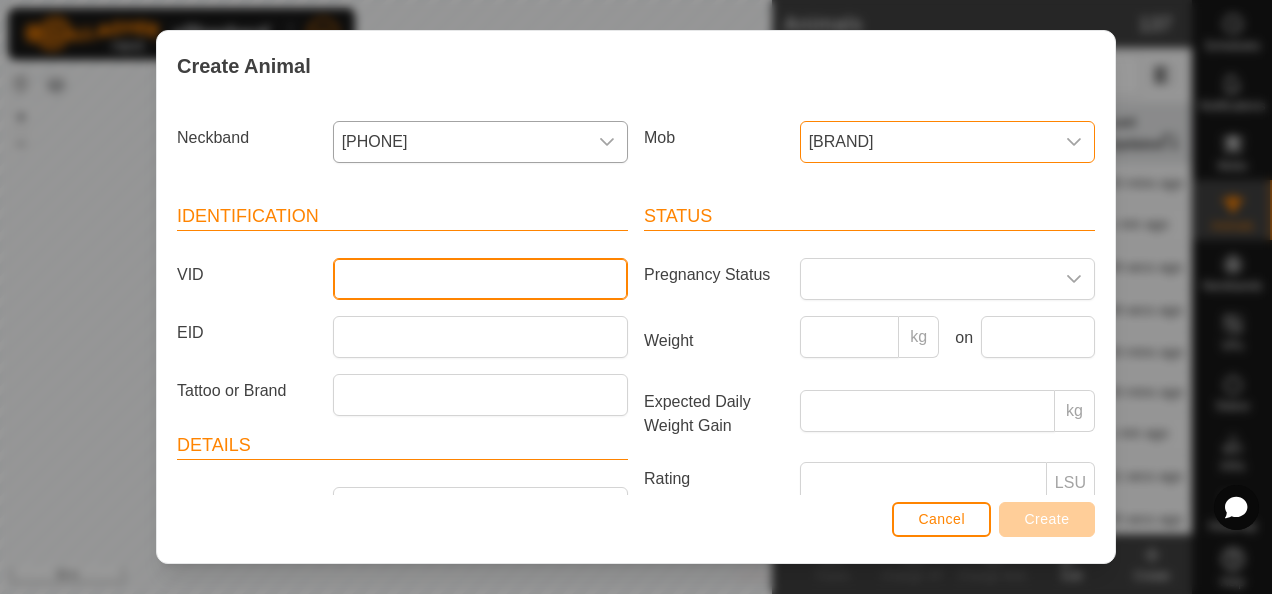 click on "VID" at bounding box center [480, 279] 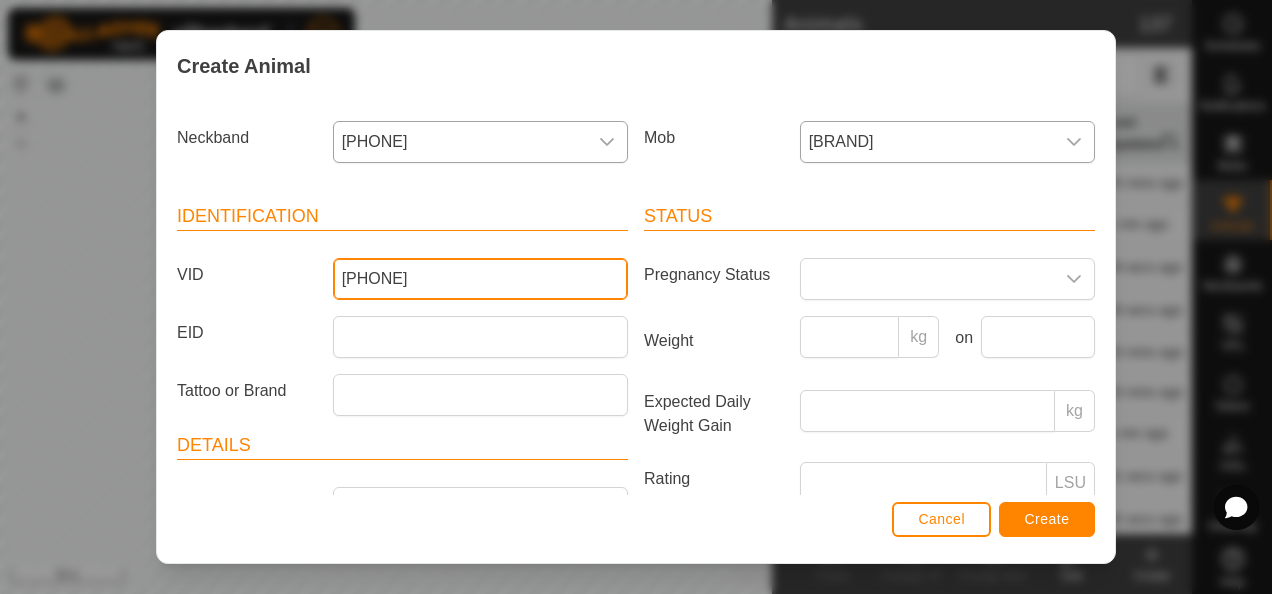 type on "[PHONE]" 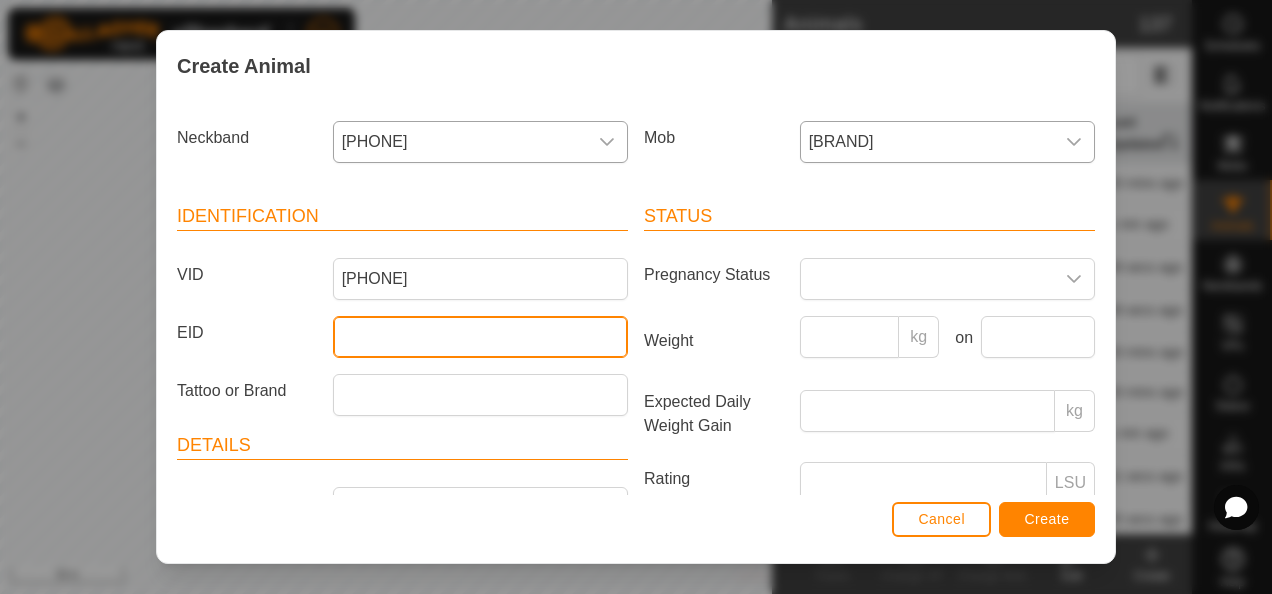 click on "EID" at bounding box center [480, 337] 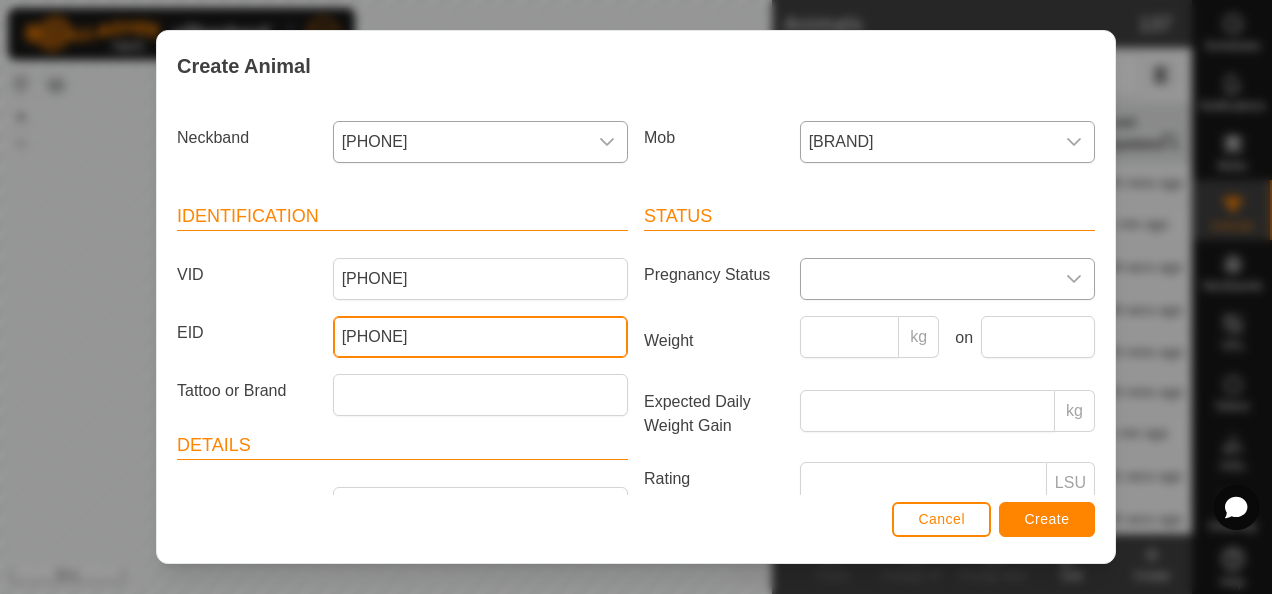 type on "[PHONE]" 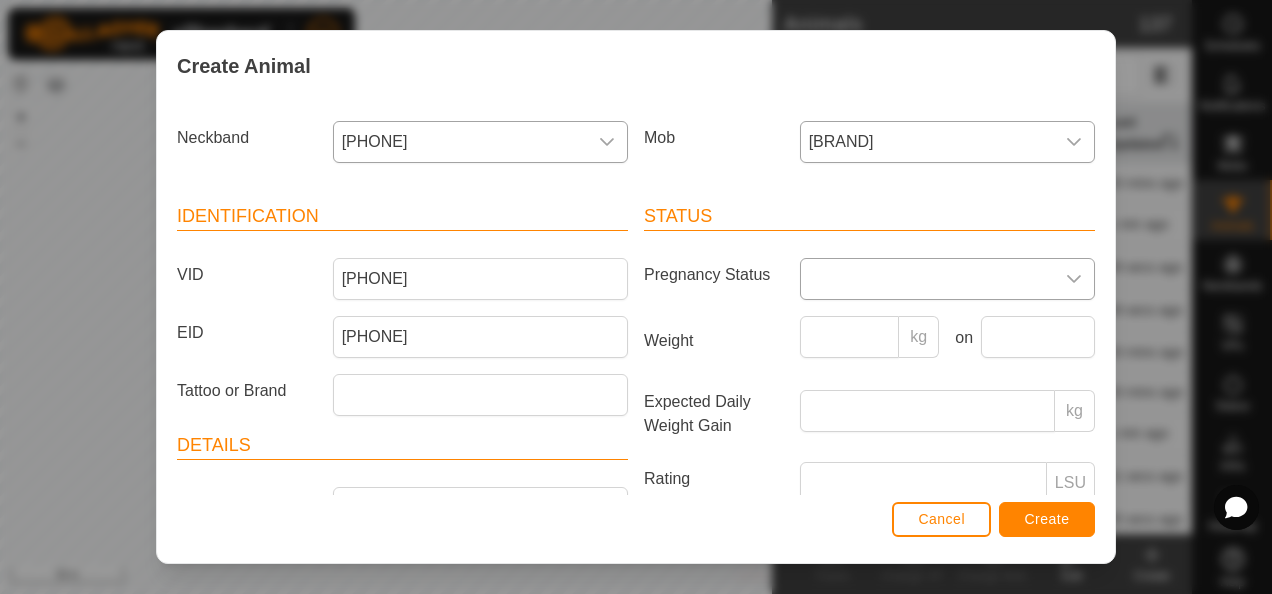 click at bounding box center (927, 279) 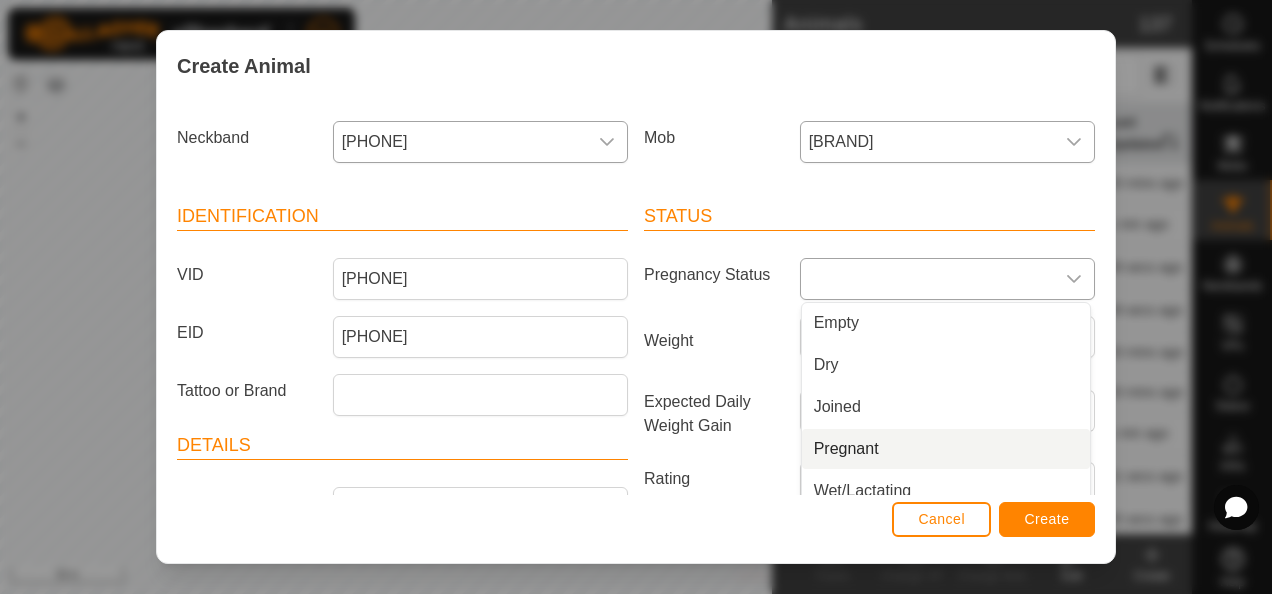 click on "Pregnant" at bounding box center (946, 449) 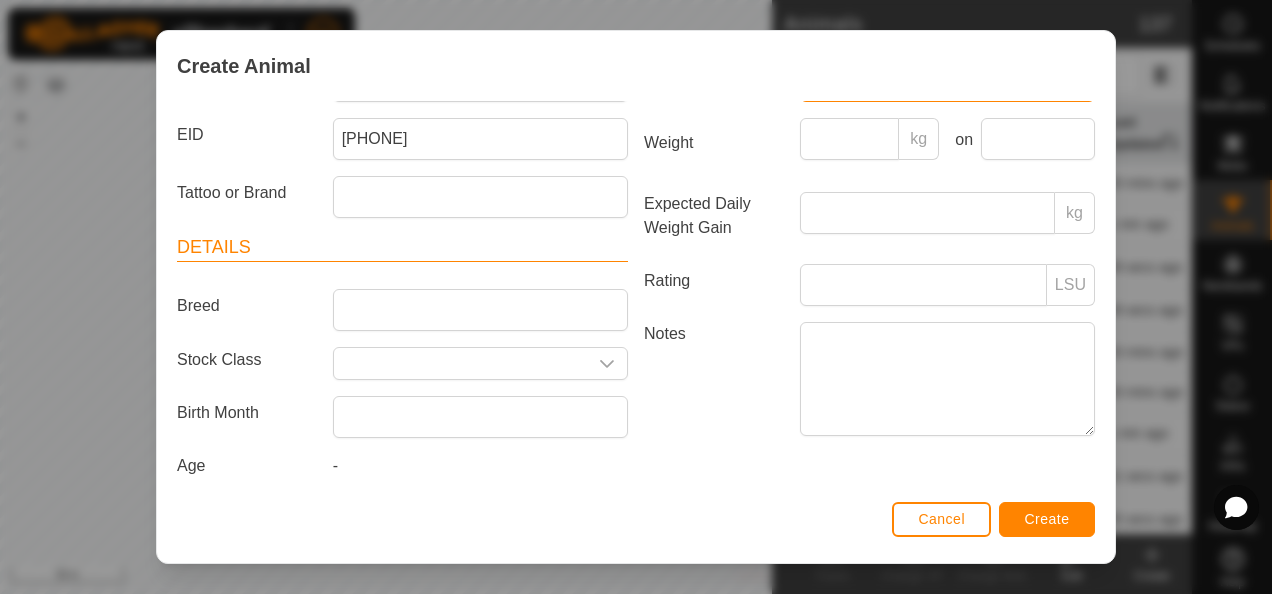 scroll, scrollTop: 207, scrollLeft: 0, axis: vertical 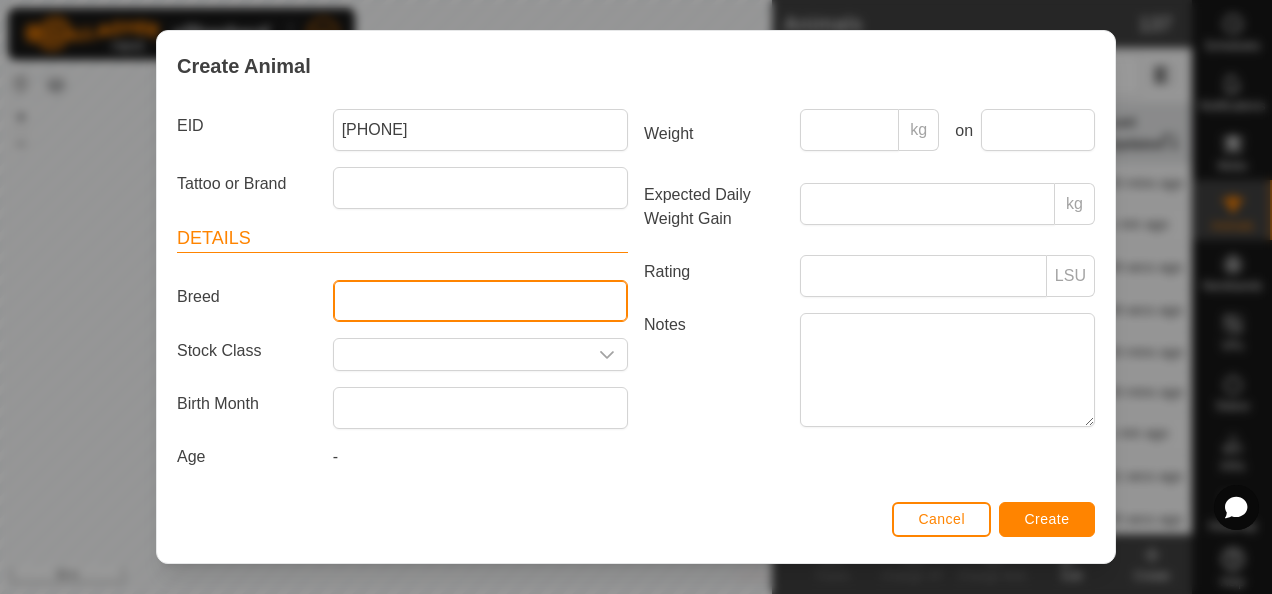 click on "Breed" at bounding box center [480, 301] 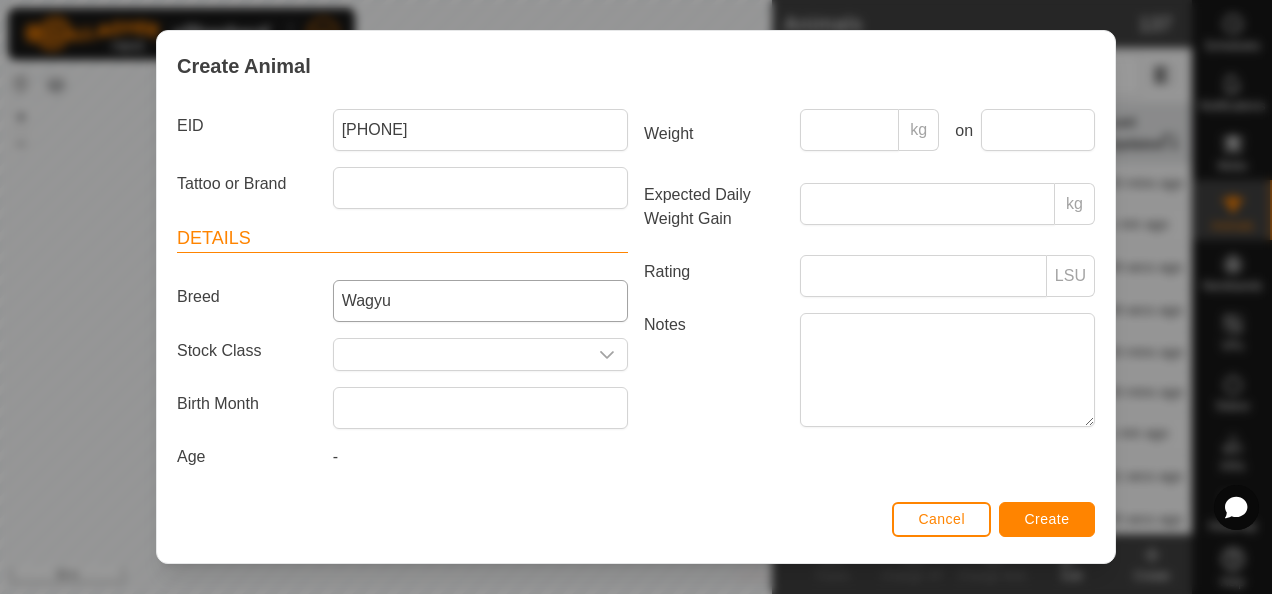 type on "[BRAND]" 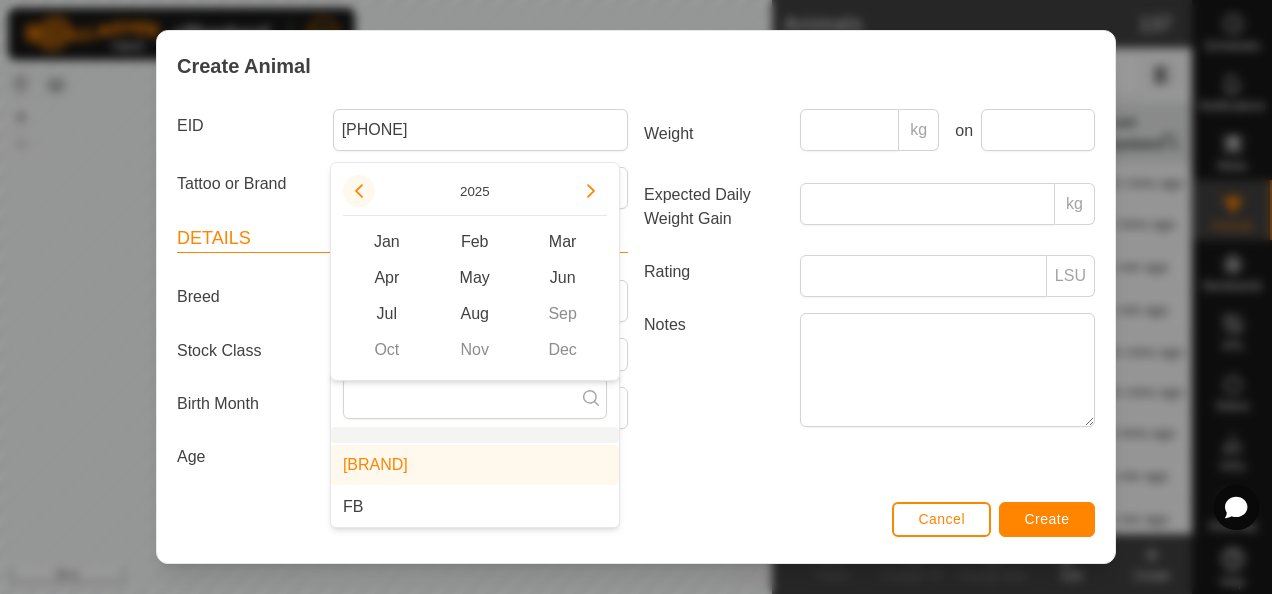 click at bounding box center (359, 191) 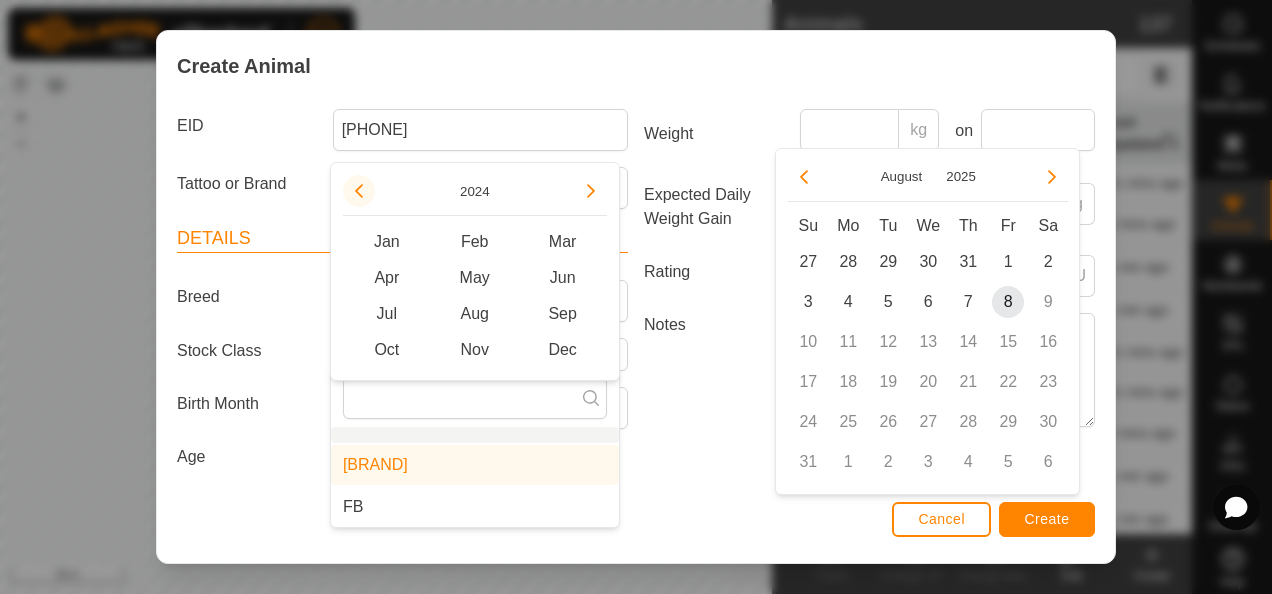 click at bounding box center (359, 191) 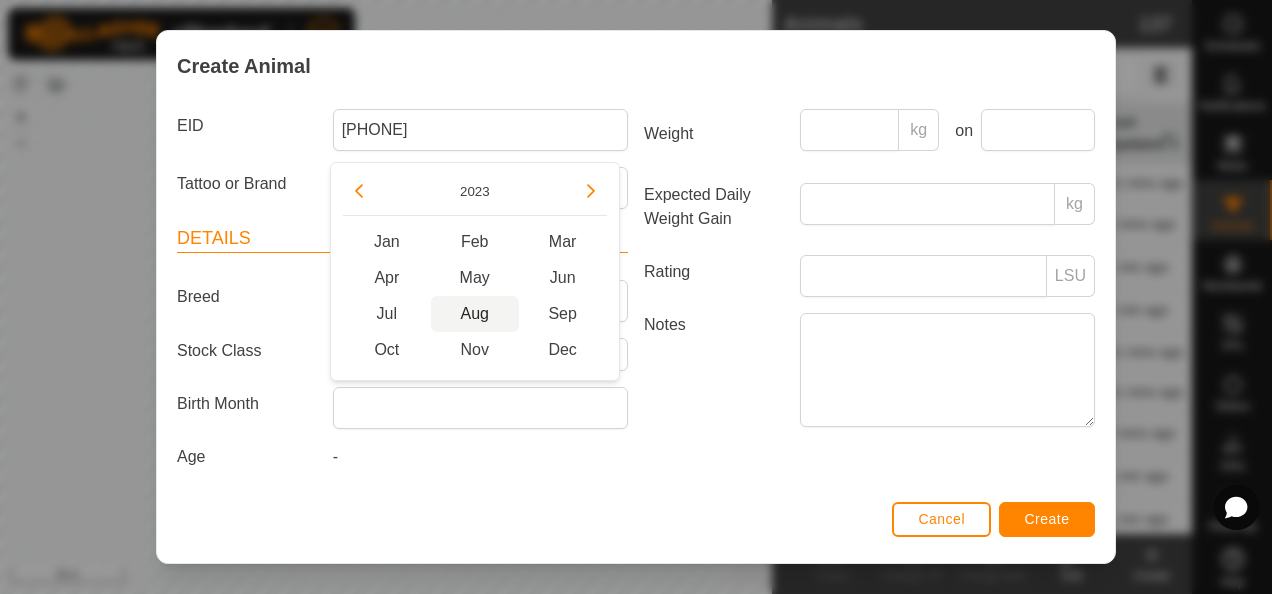 click on "Aug" at bounding box center [475, 314] 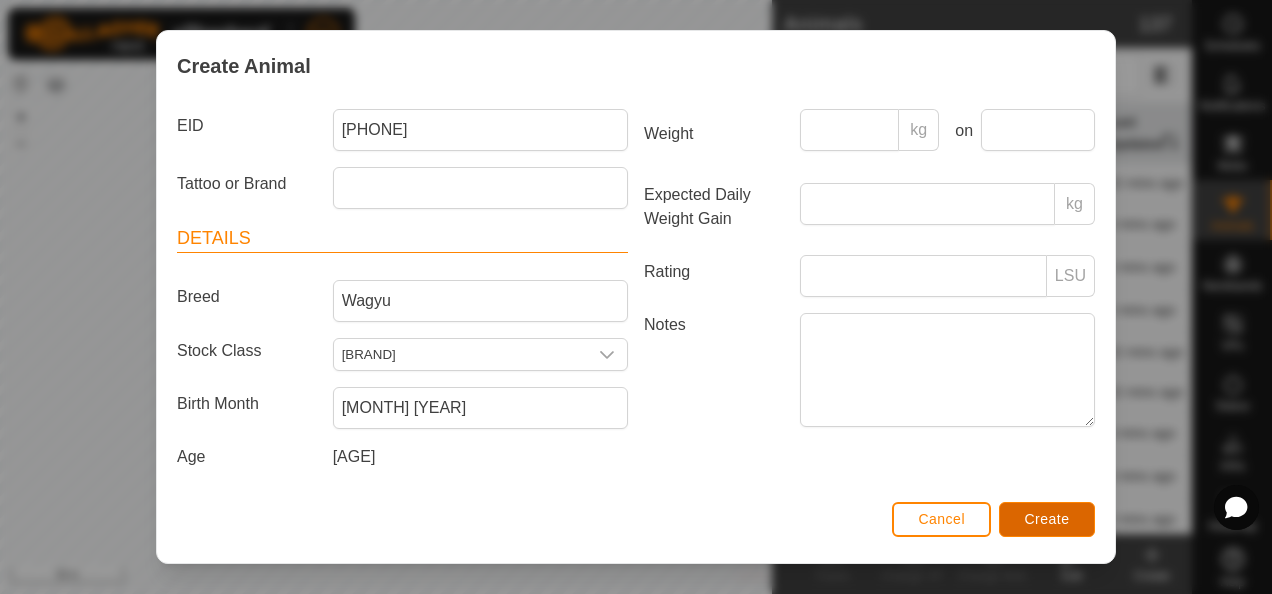 click on "Create" at bounding box center [1047, 519] 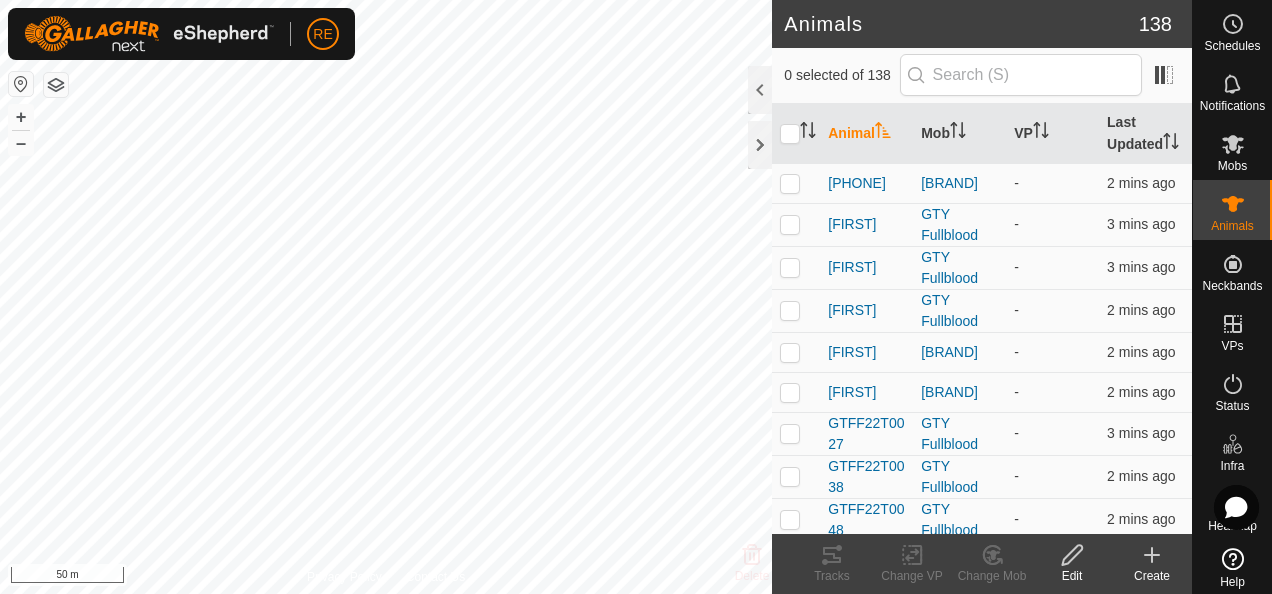 click 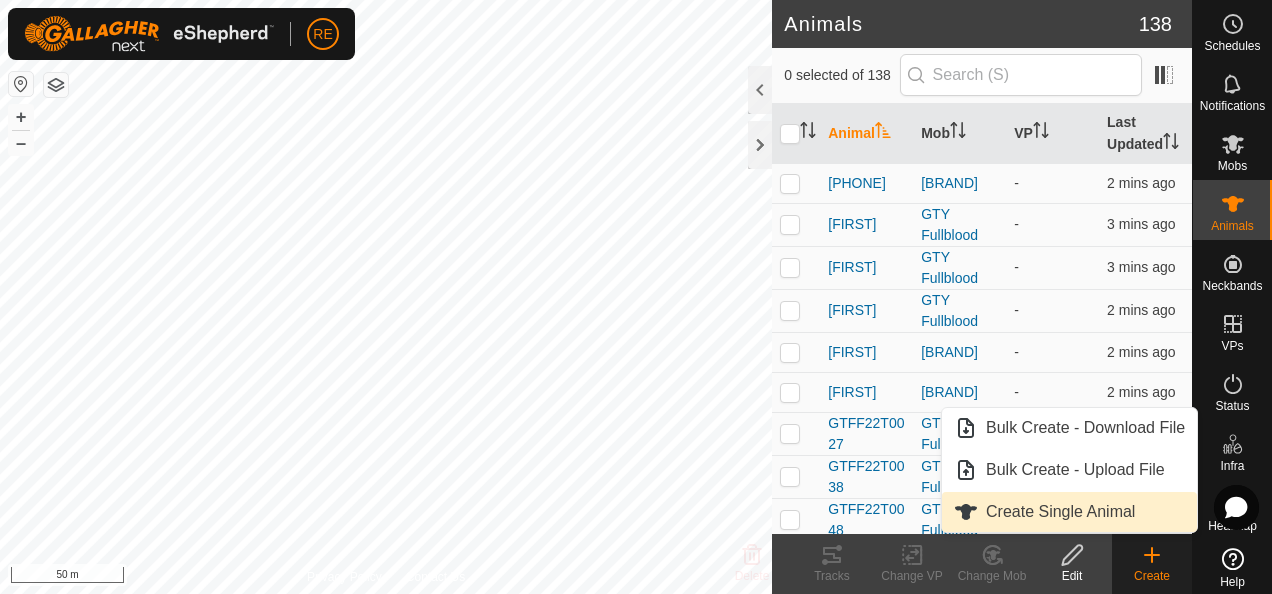 click on "Create Single Animal" at bounding box center (1069, 512) 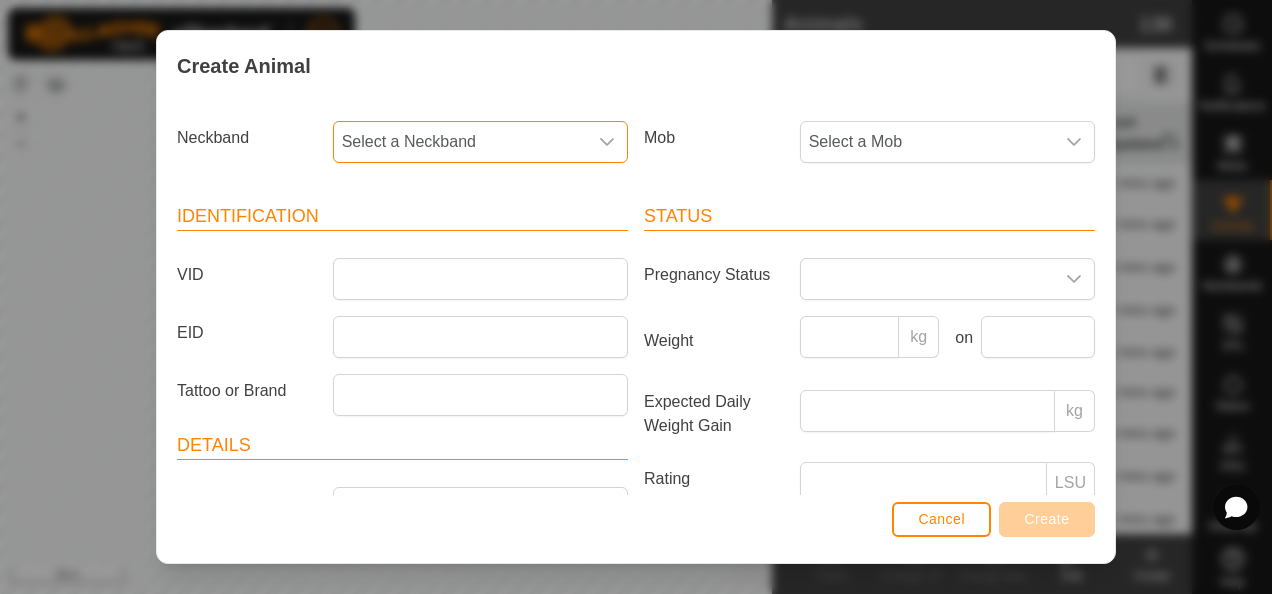 click on "Select a Neckband" at bounding box center [460, 142] 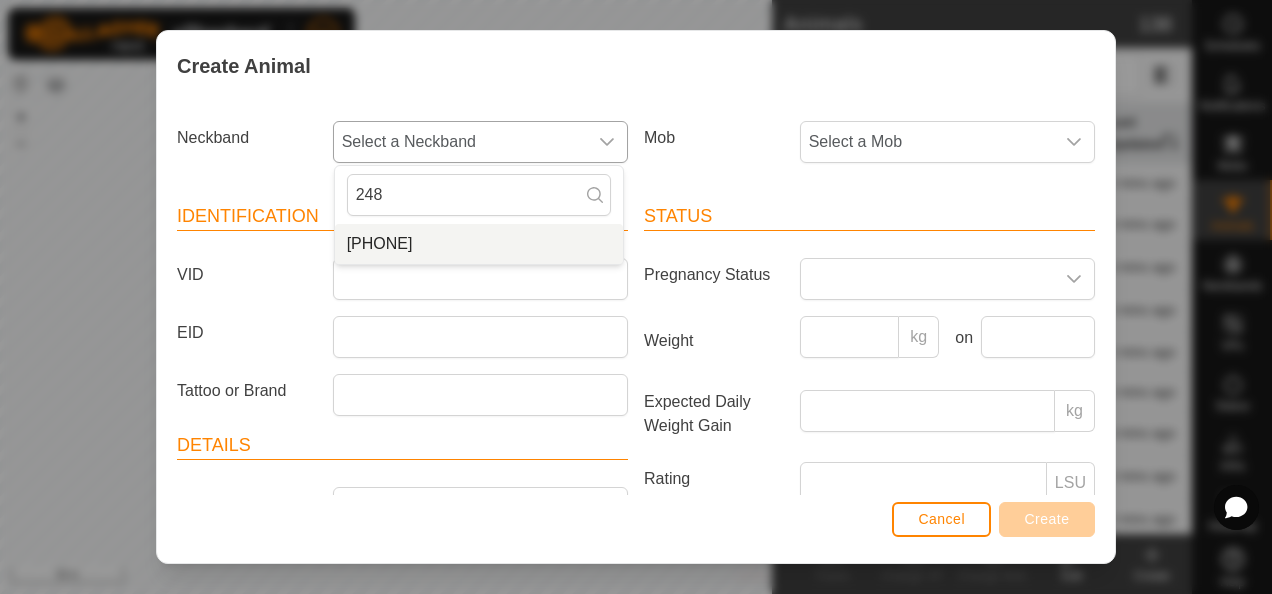 type on "248" 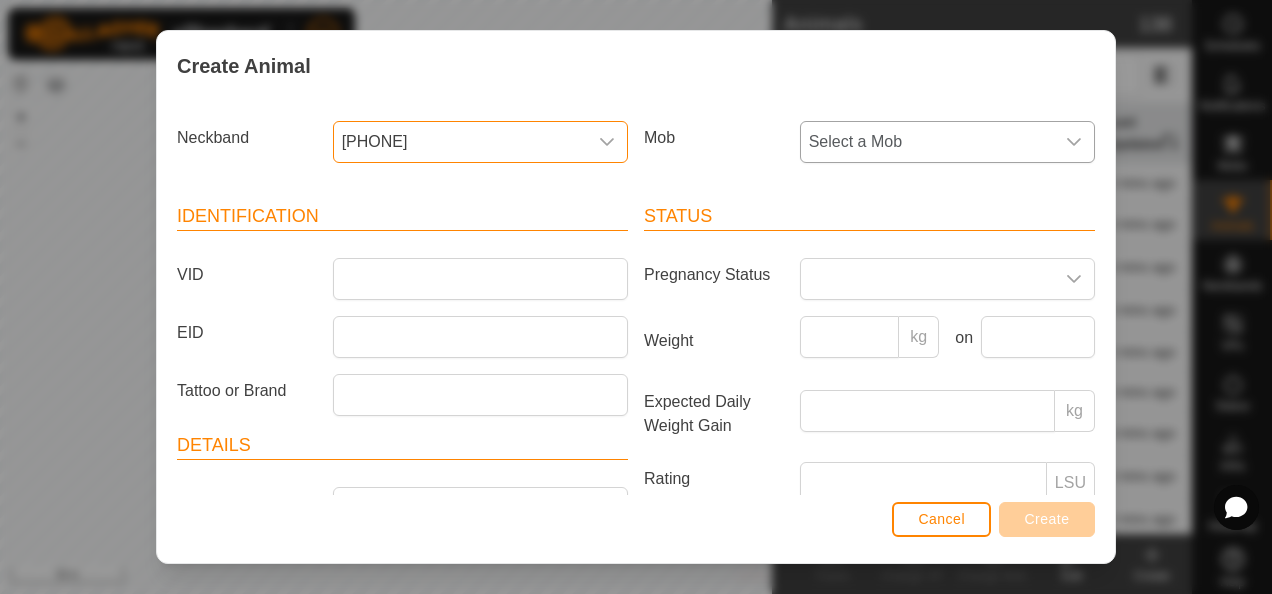 click on "Select a Mob" at bounding box center [927, 142] 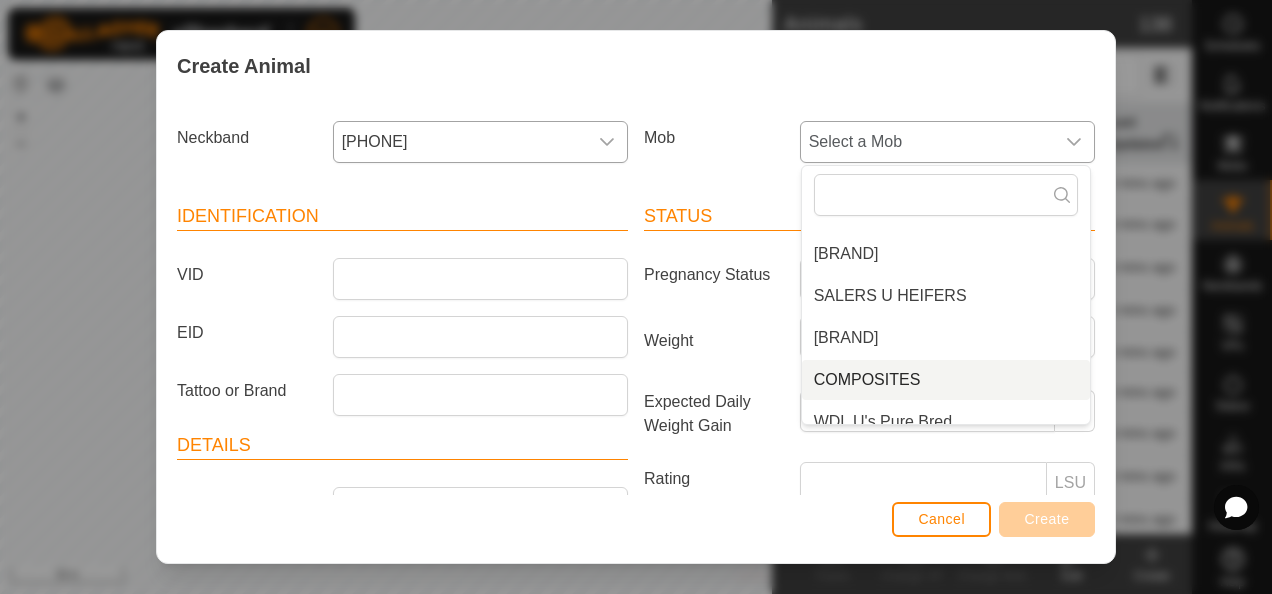 scroll, scrollTop: 218, scrollLeft: 0, axis: vertical 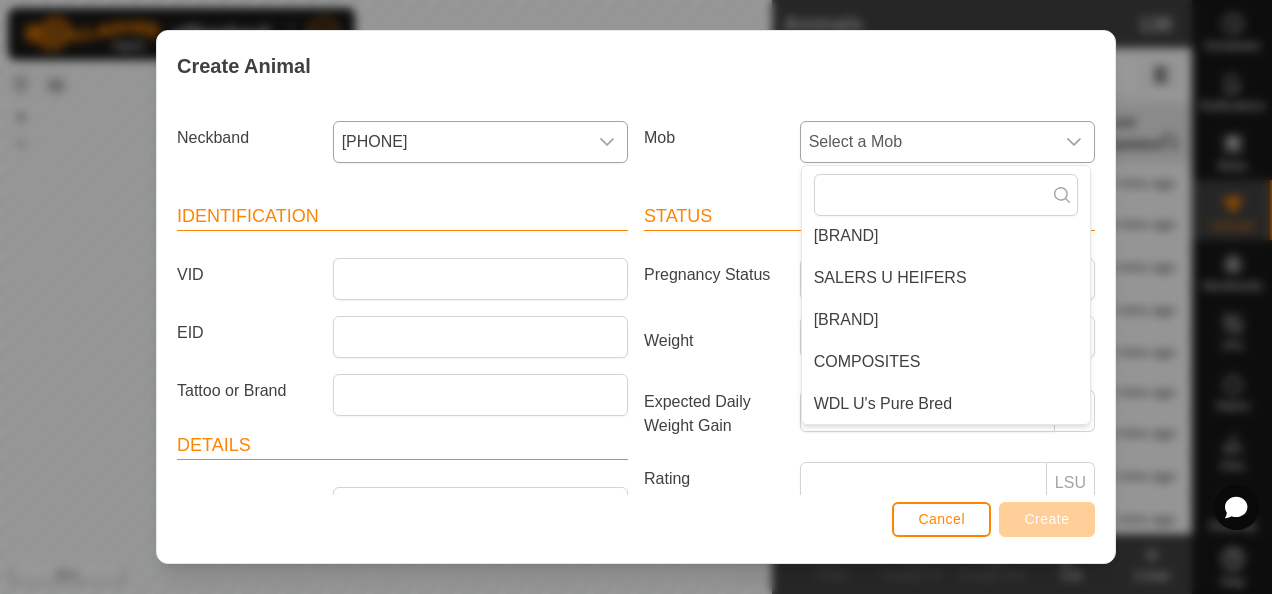 click on "[BRAND]" at bounding box center [946, 320] 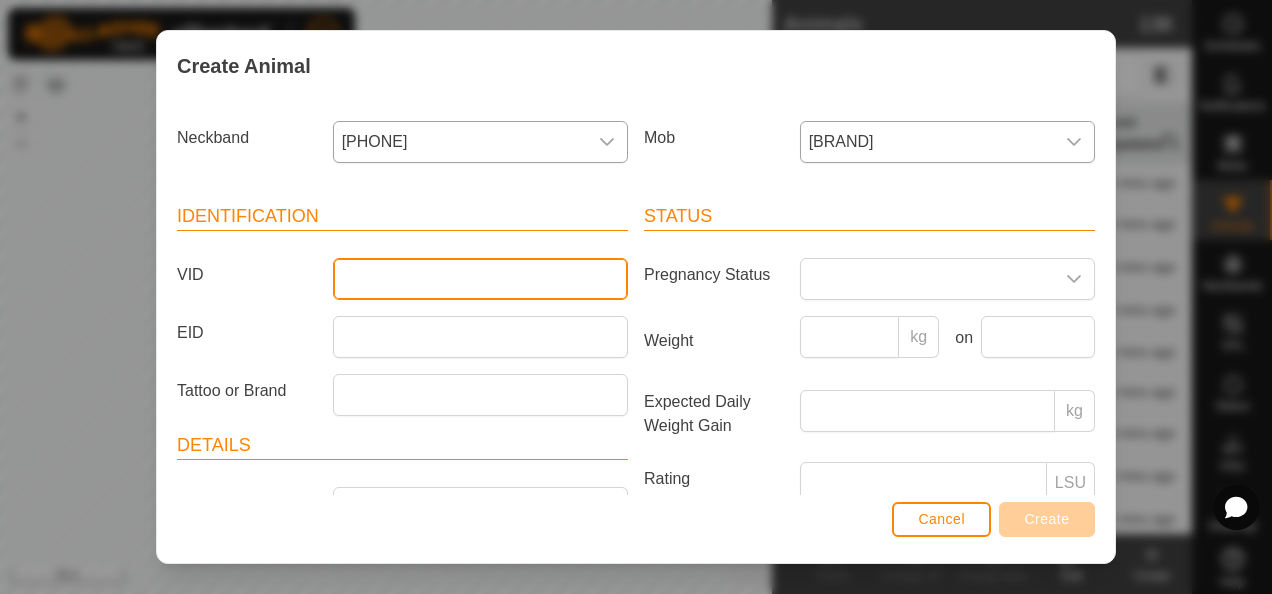 click on "VID" at bounding box center (480, 279) 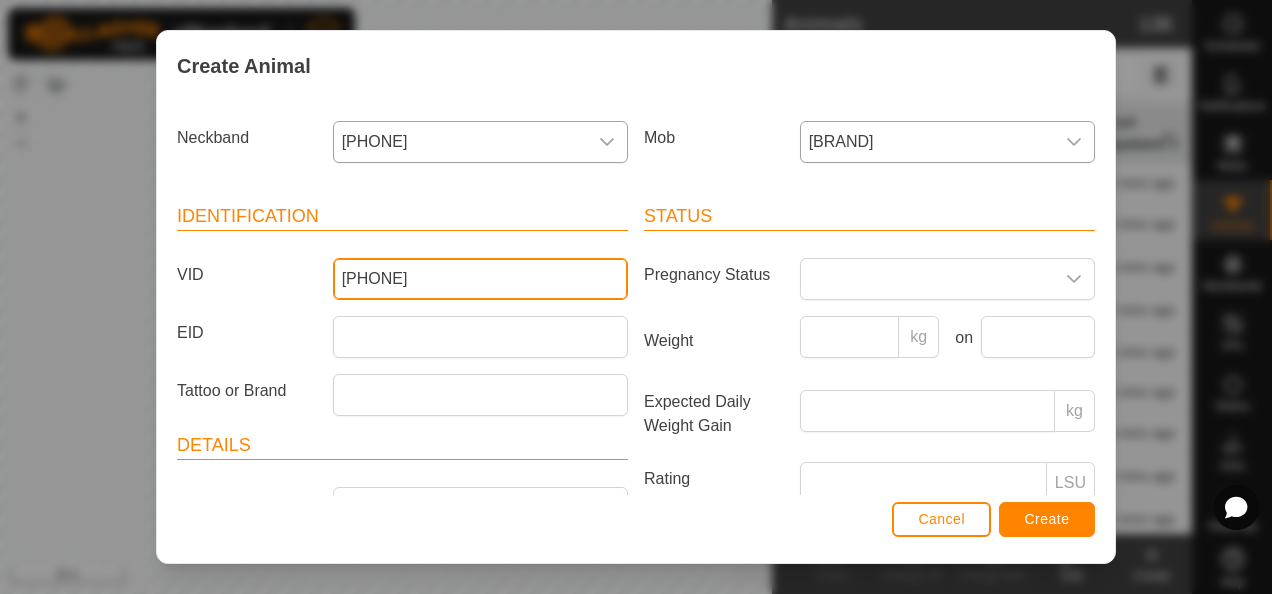 type on "[PHONE]" 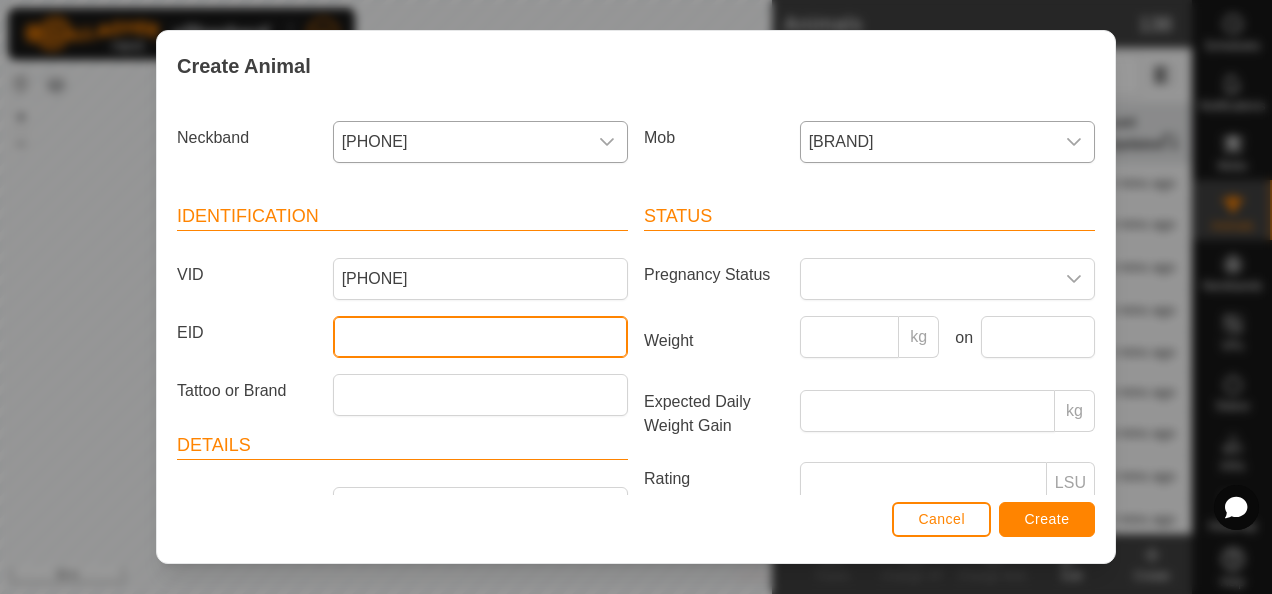 click on "EID" at bounding box center (480, 337) 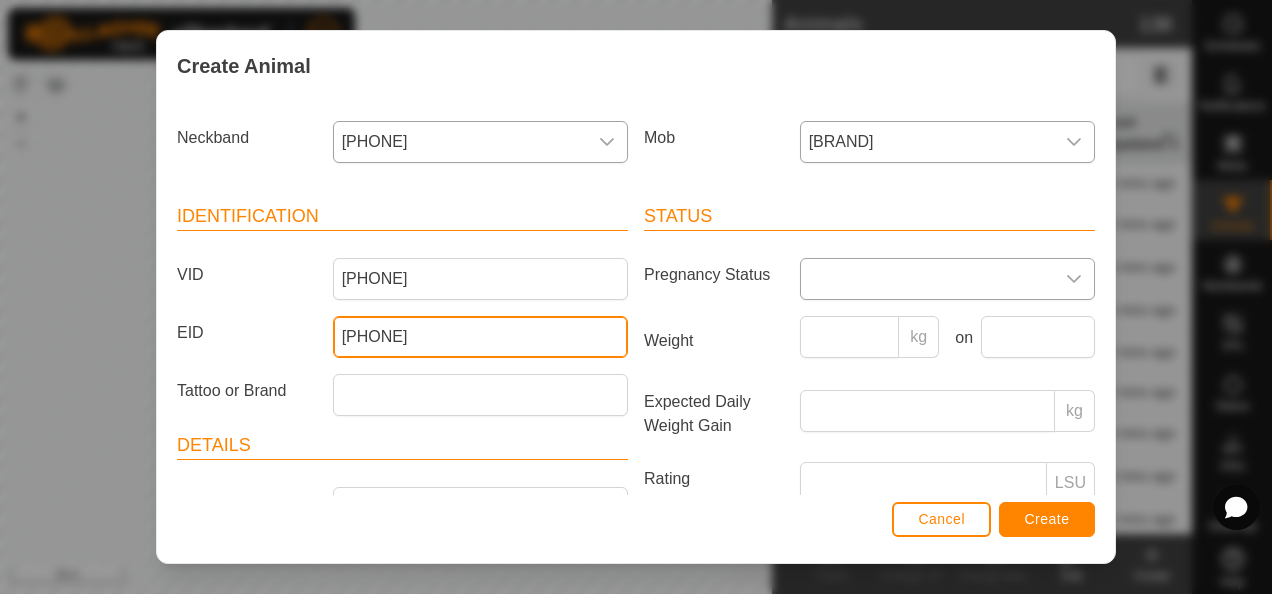 type on "[PHONE]" 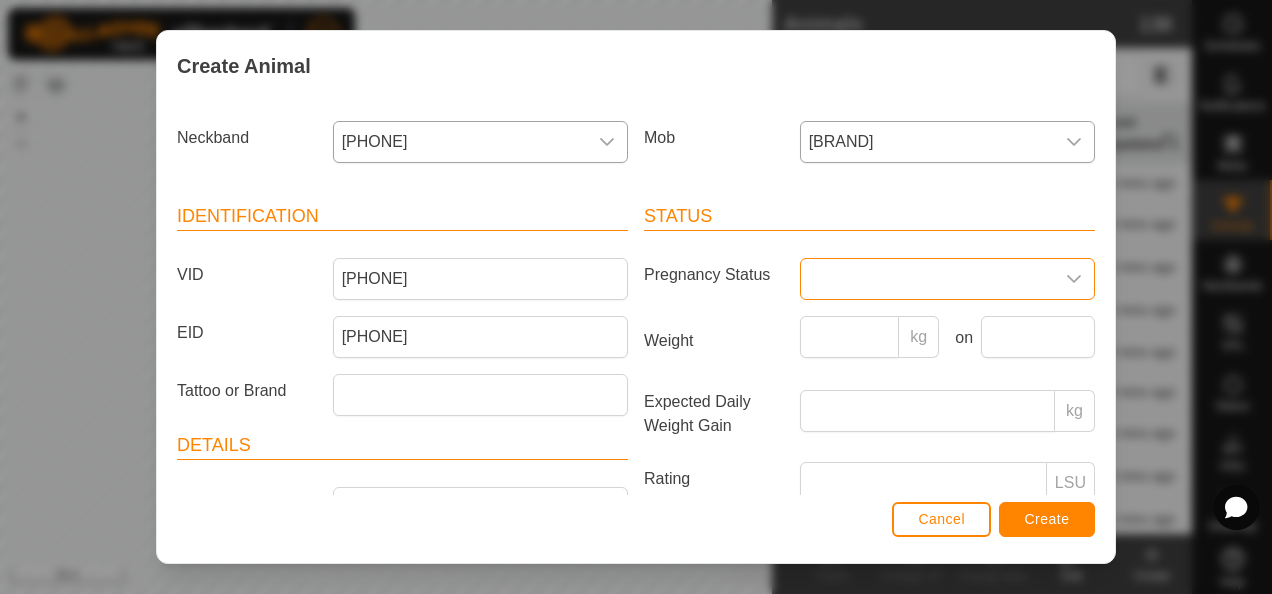 click at bounding box center (927, 279) 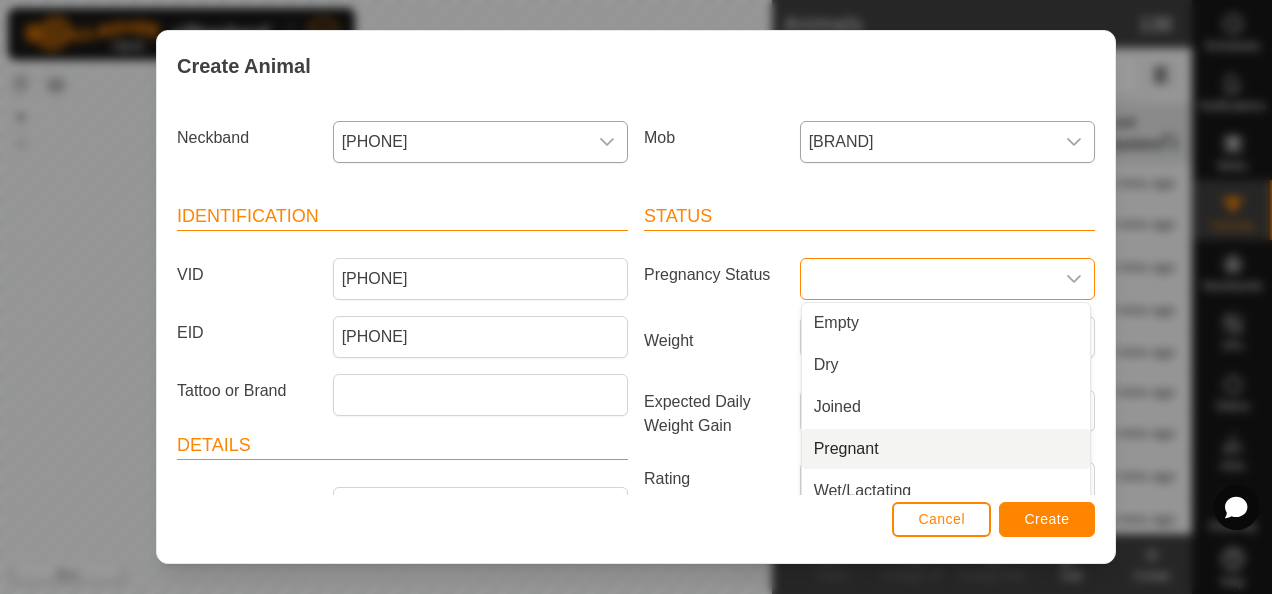 click on "Pregnant" at bounding box center [946, 449] 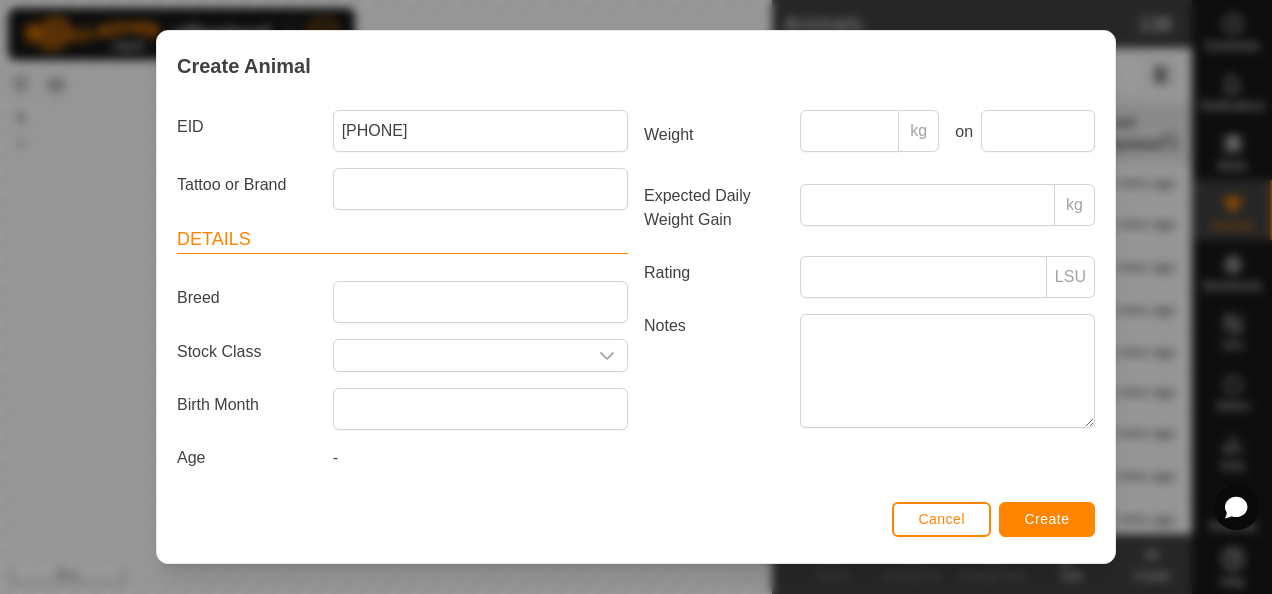 scroll, scrollTop: 207, scrollLeft: 0, axis: vertical 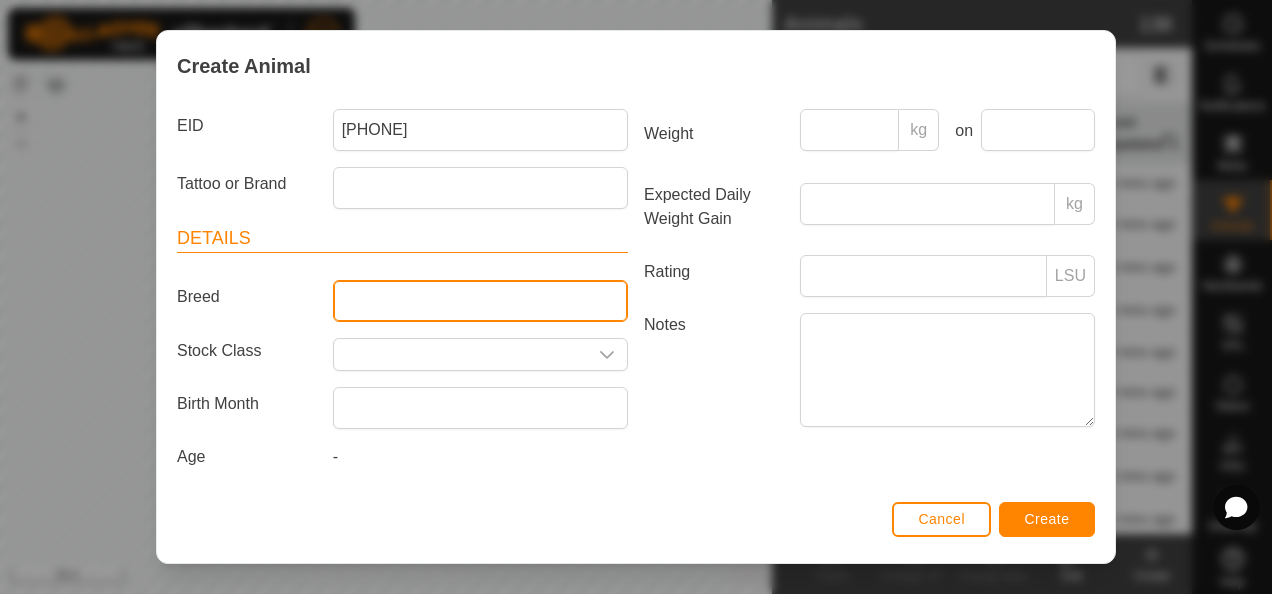 click on "Breed" at bounding box center (480, 301) 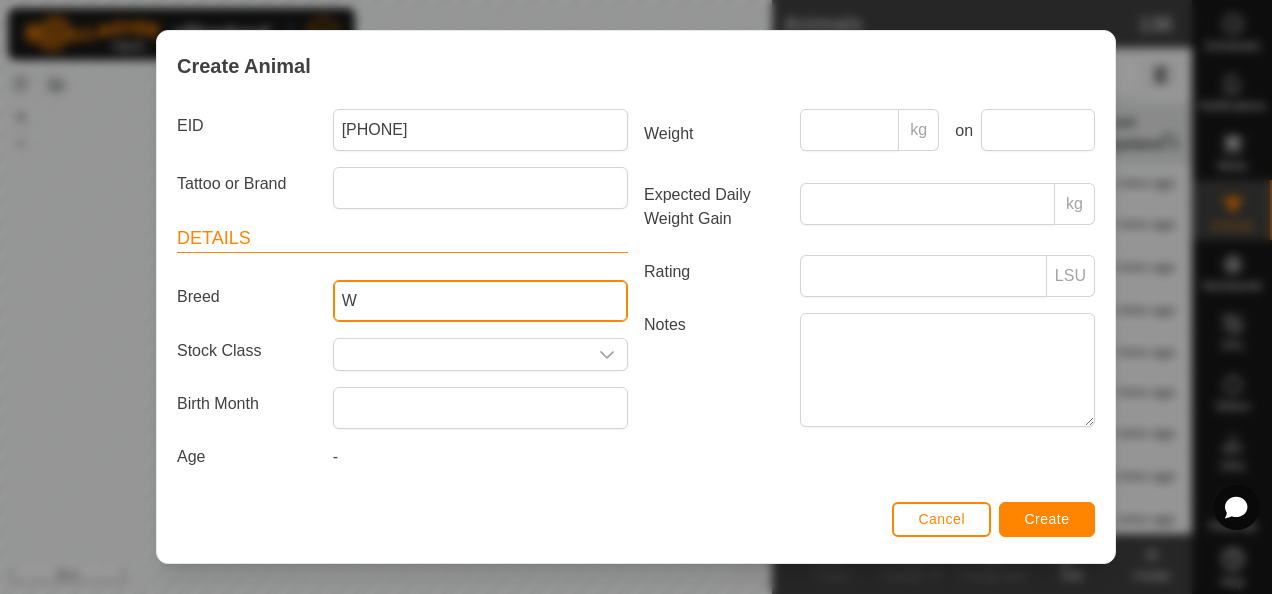 type on "Wagyu" 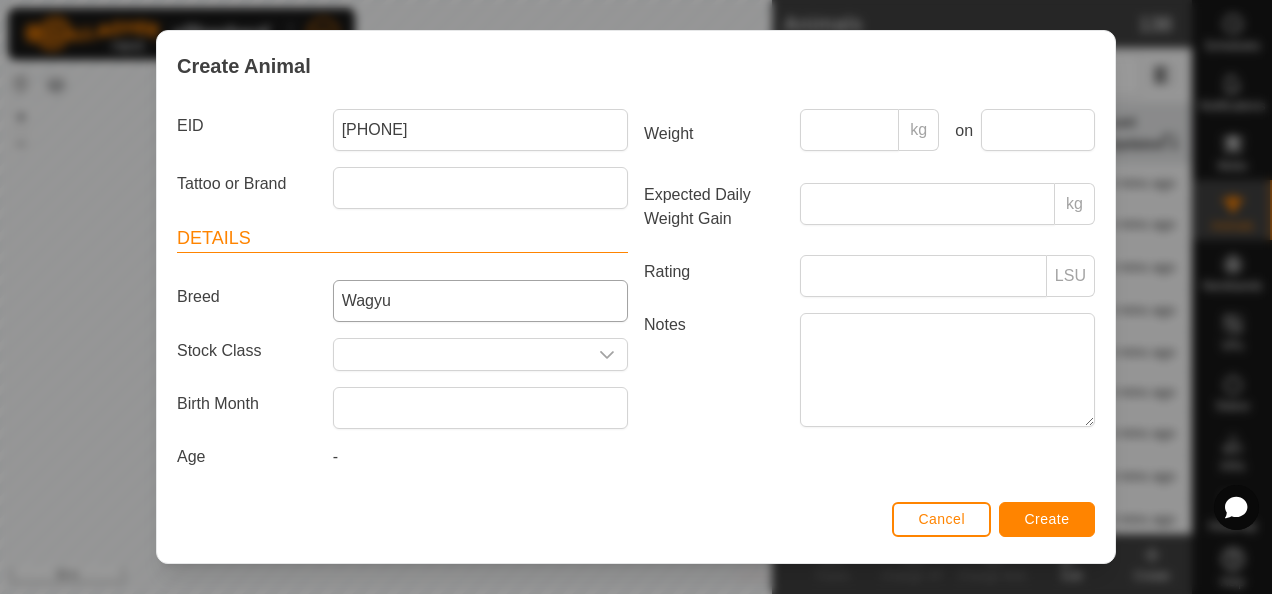 type on "[BRAND]" 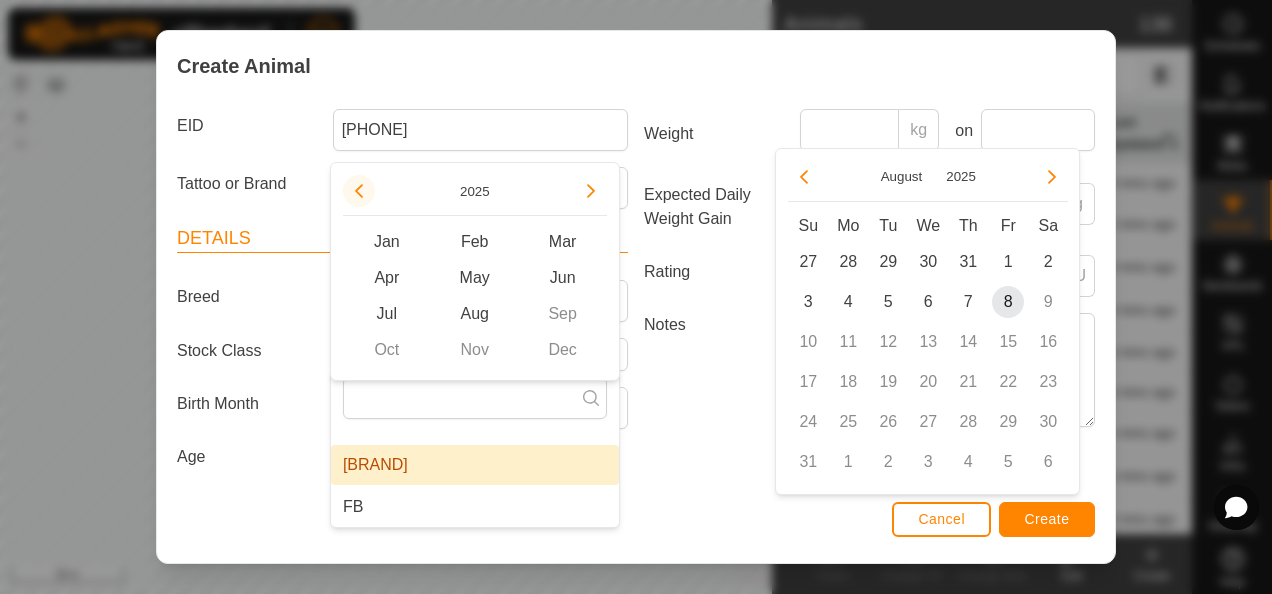 click at bounding box center [359, 191] 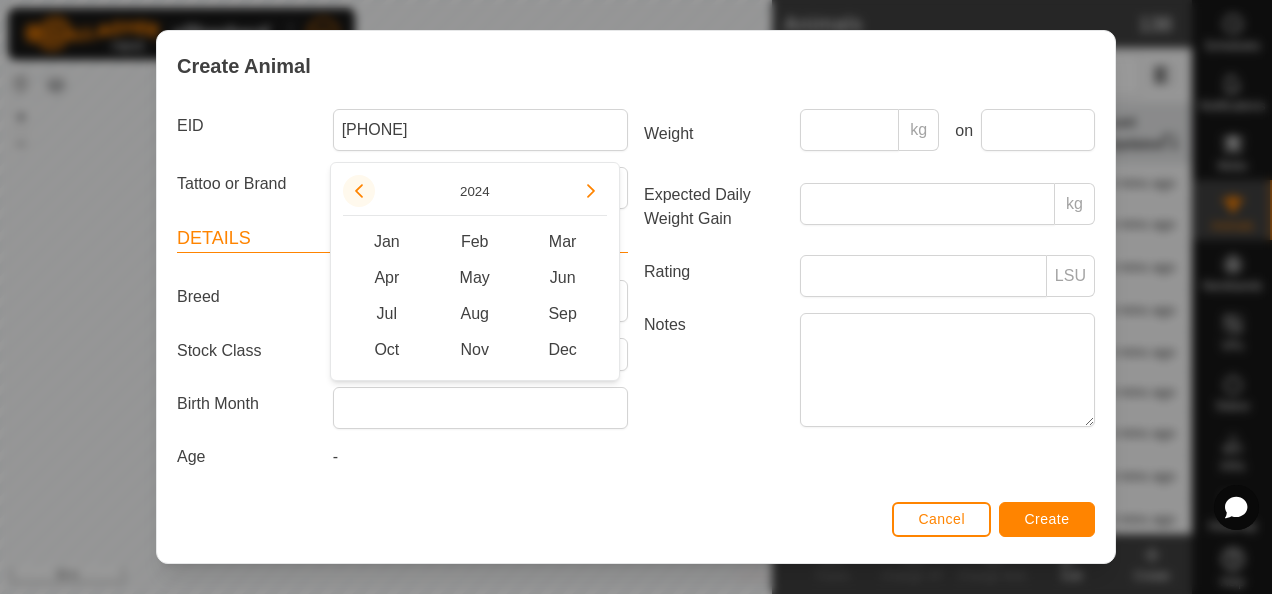 click at bounding box center (359, 181) 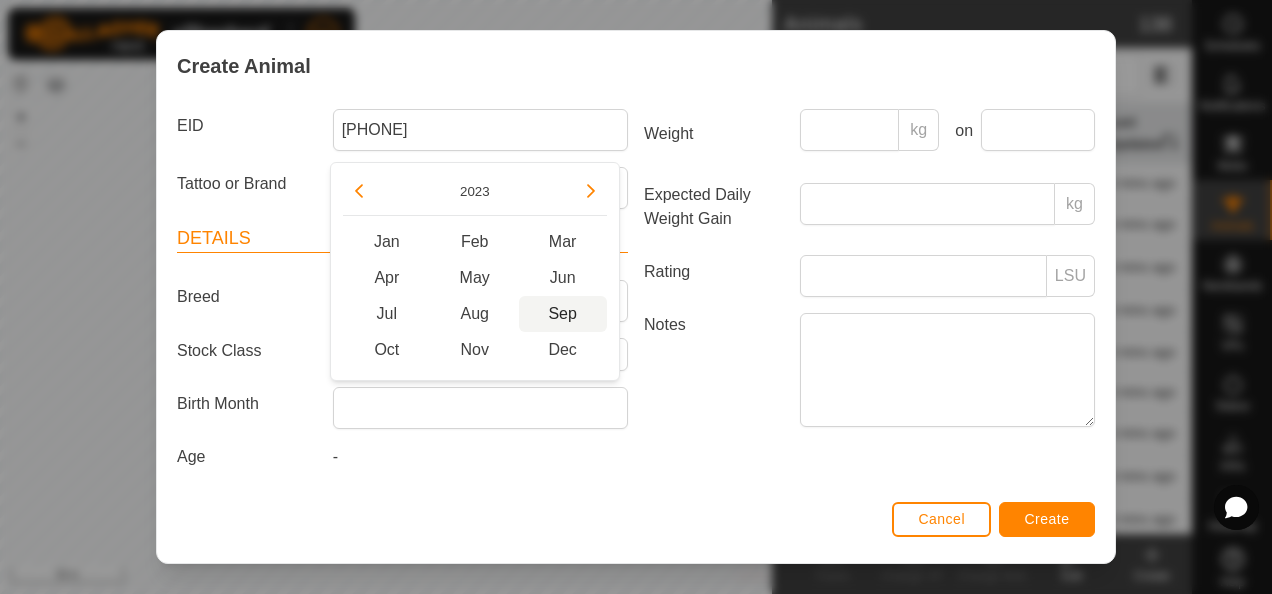 click on "Sep" at bounding box center [563, 314] 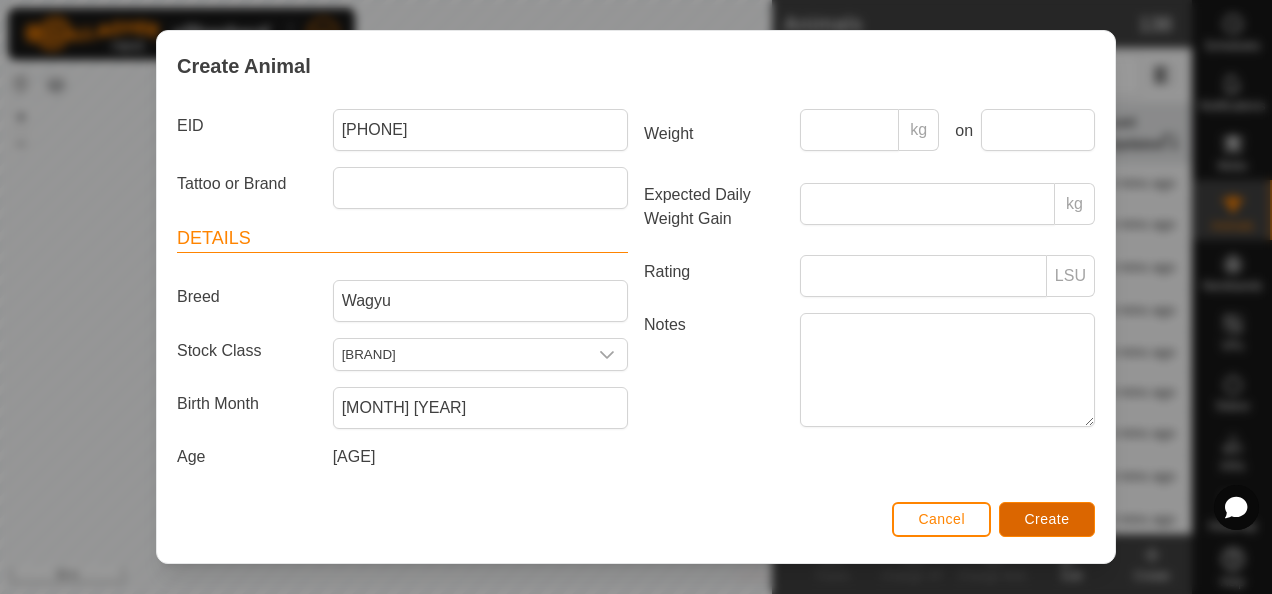 click on "Create" at bounding box center [1047, 519] 